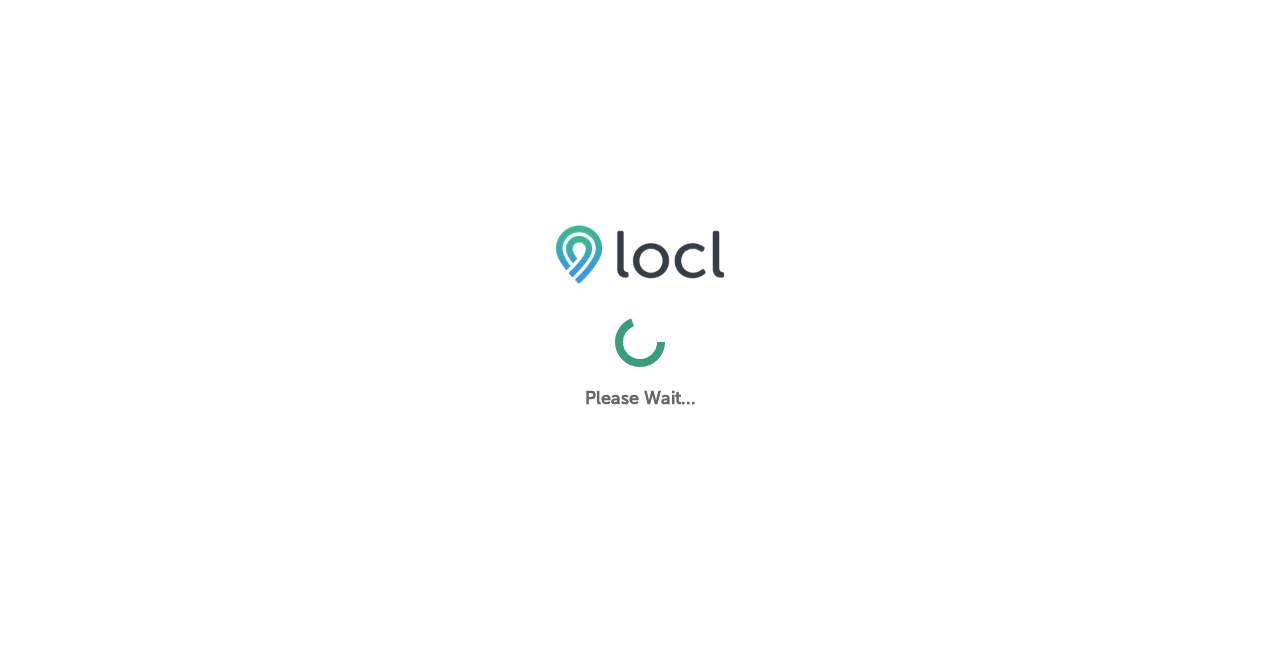 scroll, scrollTop: 0, scrollLeft: 0, axis: both 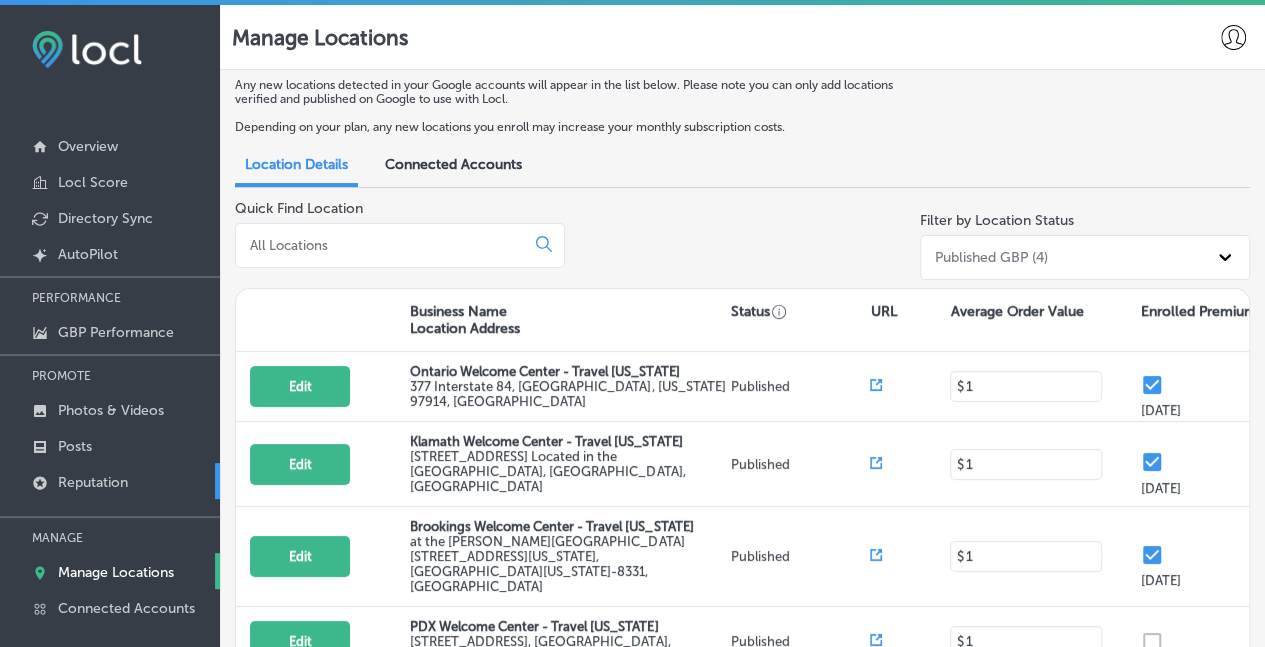 click on "Reputation" at bounding box center [93, 482] 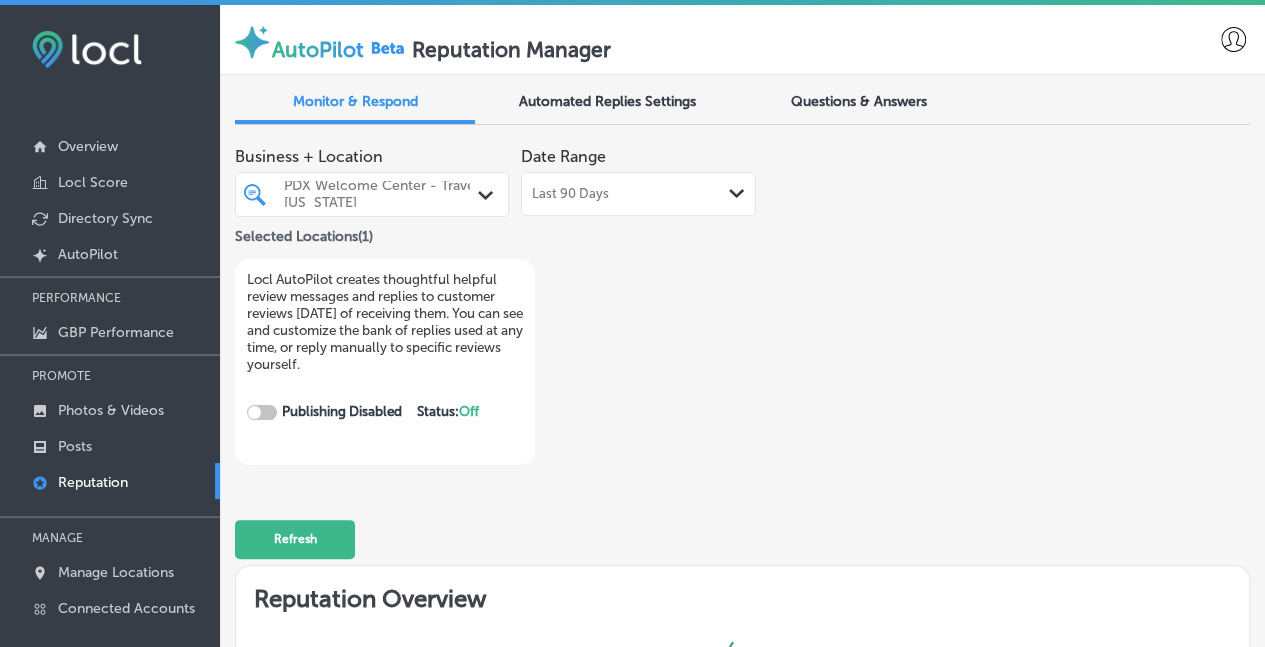 checkbox on "true" 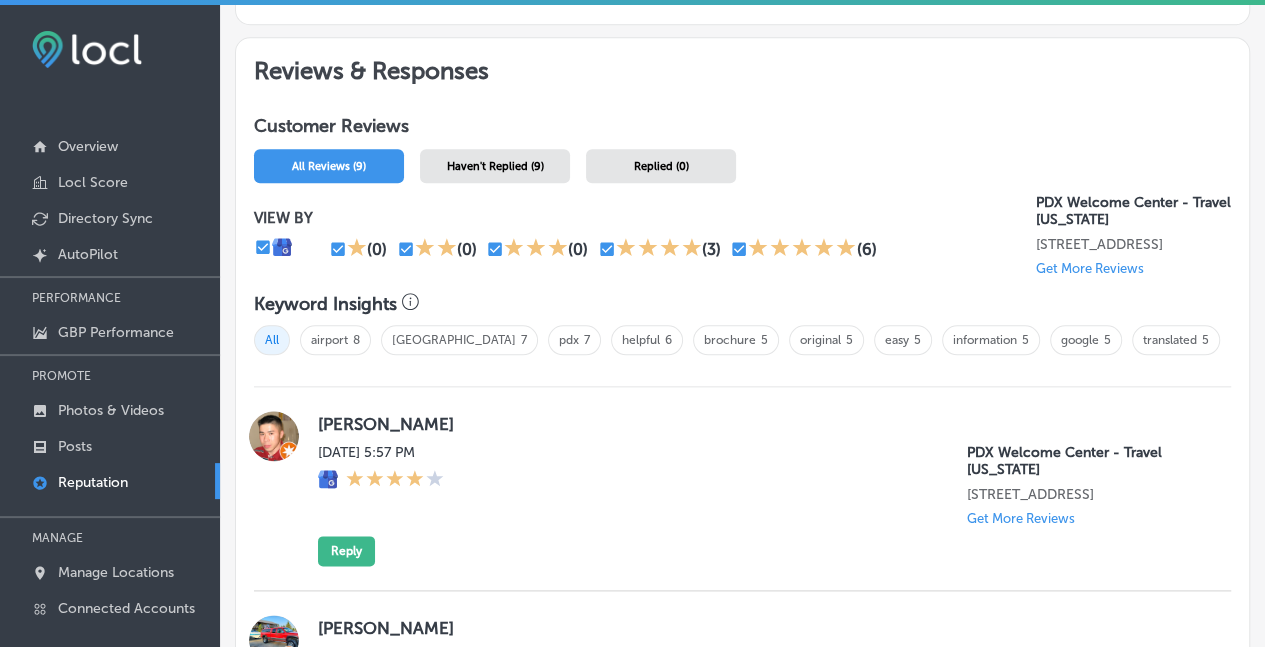 scroll, scrollTop: 999, scrollLeft: 0, axis: vertical 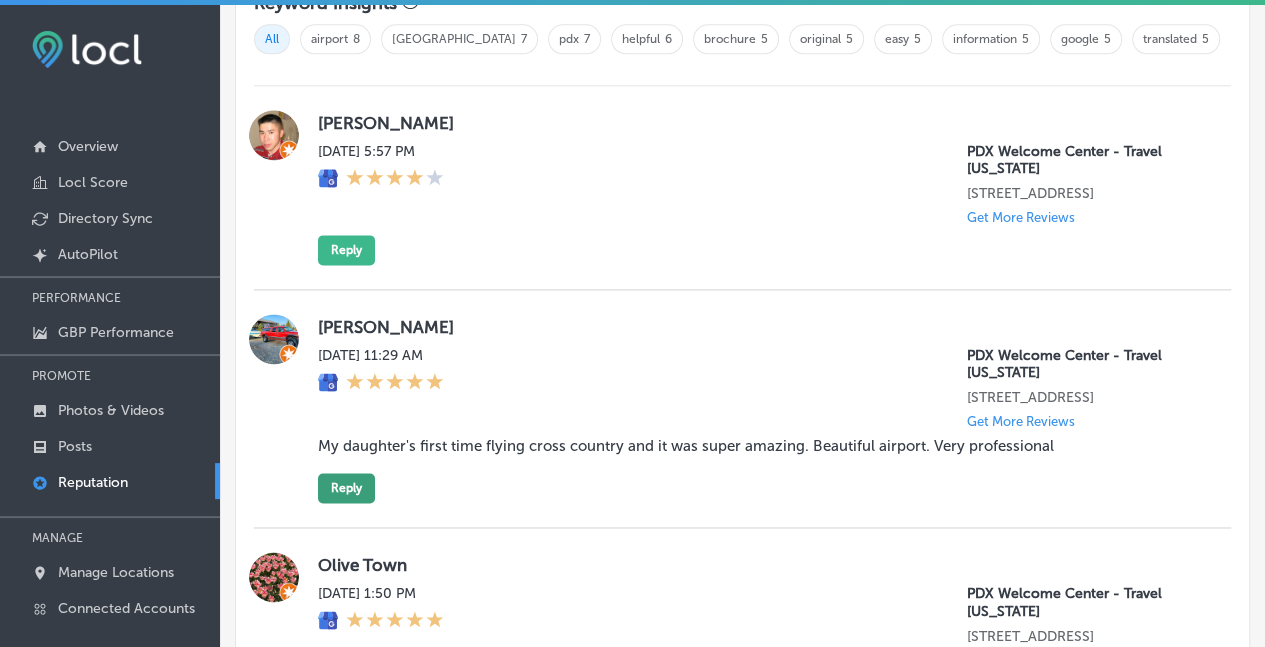 click on "Reply" at bounding box center [346, 488] 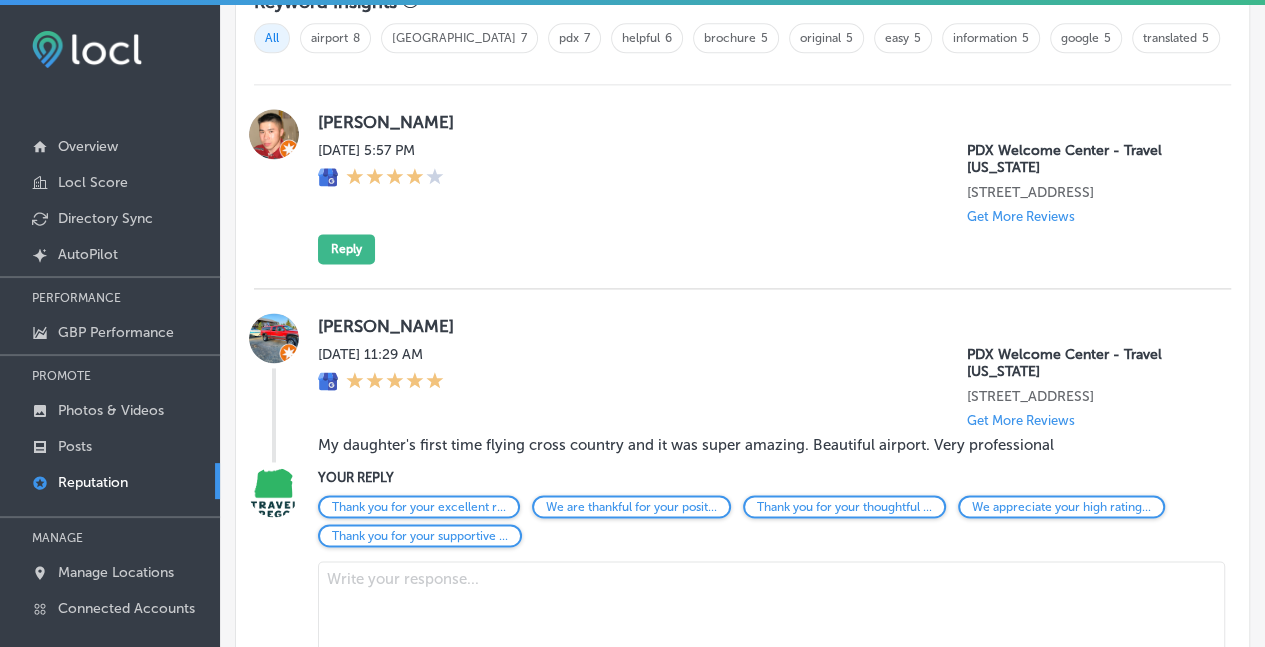 scroll, scrollTop: 1298, scrollLeft: 0, axis: vertical 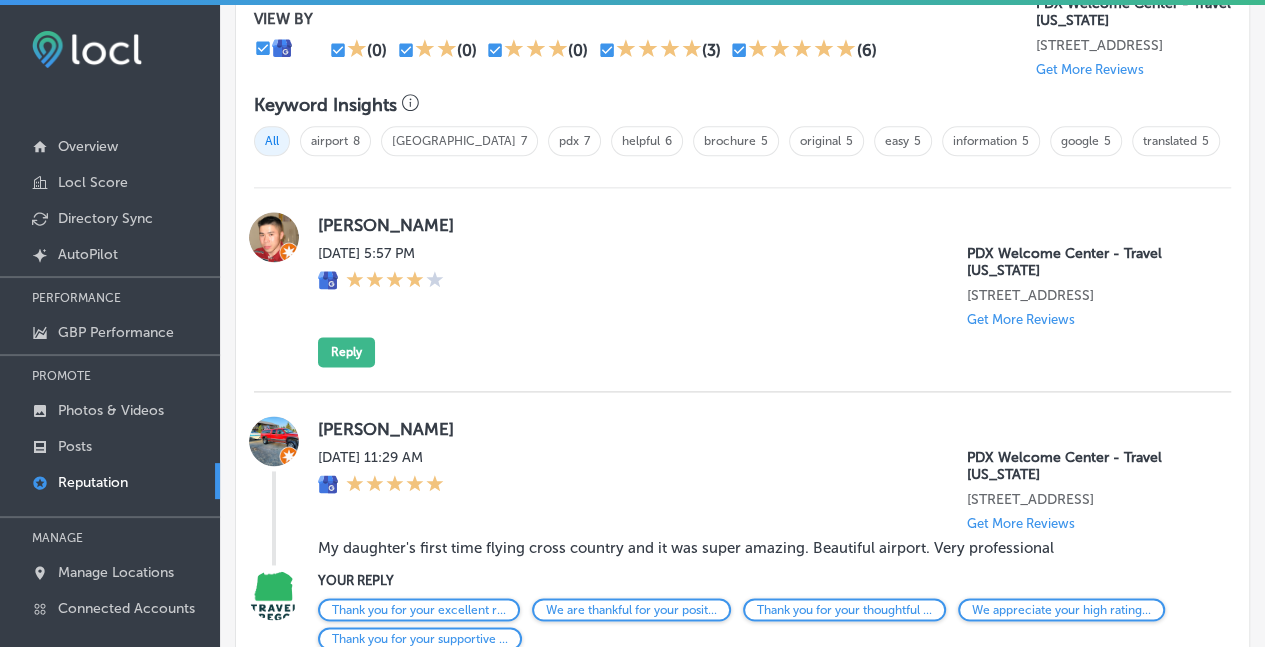click on "Sat, Jul 5, 2025 11:29 AM PDX Welcome Center - Travel Oregon 7000 NE Airport Way  Portland, OR 97218, US Get More Reviews" at bounding box center [762, 490] 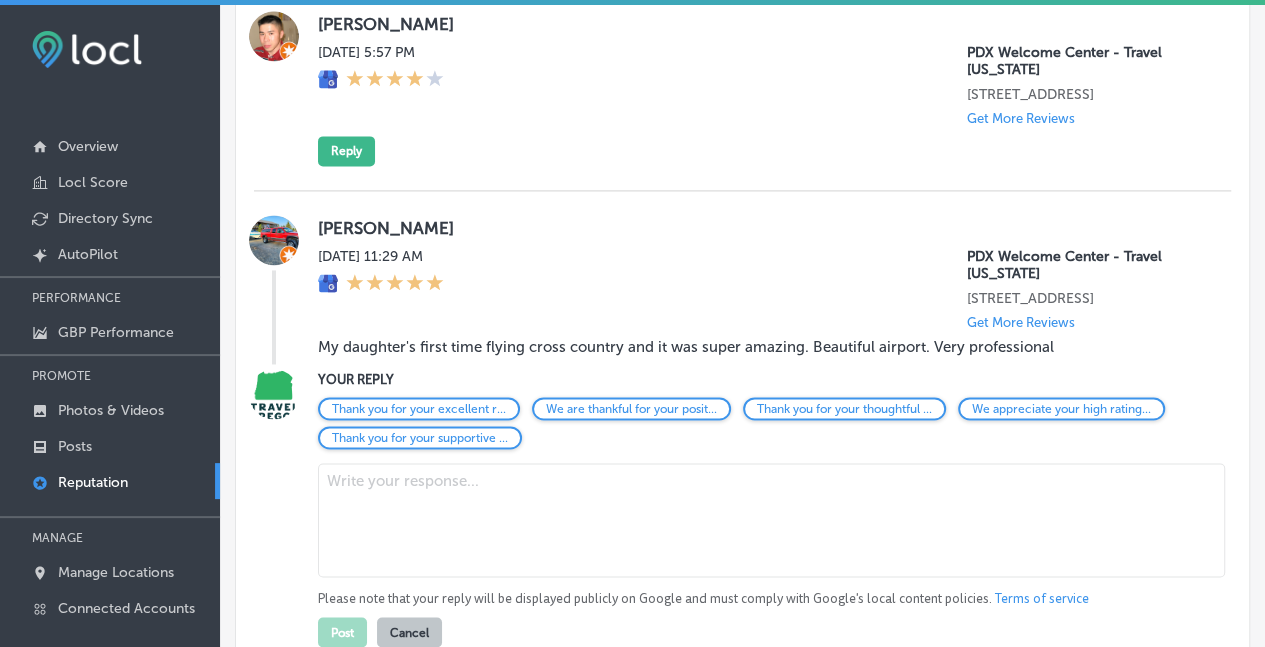 scroll, scrollTop: 1397, scrollLeft: 0, axis: vertical 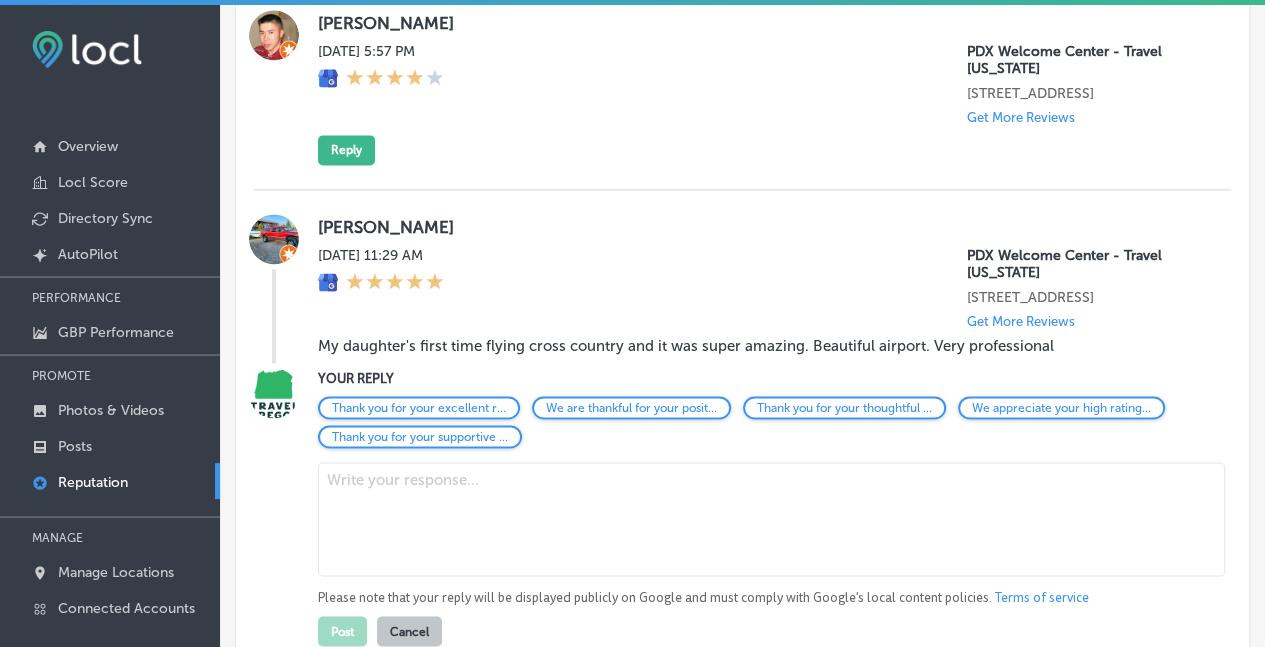 drag, startPoint x: 445, startPoint y: 521, endPoint x: 511, endPoint y: 530, distance: 66.61081 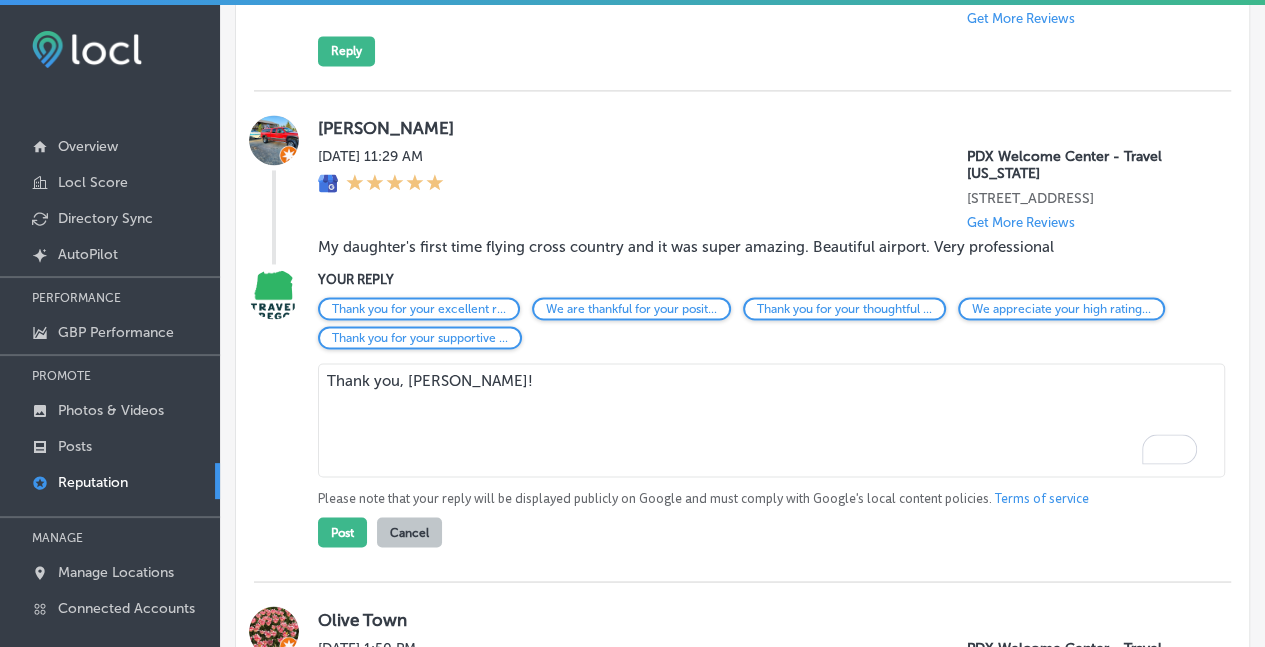 scroll, scrollTop: 1497, scrollLeft: 0, axis: vertical 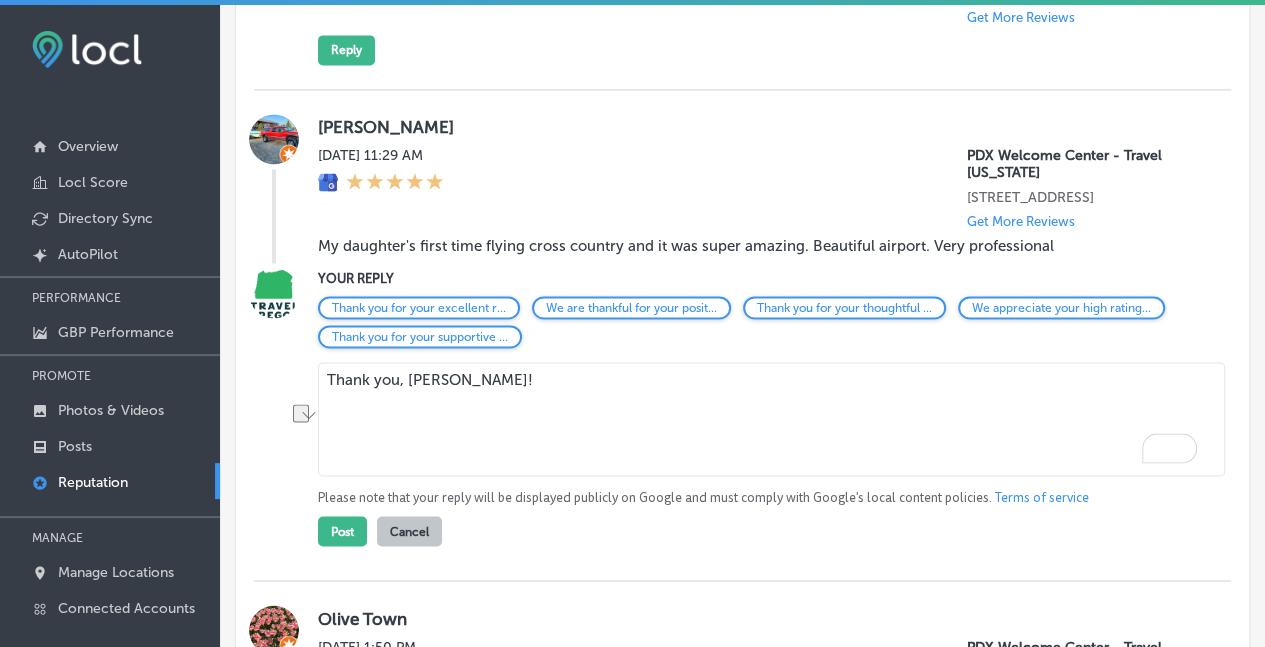 drag, startPoint x: 468, startPoint y: 406, endPoint x: 1014, endPoint y: 598, distance: 578.7746 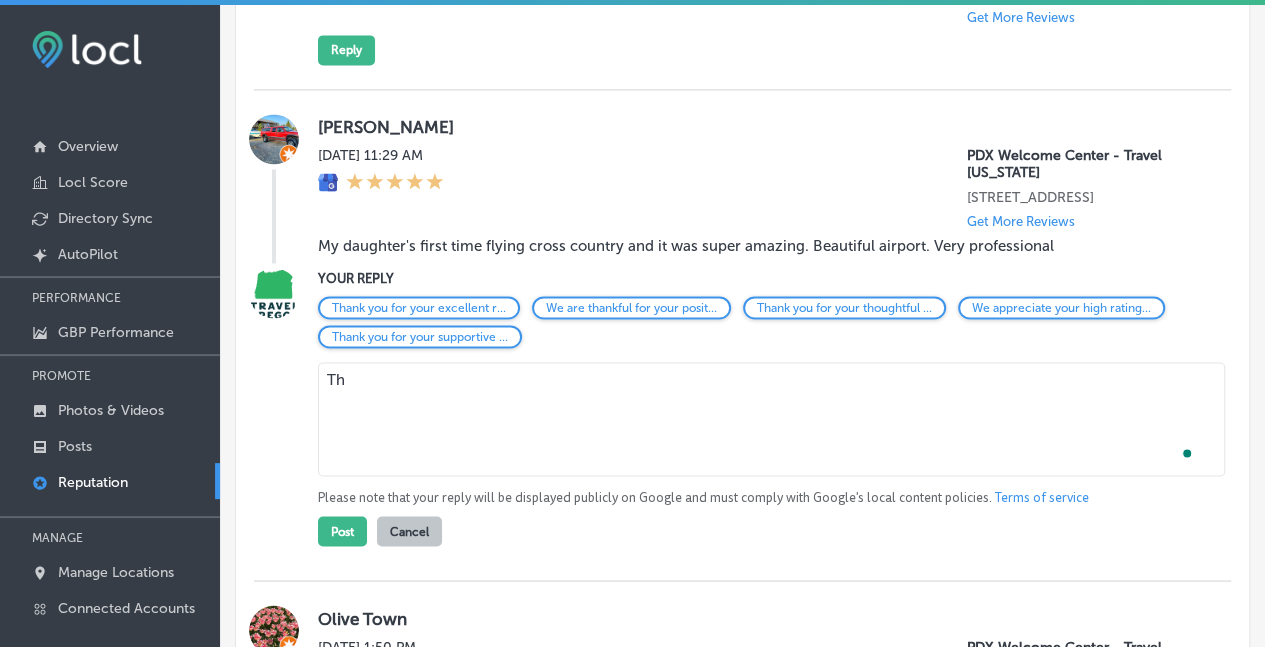 type on "T" 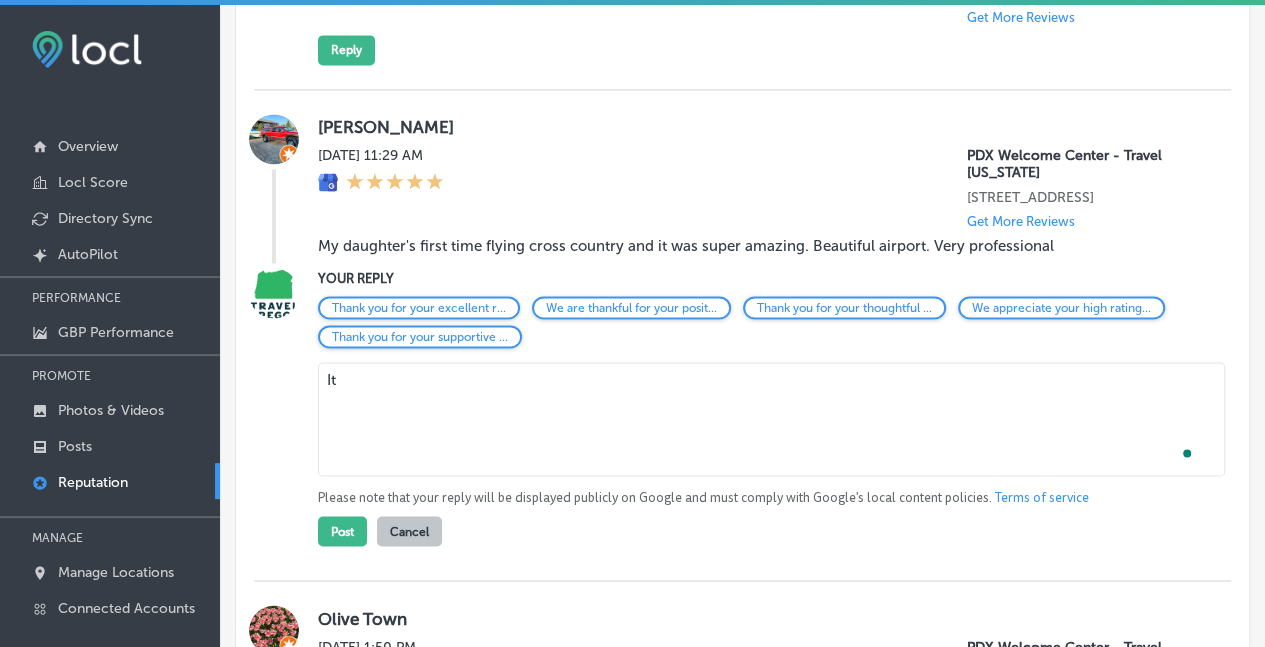 type on "I" 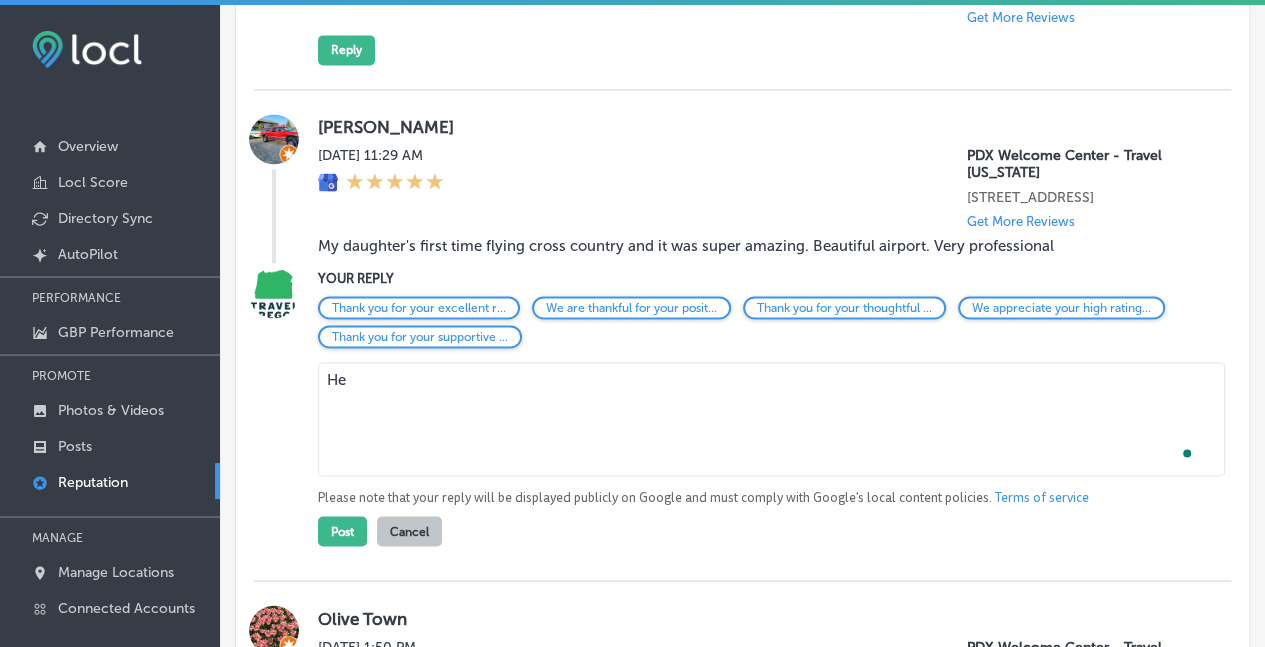 type on "H" 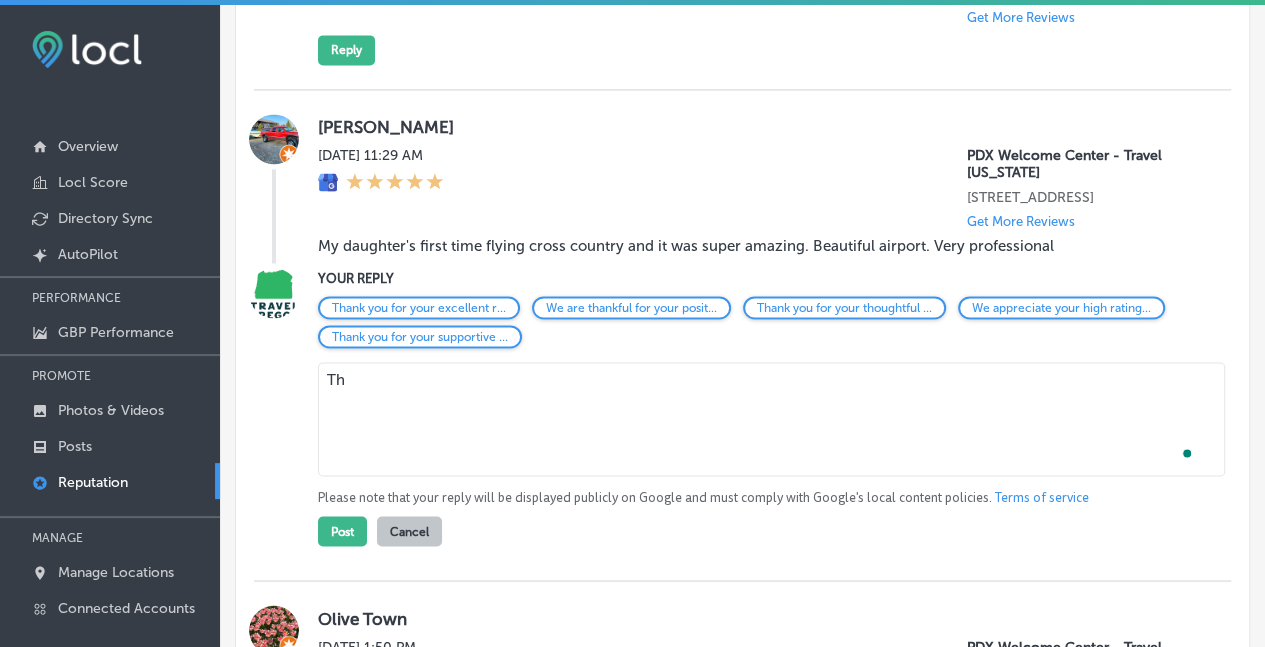 type on "T" 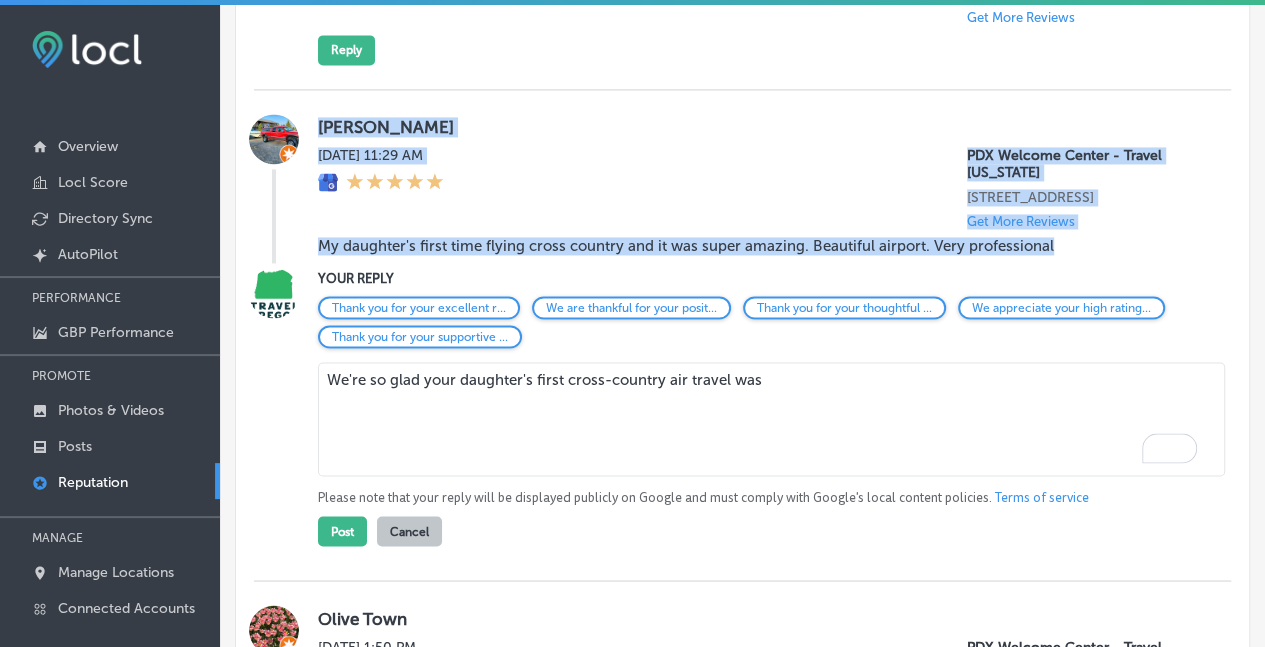 drag, startPoint x: 839, startPoint y: 260, endPoint x: 305, endPoint y: 285, distance: 534.5849 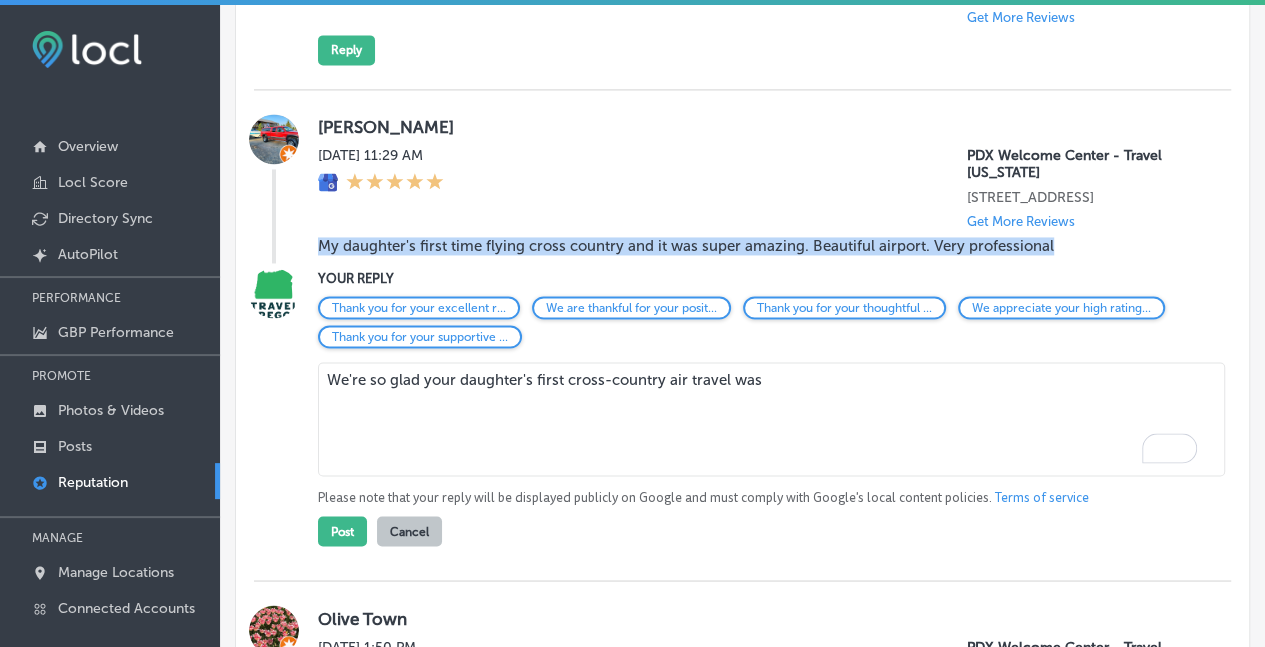 drag, startPoint x: 1054, startPoint y: 270, endPoint x: 368, endPoint y: 291, distance: 686.32135 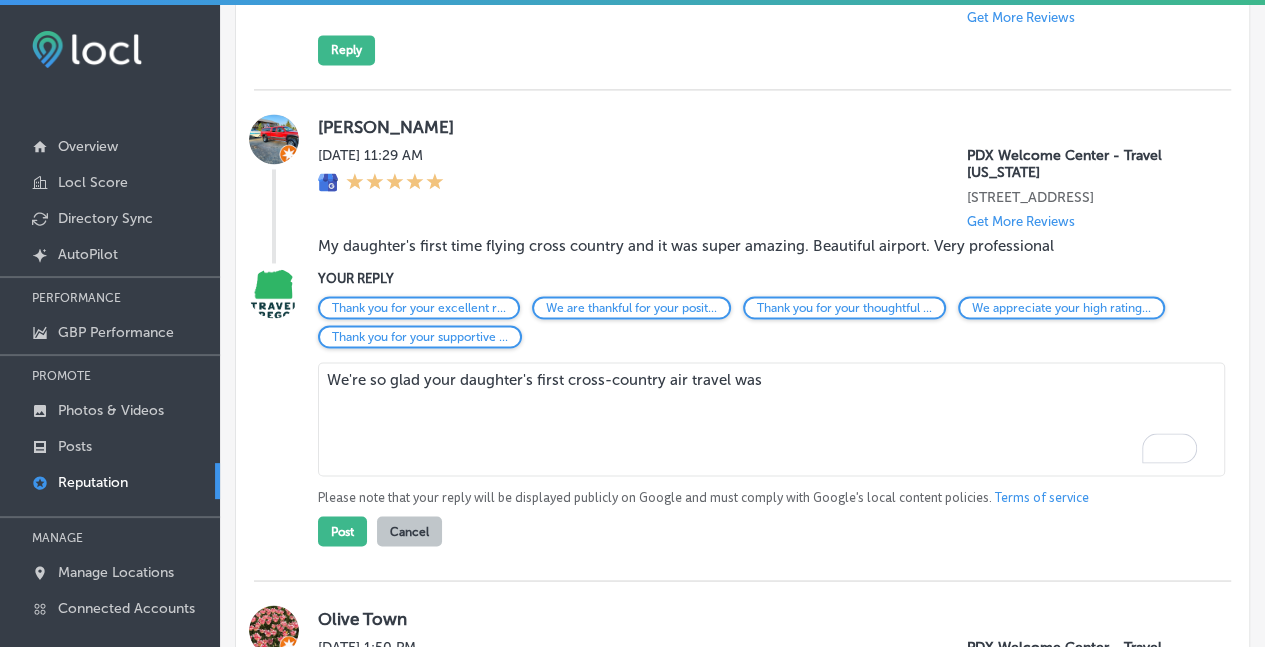 drag, startPoint x: 482, startPoint y: 240, endPoint x: 501, endPoint y: 409, distance: 170.0647 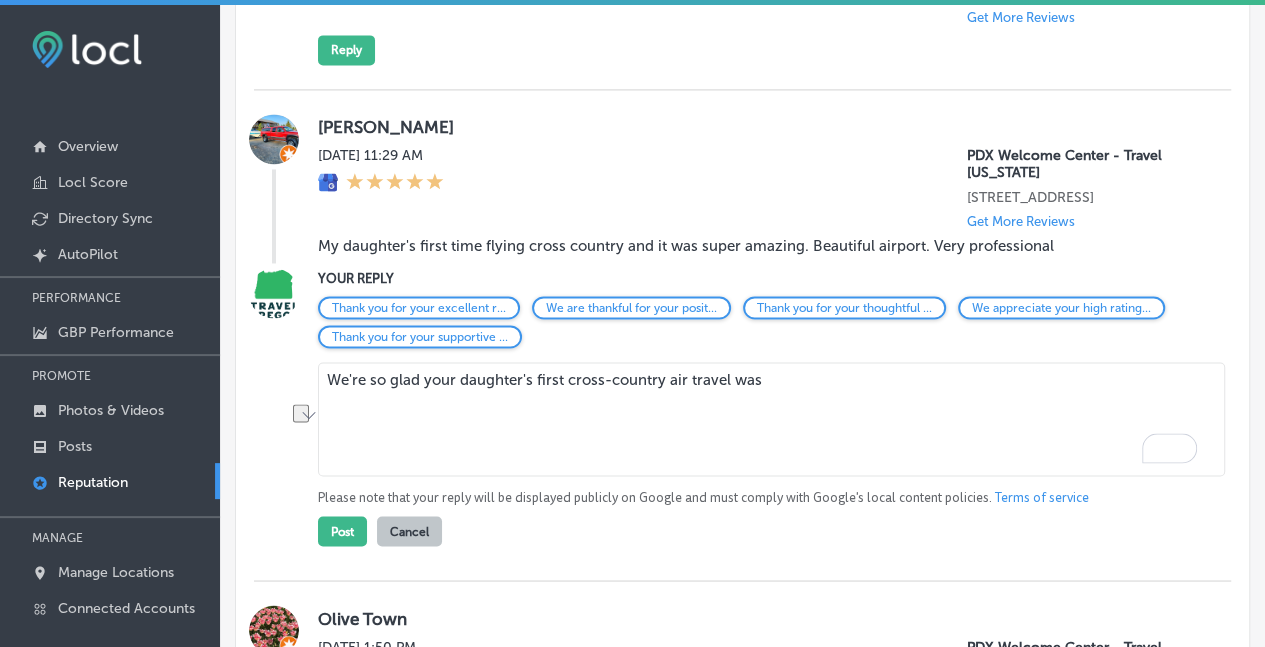 click on "We're so glad your daughter's first cross-country air travel was" at bounding box center [771, 419] 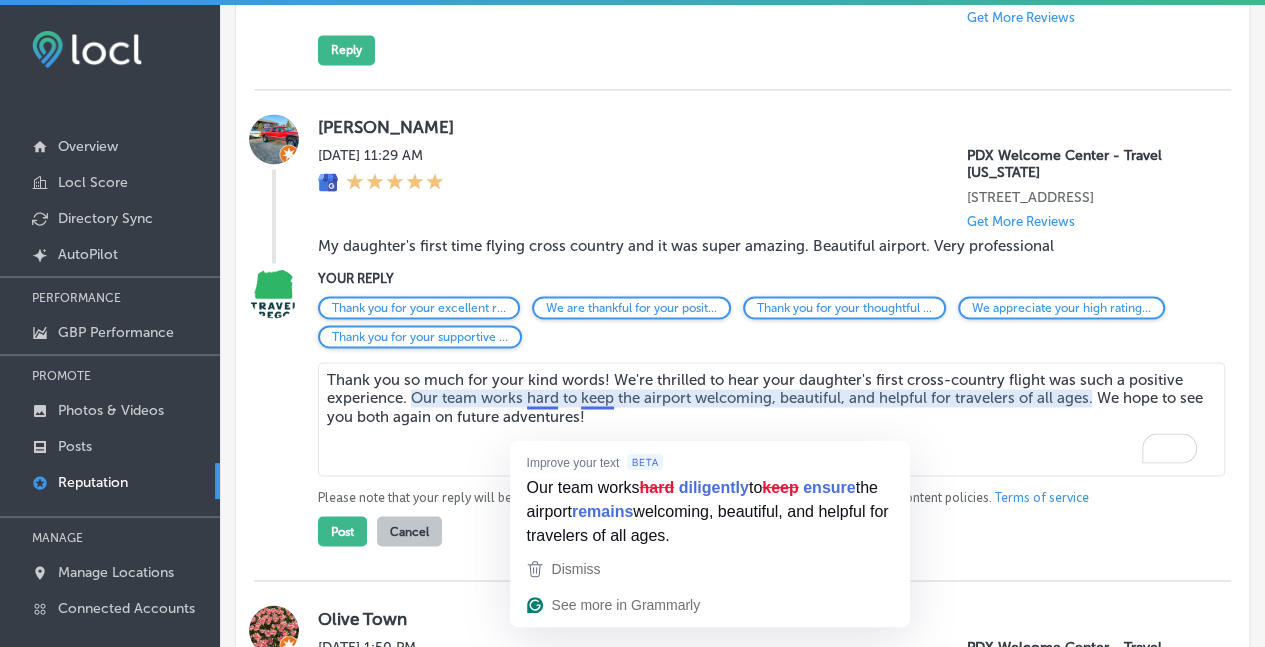 click on "Thank you so much for your kind words! We're thrilled to hear your daughter's first cross-country flight was such a positive experience. Our team works hard to keep the airport welcoming, beautiful, and helpful for travelers of all ages. We hope to see you both again on future adventures!" at bounding box center [771, 419] 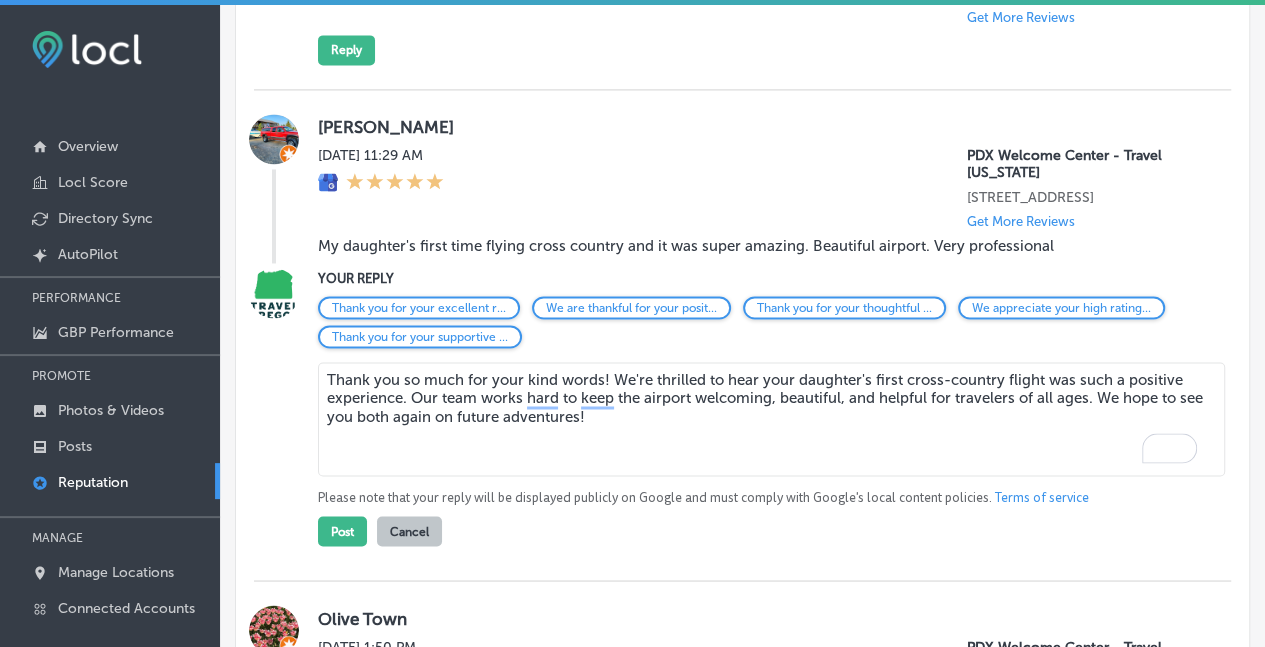 click on "Thank you so much for your kind words! We're thrilled to hear your daughter's first cross-country flight was such a positive experience. Our team works hard to keep the airport welcoming, beautiful, and helpful for travelers of all ages. We hope to see you both again on future adventures!" at bounding box center (771, 419) 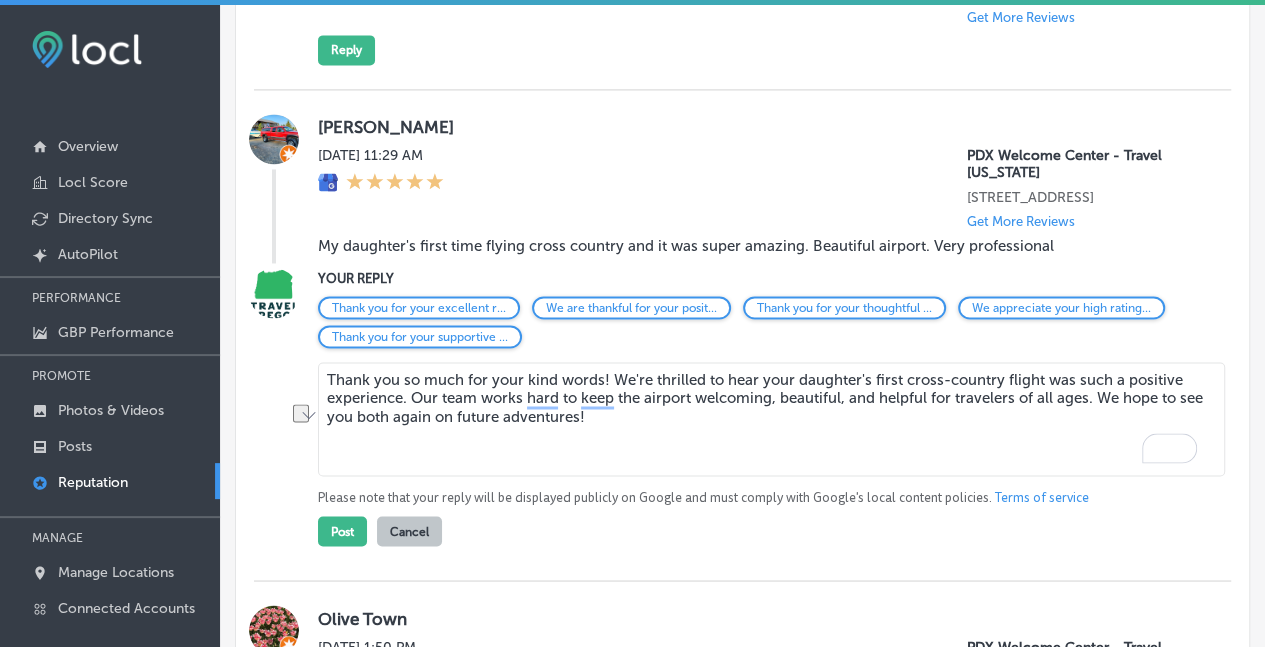 drag, startPoint x: 1078, startPoint y: 431, endPoint x: 414, endPoint y: 431, distance: 664 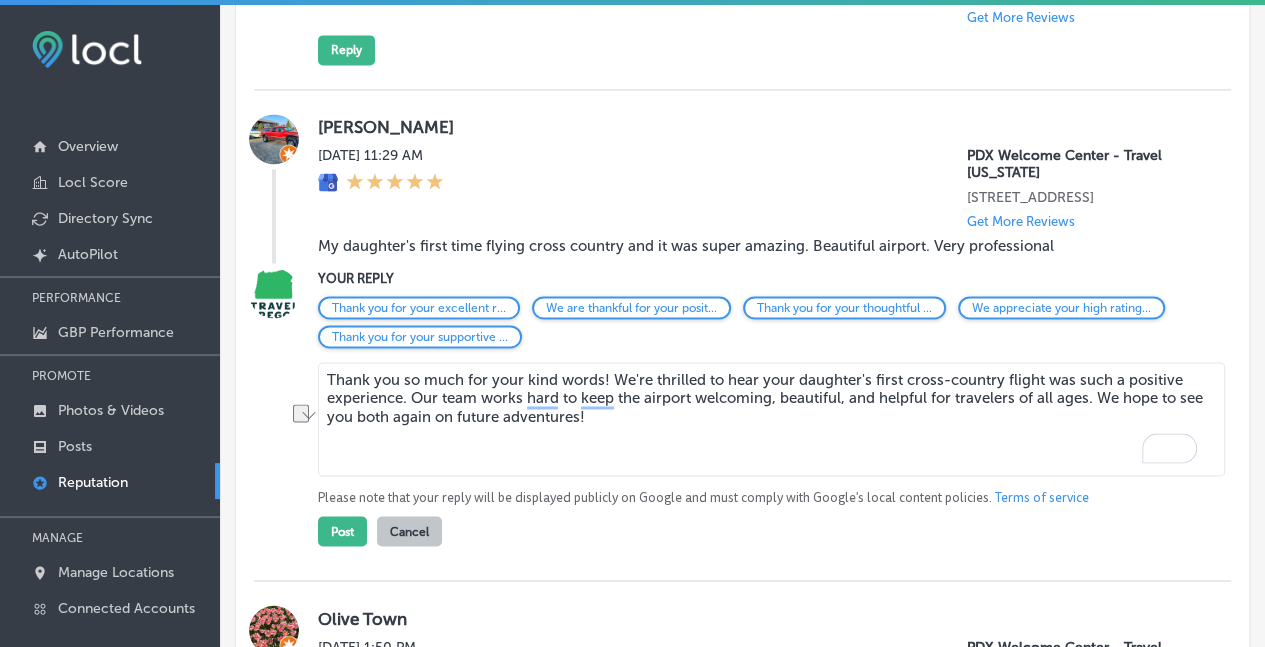 click on "Thank you so much for your kind words! We're thrilled to hear your daughter's first cross-country flight was such a positive experience. Our team works hard to keep the airport welcoming, beautiful, and helpful for travelers of all ages. We hope to see you both again on future adventures!" at bounding box center [771, 419] 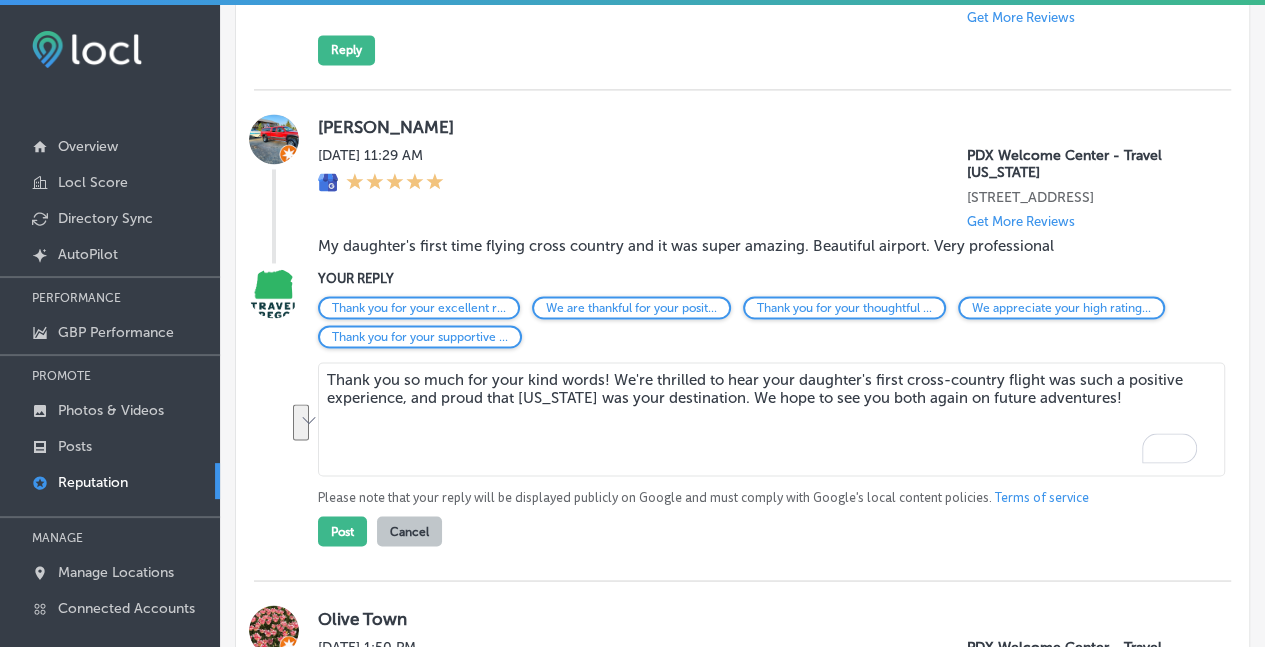 drag, startPoint x: 1106, startPoint y: 425, endPoint x: 256, endPoint y: 400, distance: 850.36755 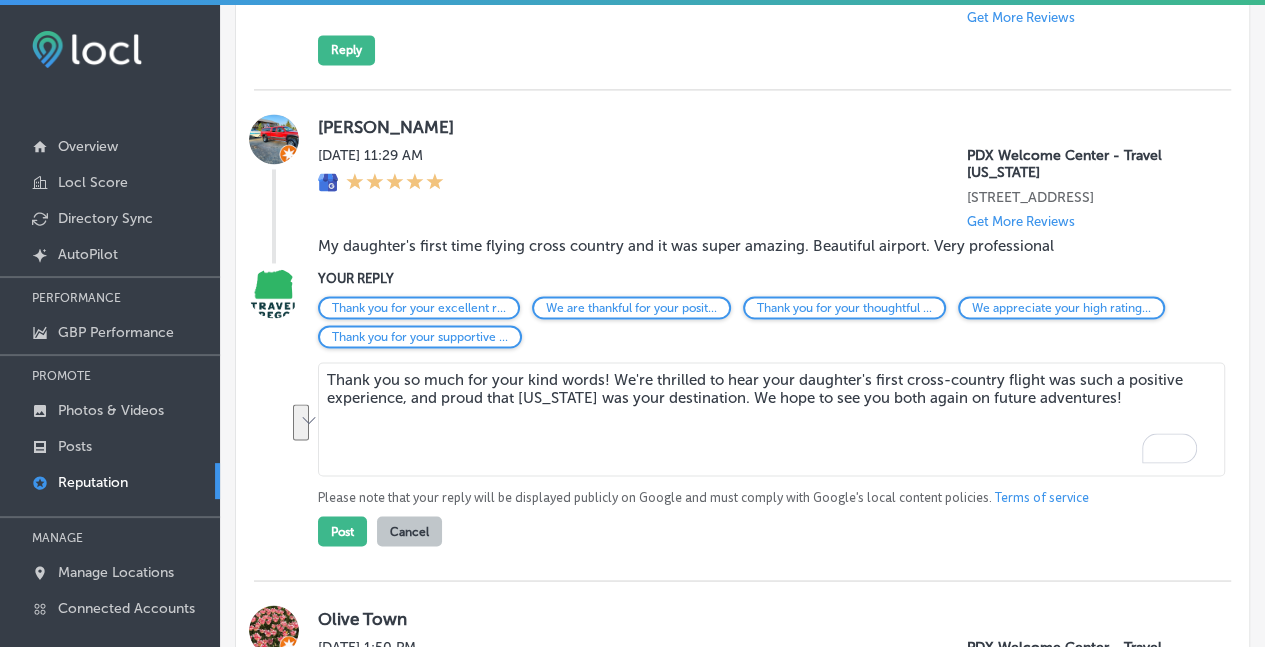 click on "Thank you so much for your kind words! We're thrilled to hear your daughter's first cross-country flight was such a positive experience, and proud that Oregon was your destination. We hope to see you both again on future adventures!" at bounding box center (771, 419) 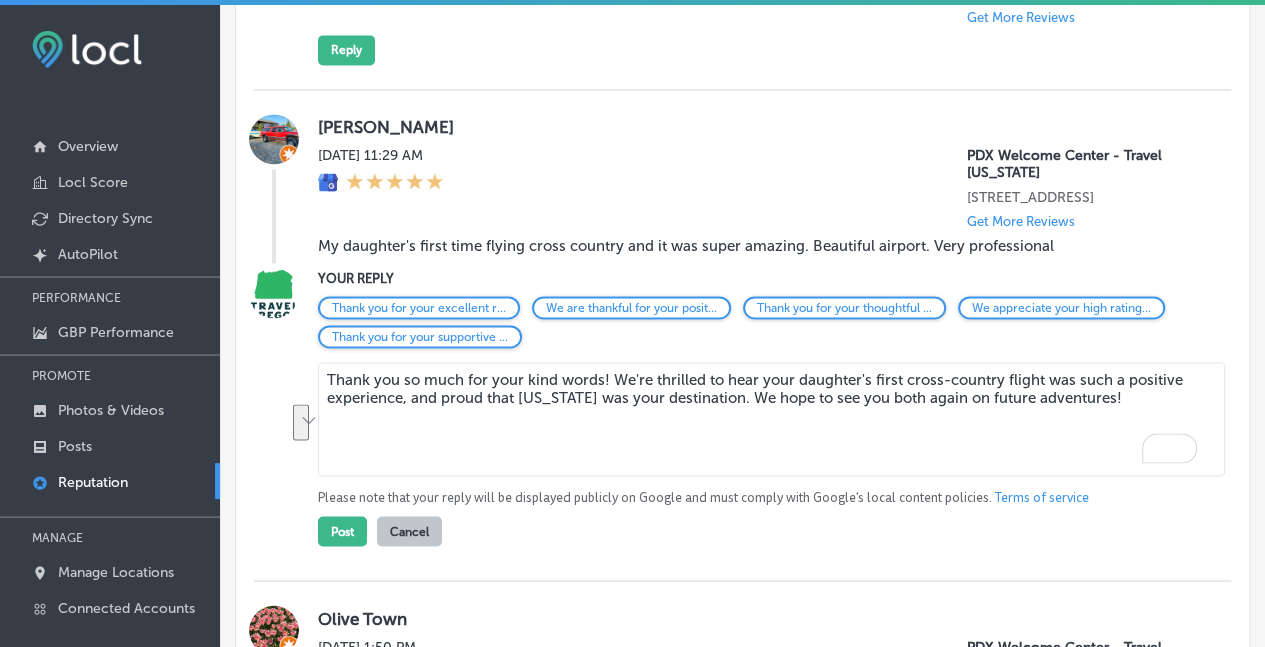paste on "sharing this! We're absolutely thrilled to hear your daughter's first cross-country flight went so well, and we're honored that Oregon was part of this special milestone. We'd love to see you both again on your next adventure" 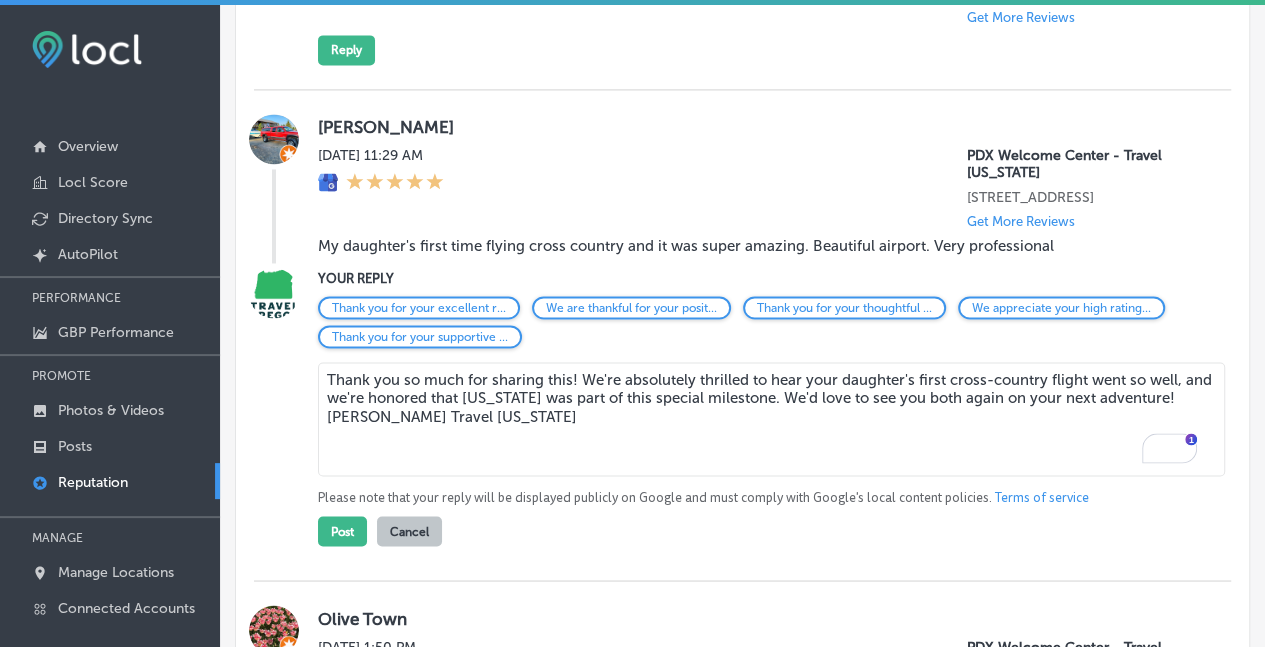 click on "Thank you so much for sharing this! We're absolutely thrilled to hear your daughter's first cross-country flight went so well, and we're honored that Oregon was part of this special milestone. We'd love to see you both again on your next adventure! Allison G. Travel Oregon" at bounding box center [771, 419] 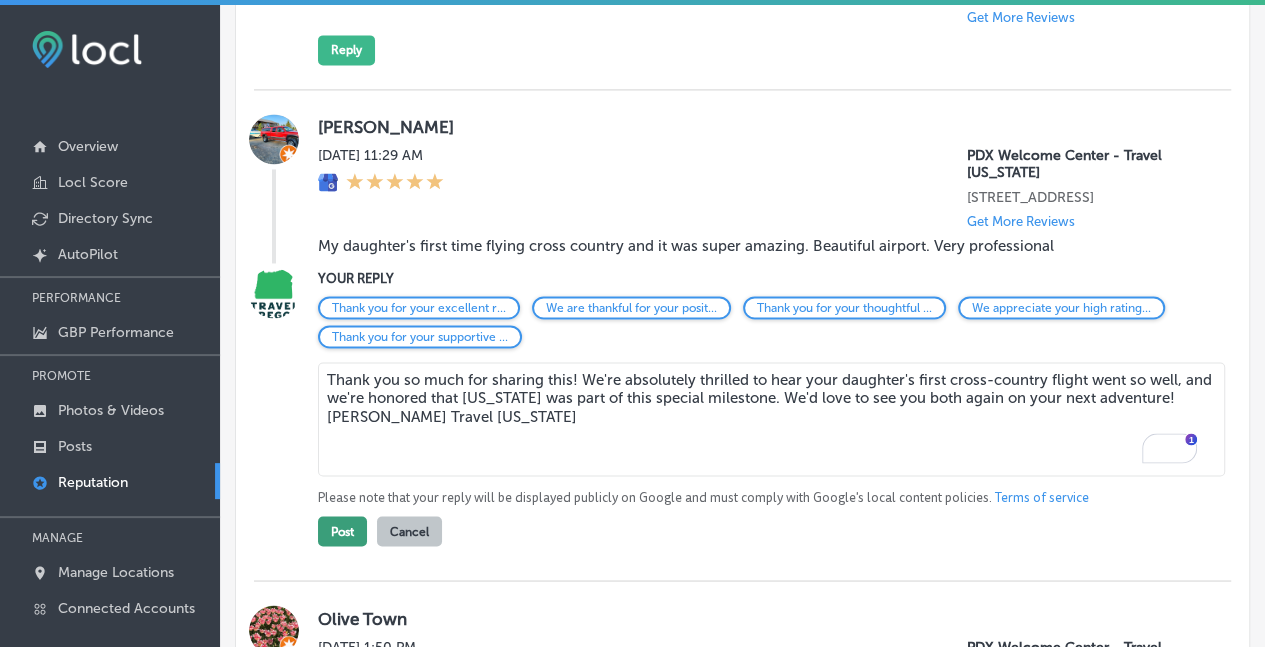 type on "Thank you so much for sharing this! We're absolutely thrilled to hear your daughter's first cross-country flight went so well, and we're honored that Oregon was part of this special milestone. We'd love to see you both again on your next adventure! Allison G. Travel Oregon" 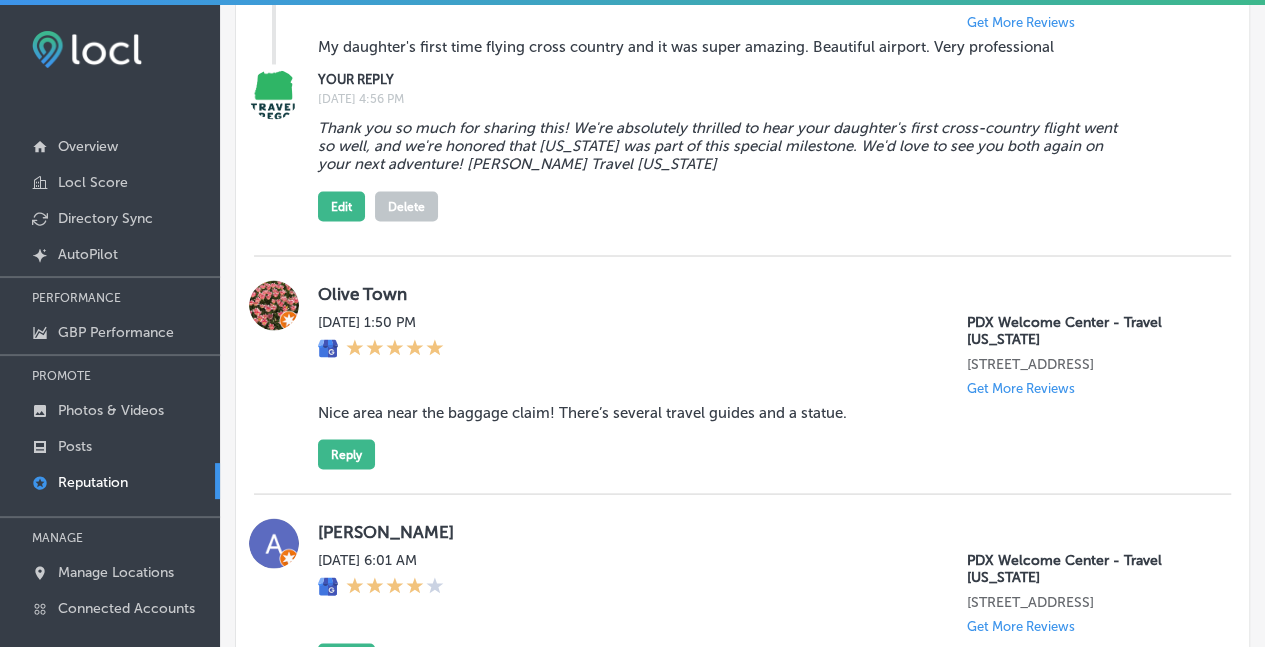 scroll, scrollTop: 1696, scrollLeft: 0, axis: vertical 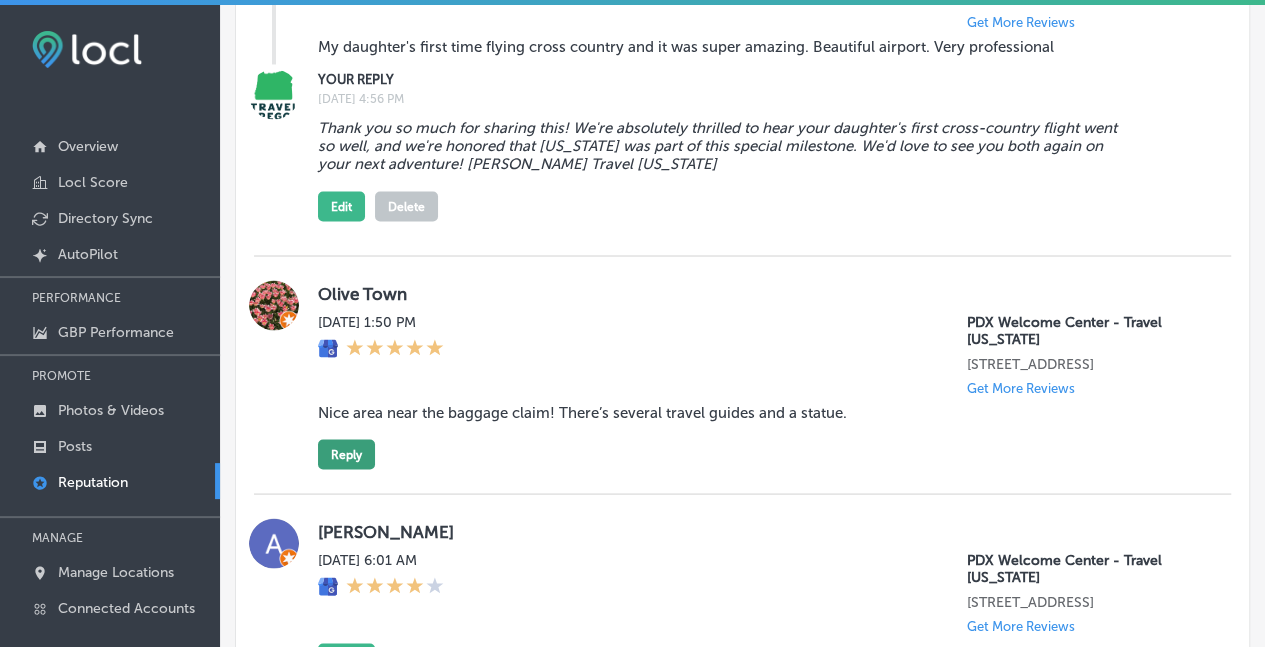 click on "Reply" at bounding box center (346, 454) 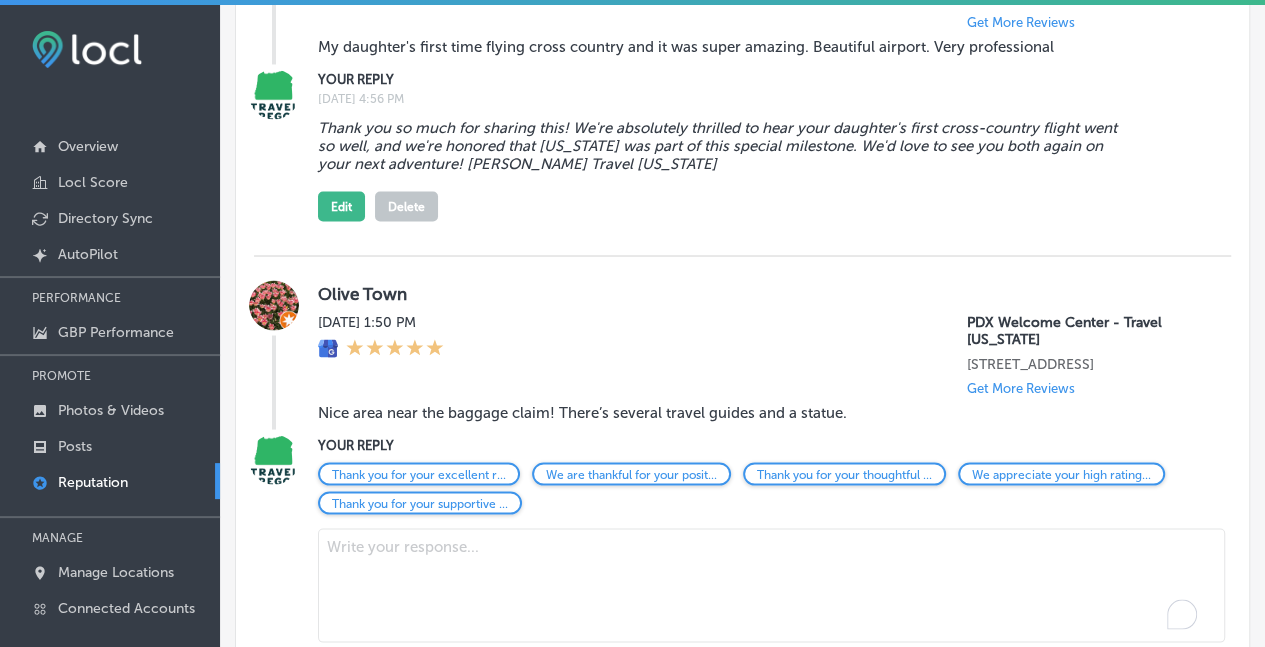 click at bounding box center [771, 585] 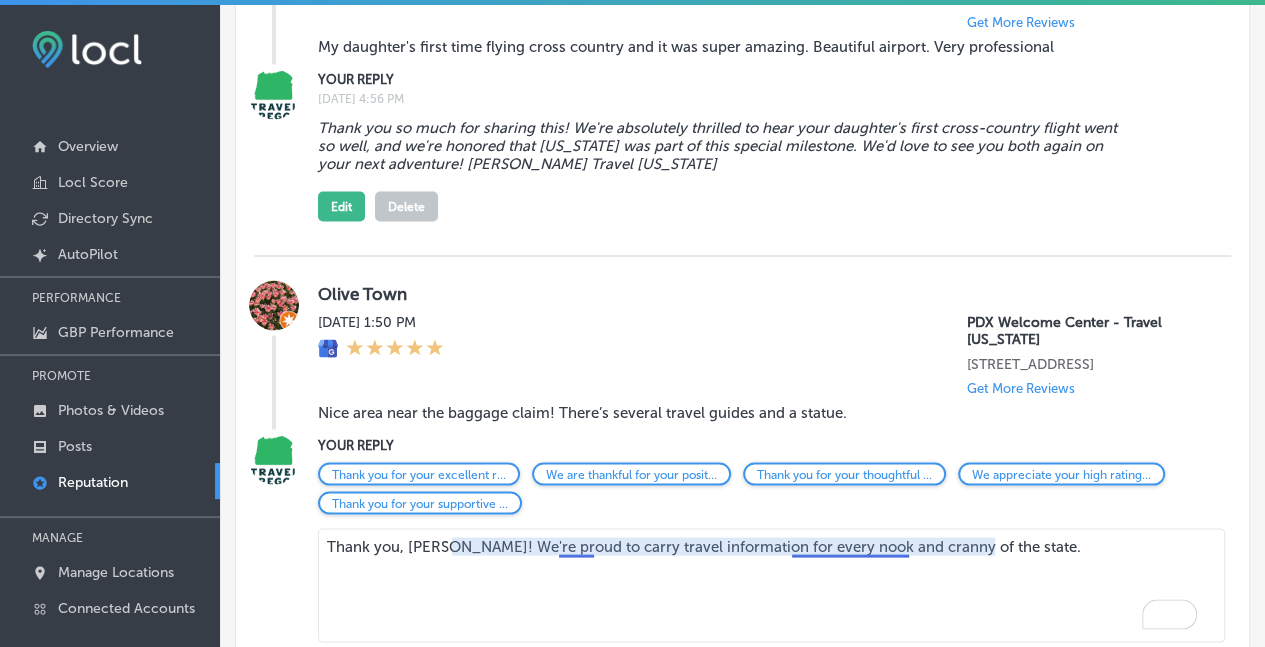 click on "Thank you, Olive! We're proud to carry travel information for every nook and cranny of the state." at bounding box center (771, 585) 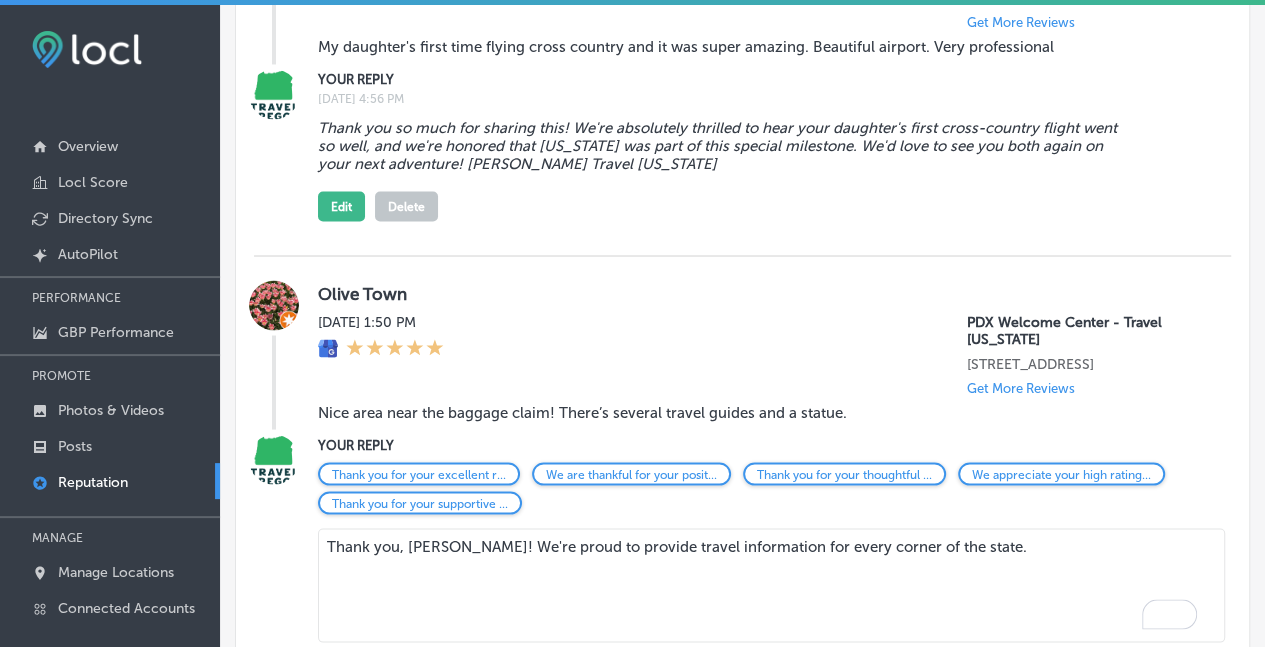 click on "Thank you, Olive! We're proud to provide travel information for every corner of the state." at bounding box center [771, 585] 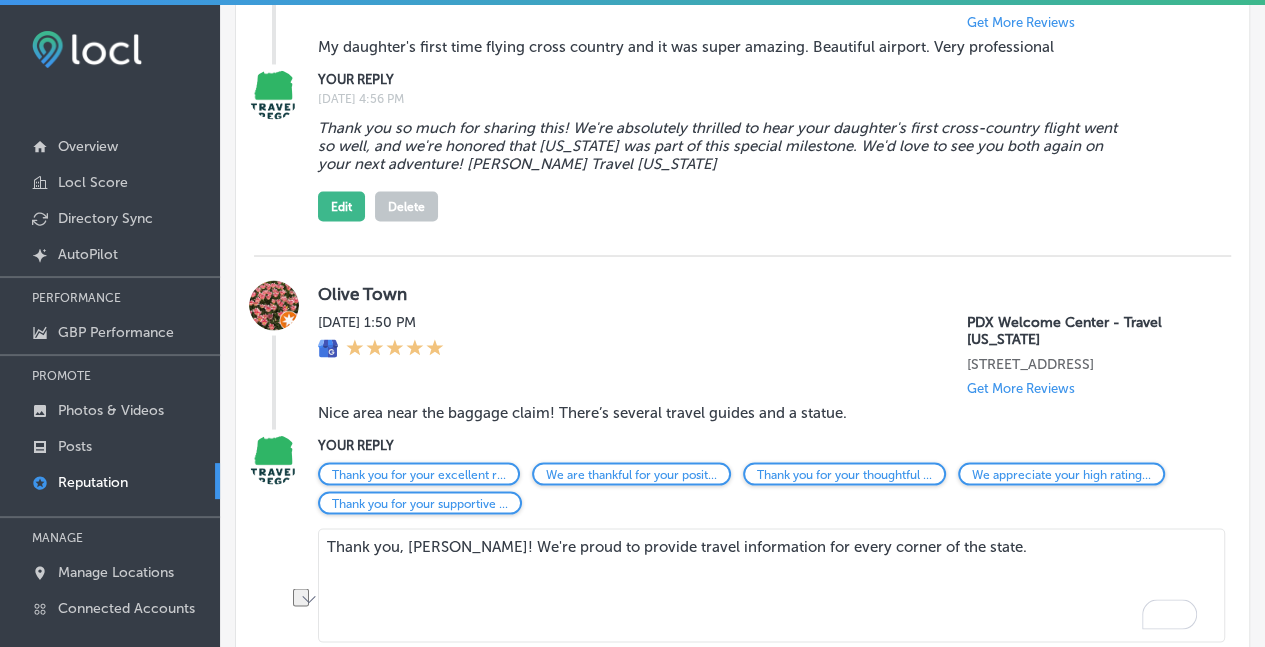 drag, startPoint x: 946, startPoint y: 600, endPoint x: 810, endPoint y: 588, distance: 136.52838 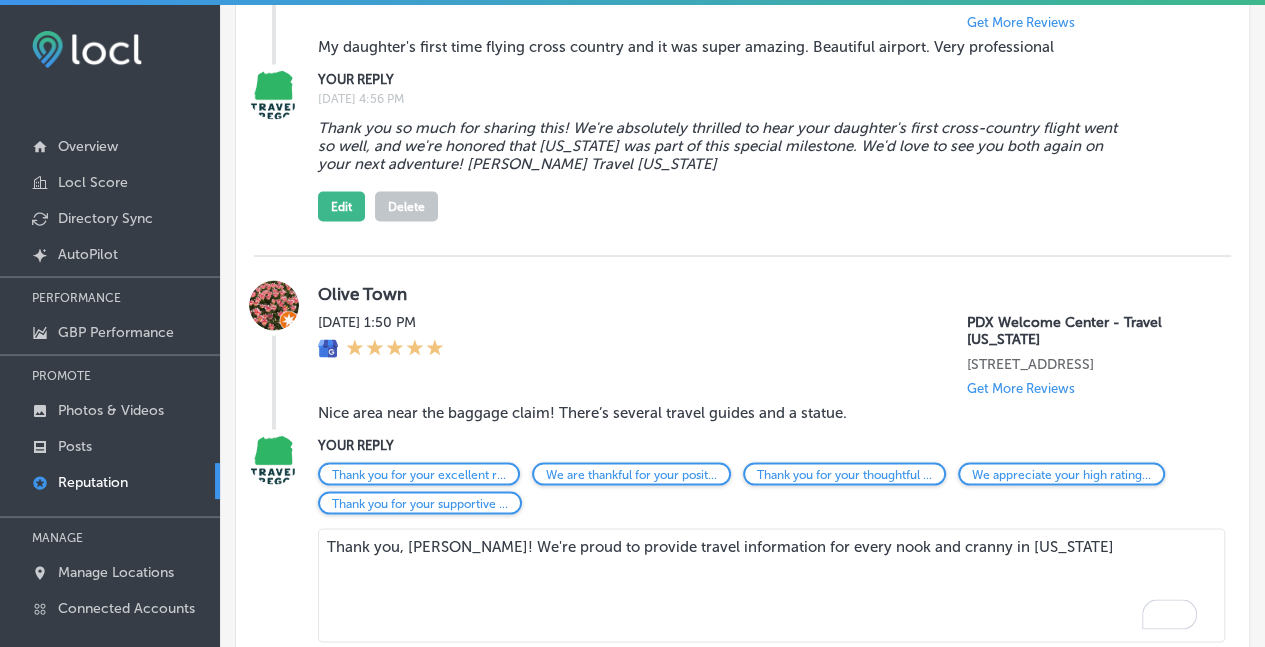 click on "Thank you, Olive! We're proud to provide travel information for every nook and cranny in Oregon" at bounding box center [771, 585] 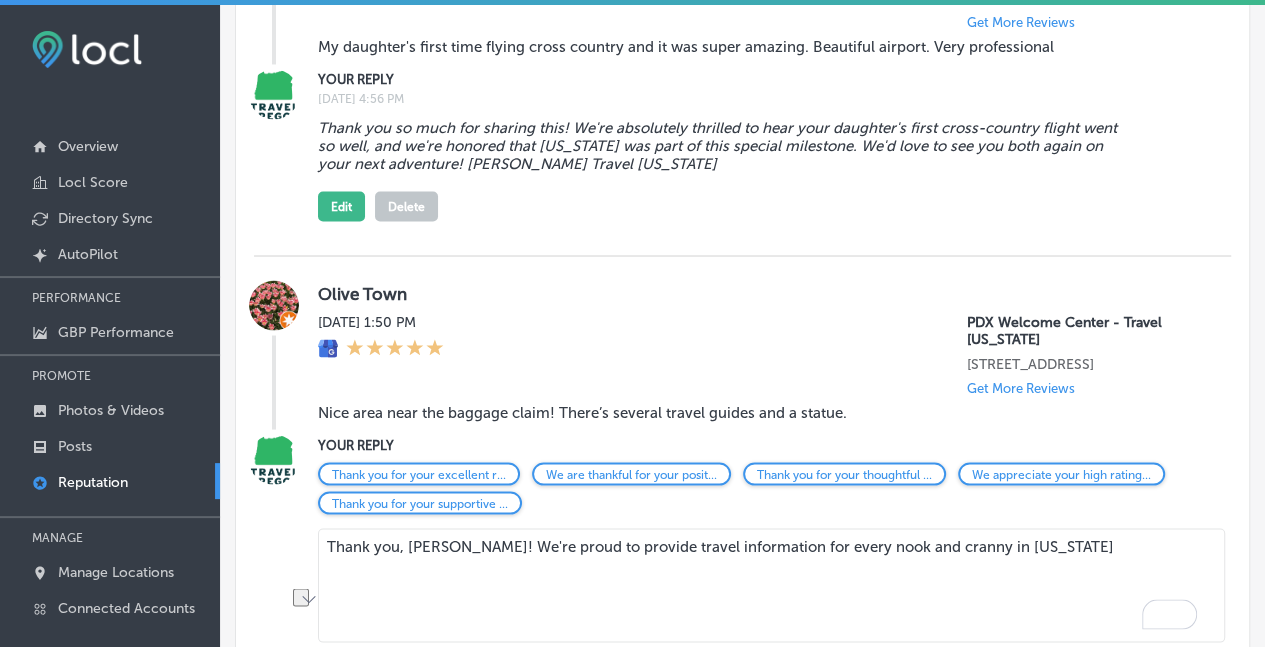 drag, startPoint x: 1040, startPoint y: 596, endPoint x: 305, endPoint y: 592, distance: 735.01086 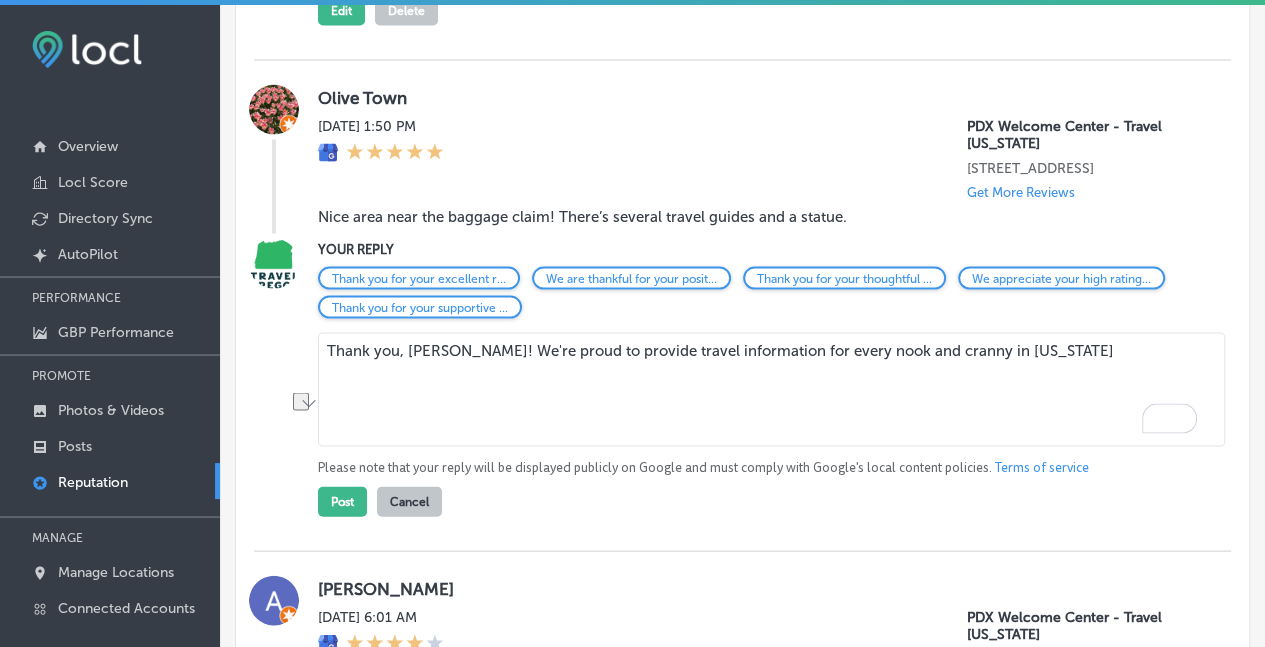 scroll, scrollTop: 1893, scrollLeft: 0, axis: vertical 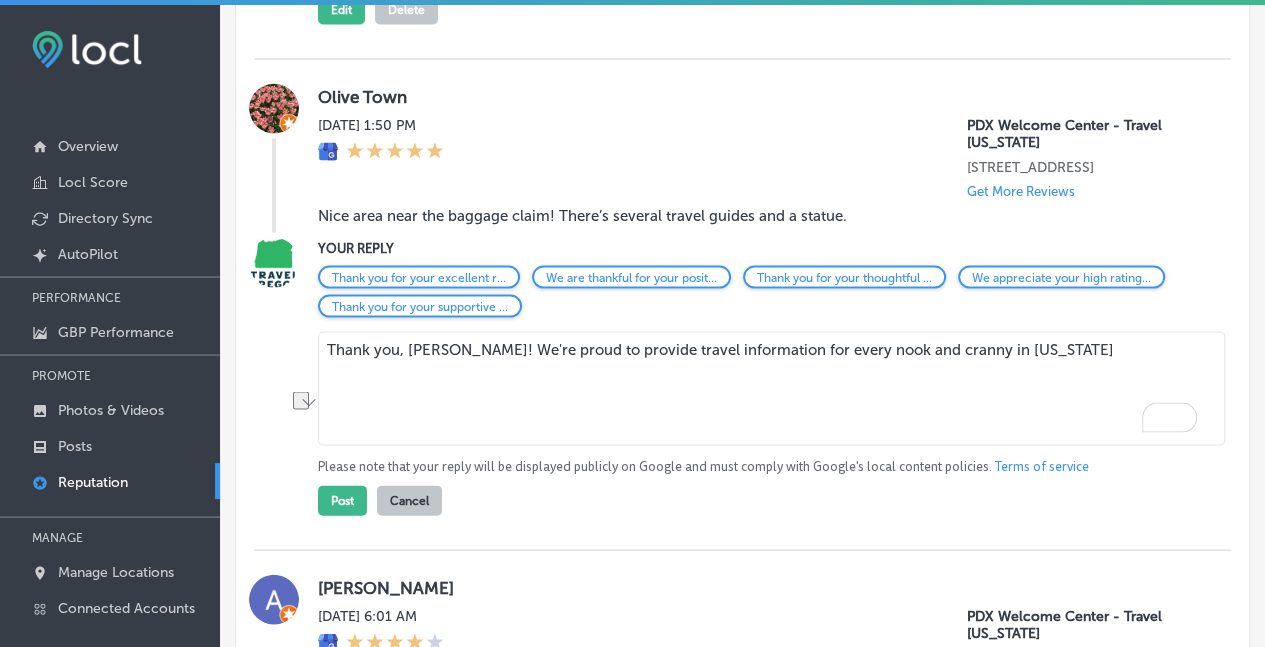 drag, startPoint x: 1031, startPoint y: 411, endPoint x: 1020, endPoint y: 406, distance: 12.083046 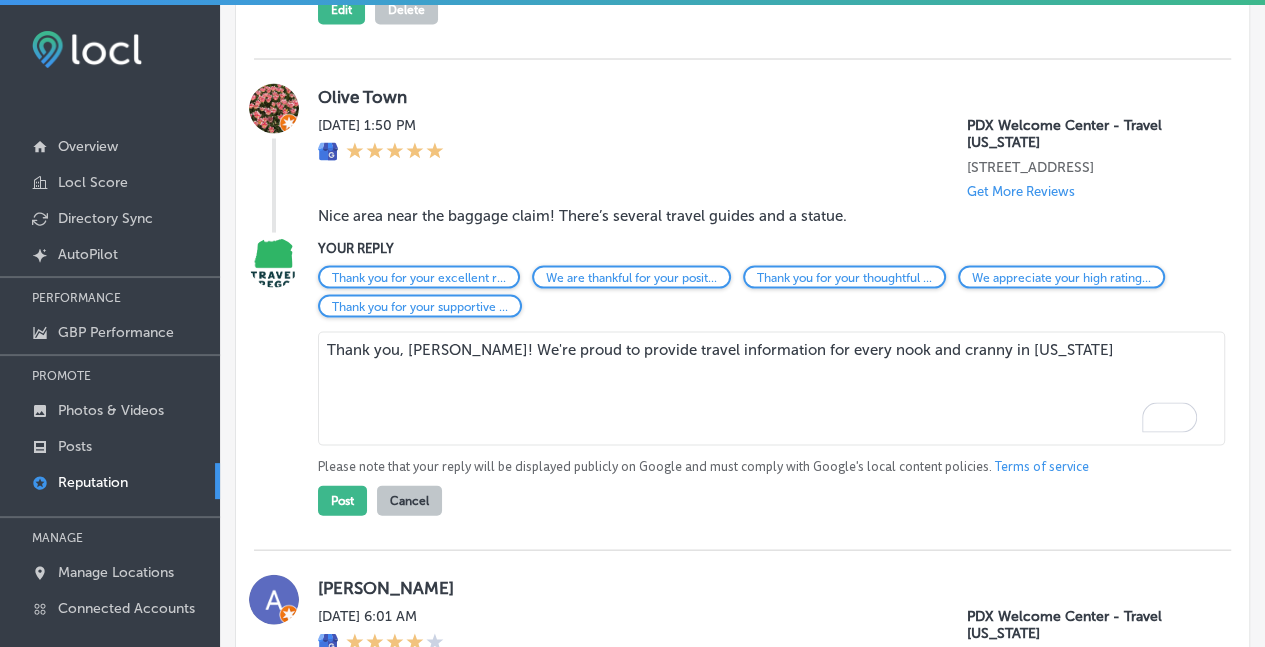 drag, startPoint x: 1029, startPoint y: 397, endPoint x: 206, endPoint y: 371, distance: 823.4106 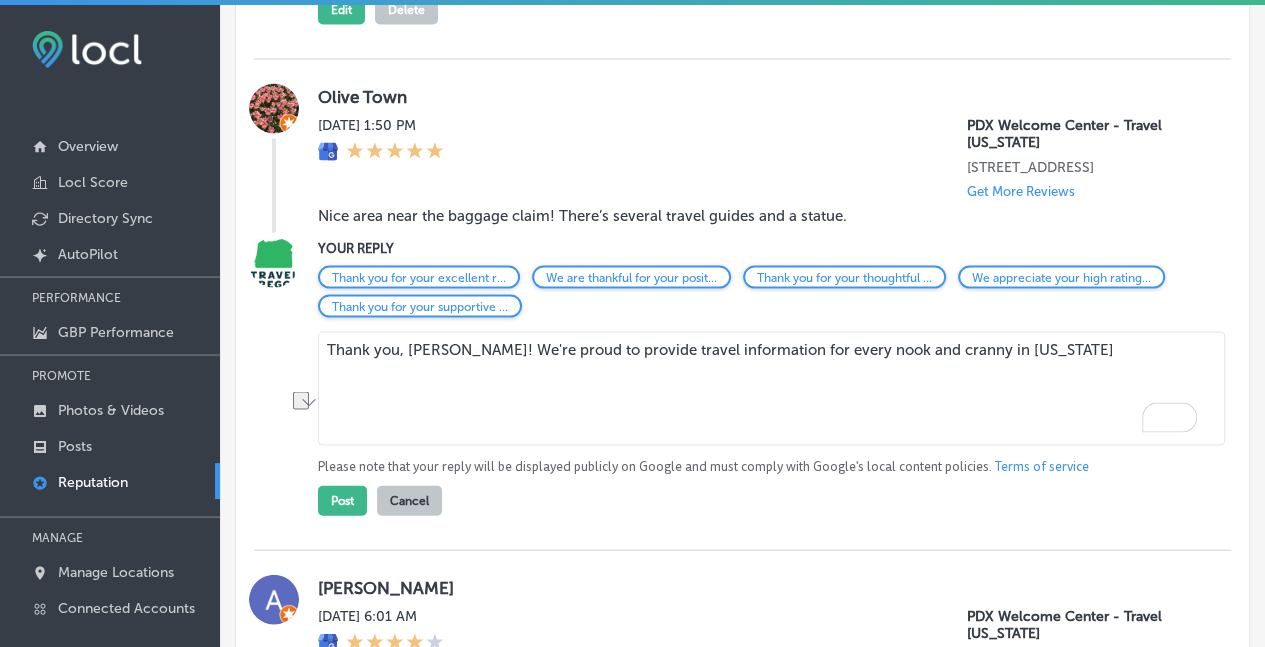 paste on "thrilled to be your guide to Oregon's incredible destinations, whether you're looking for popular attractions or those special hidden treasures off the beaten path." 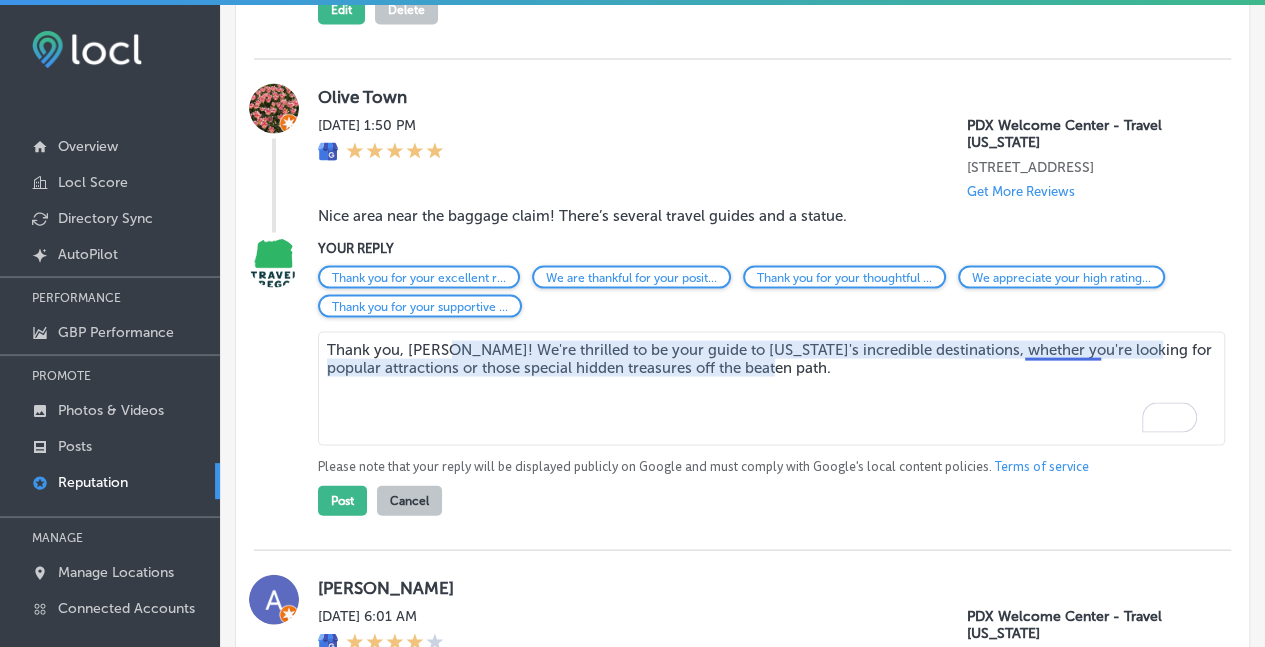 click on "Thank you, Olive! We're thrilled to be your guide to Oregon's incredible destinations, whether you're looking for popular attractions or those special hidden treasures off the beaten path." at bounding box center [771, 388] 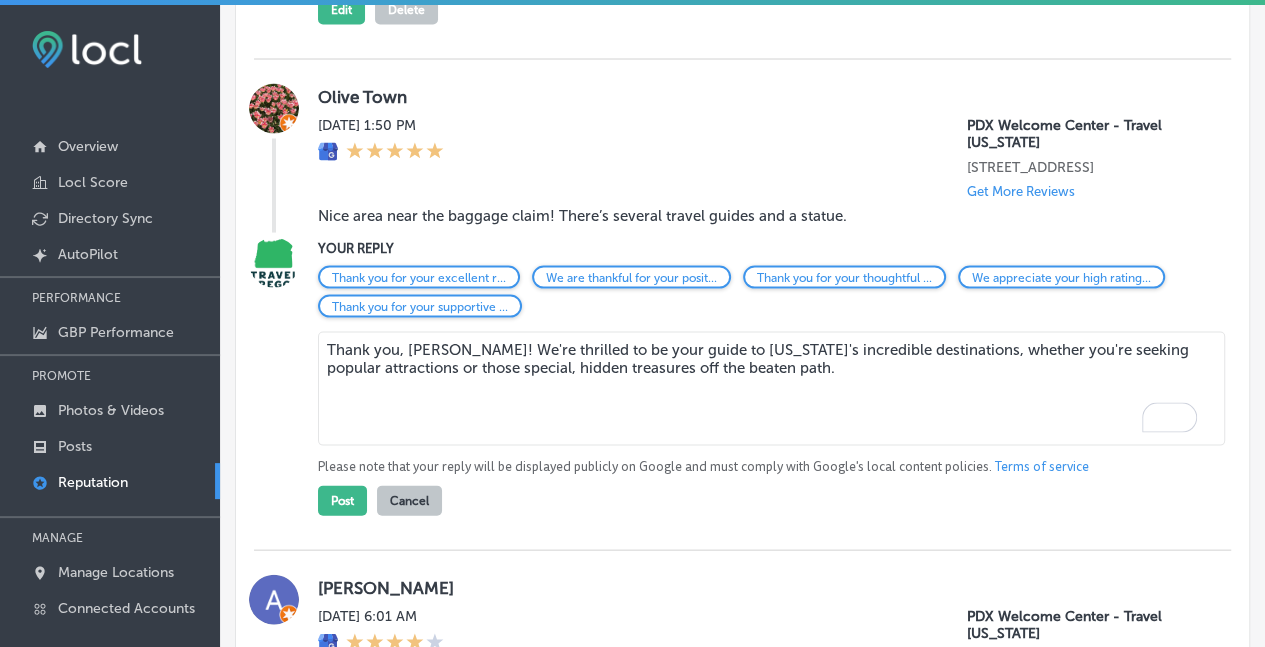 click on "Thank you, Olive! We're thrilled to be your guide to Oregon's incredible destinations, whether you're seeking popular attractions or those special, hidden treasures off the beaten path." at bounding box center (771, 388) 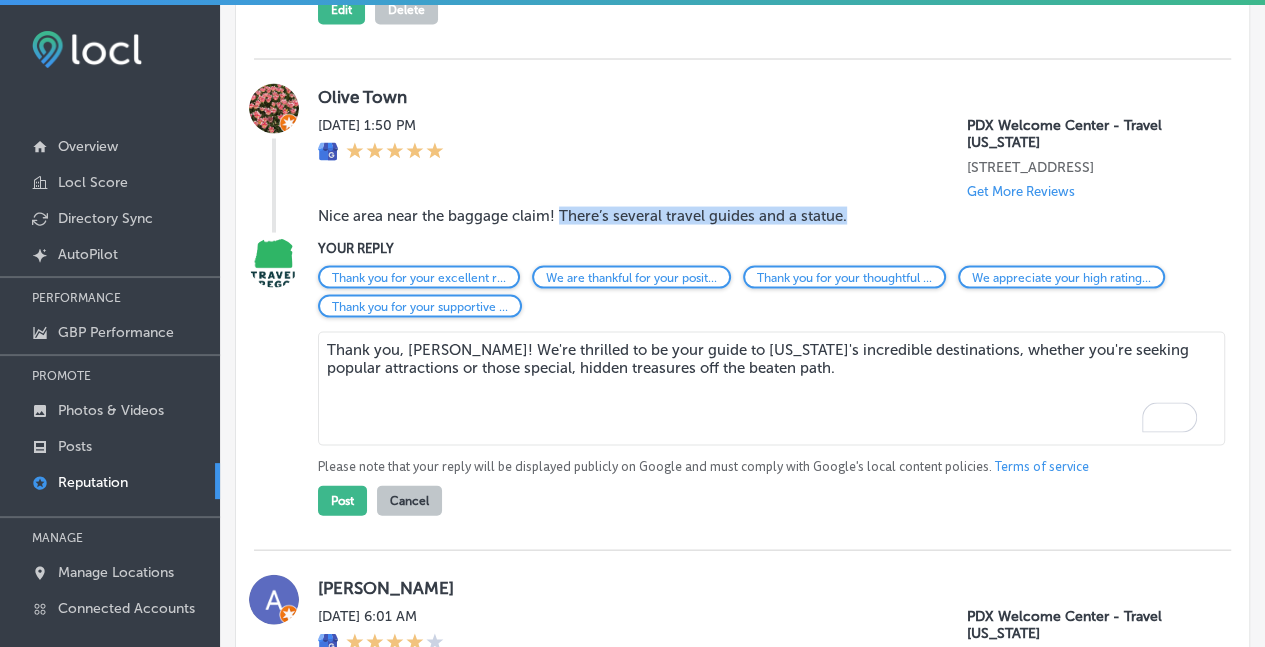 drag, startPoint x: 848, startPoint y: 265, endPoint x: 558, endPoint y: 262, distance: 290.0155 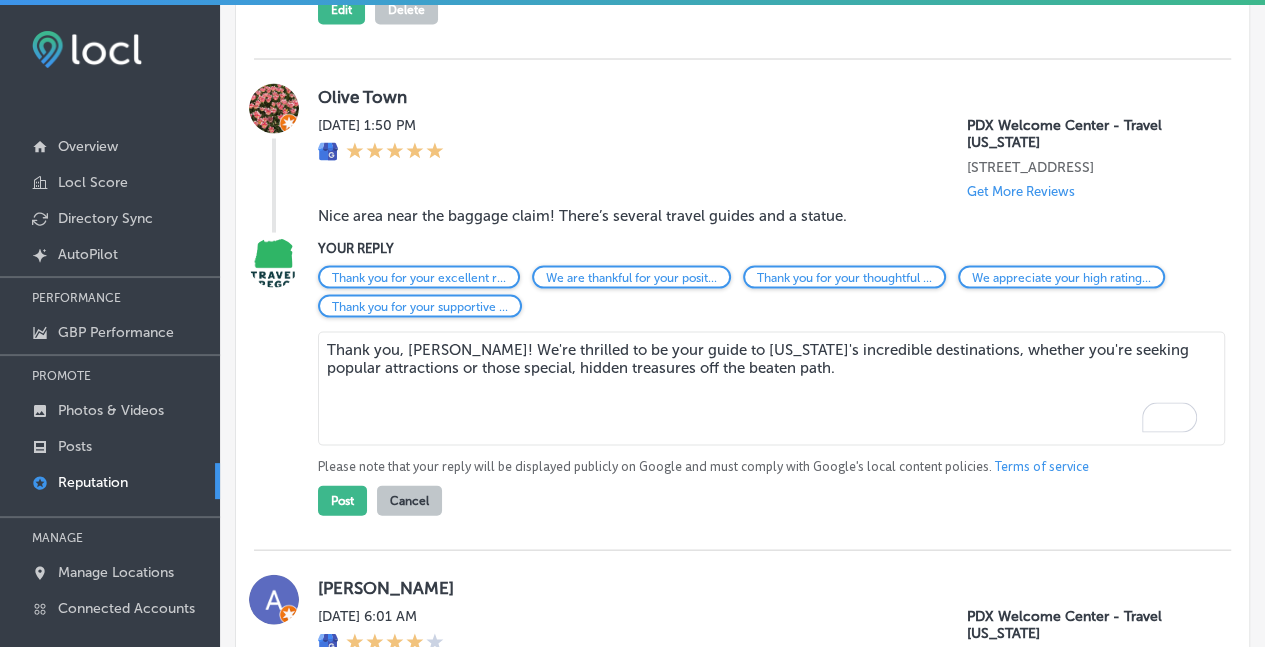 click on "Thank you, Olive! We're thrilled to be your guide to Oregon's incredible destinations, whether you're seeking popular attractions or those special, hidden treasures off the beaten path." at bounding box center [771, 388] 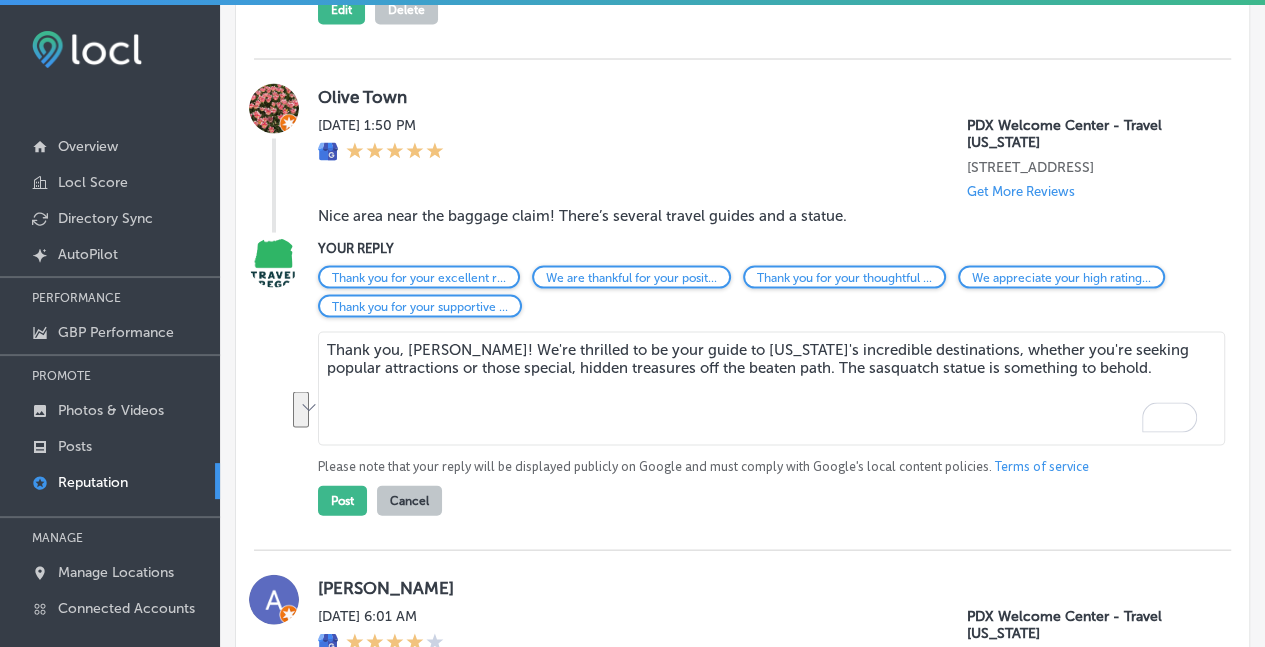 drag, startPoint x: 1110, startPoint y: 413, endPoint x: 482, endPoint y: 439, distance: 628.53796 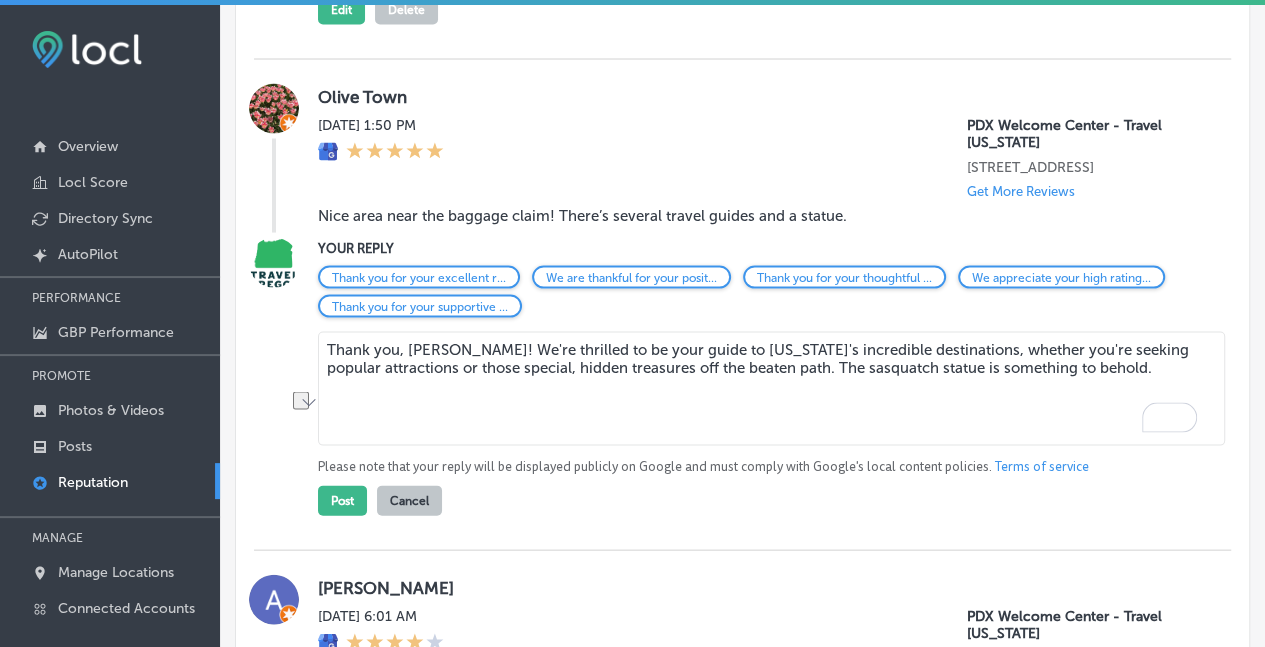 drag, startPoint x: 1116, startPoint y: 421, endPoint x: 148, endPoint y: 369, distance: 969.3957 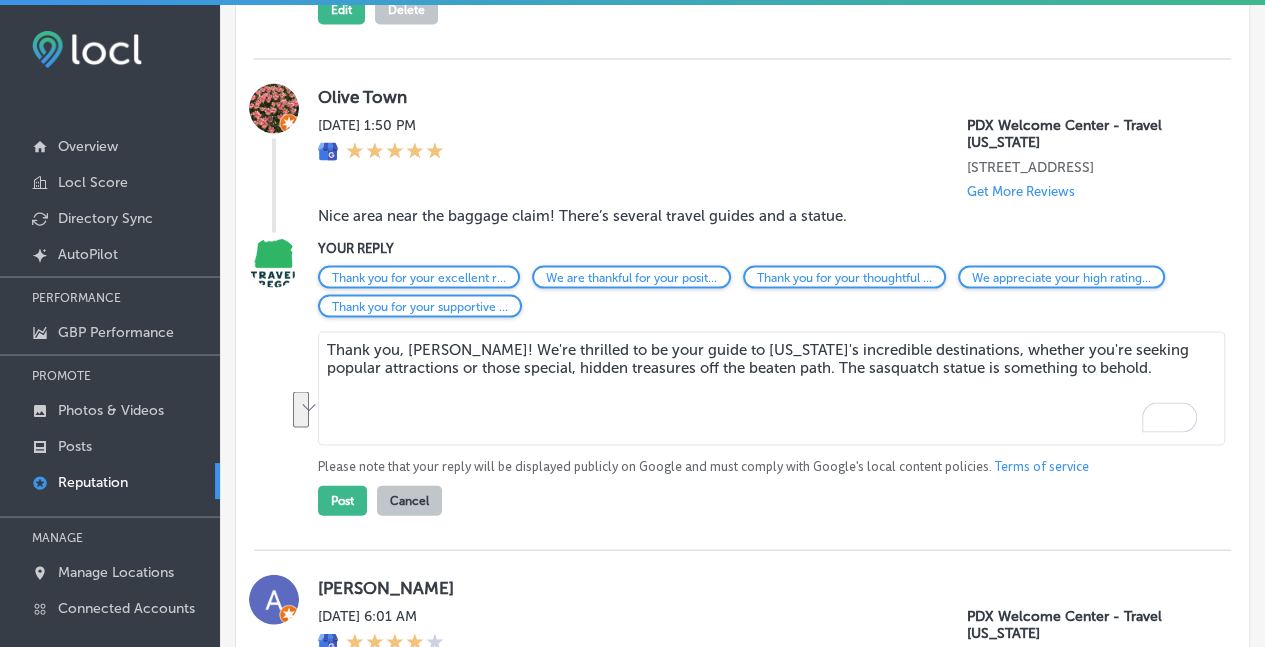 paste on "Speaking of unique finds – the sasquatch statue is definitely something to behold!" 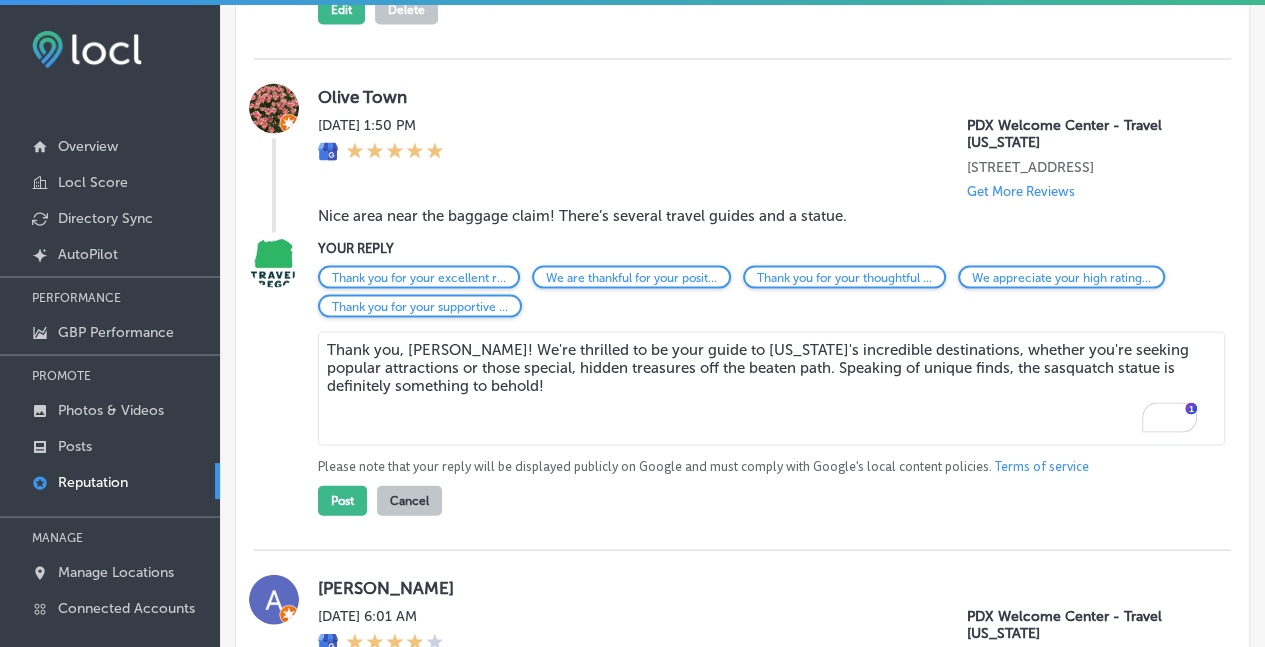 click on "Thank you, Olive! We're thrilled to be your guide to Oregon's incredible destinations, whether you're seeking popular attractions or those special, hidden treasures off the beaten path. Speaking of unique finds, the sasquatch statue is definitely something to behold!" at bounding box center (771, 388) 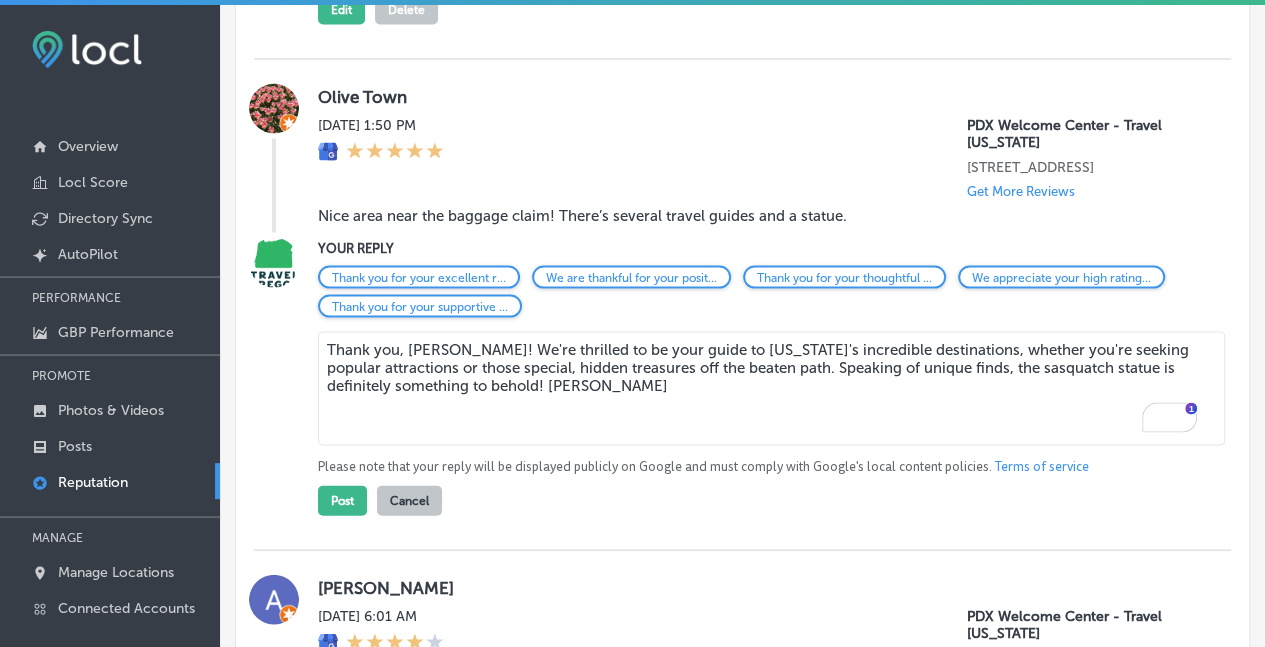 drag, startPoint x: 668, startPoint y: 480, endPoint x: 654, endPoint y: 458, distance: 26.076809 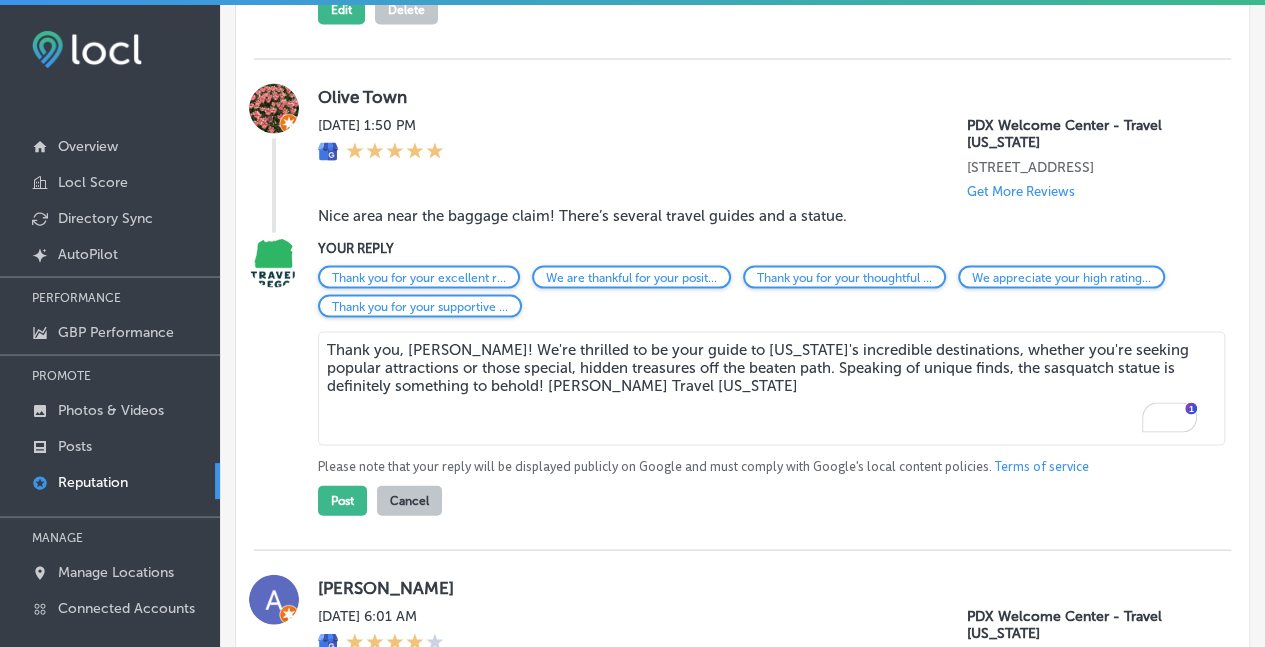 drag, startPoint x: 551, startPoint y: 429, endPoint x: 582, endPoint y: 439, distance: 32.572994 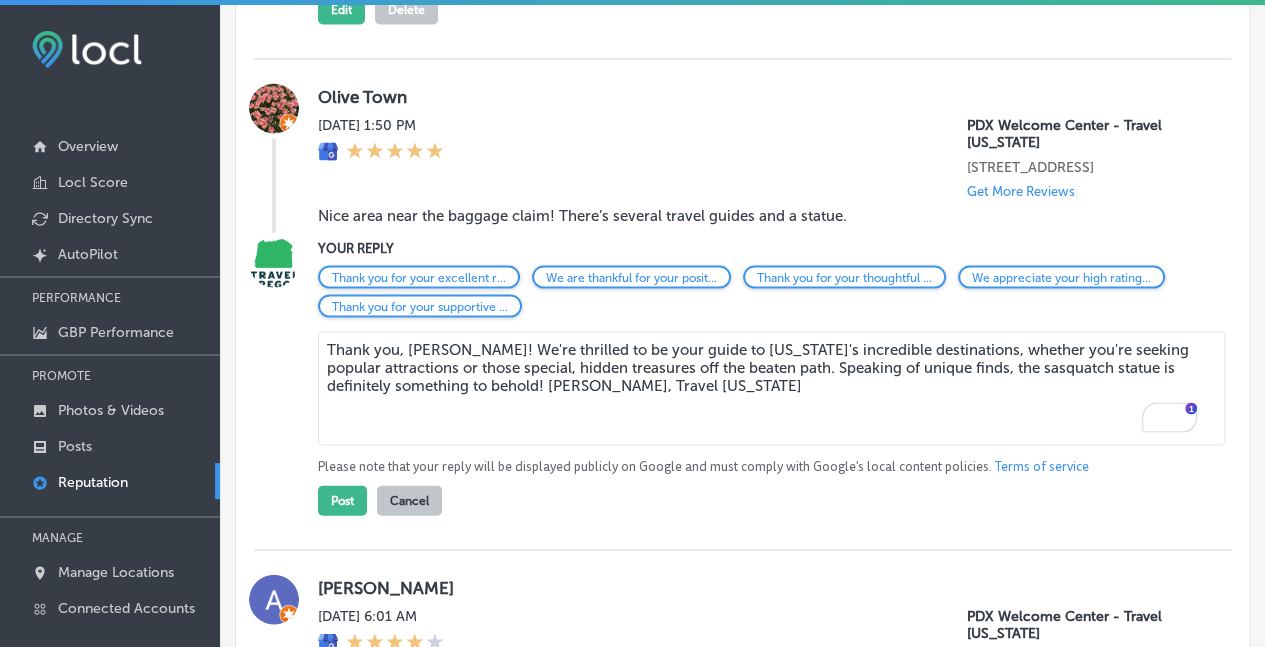 drag, startPoint x: 476, startPoint y: 435, endPoint x: 636, endPoint y: 460, distance: 161.94135 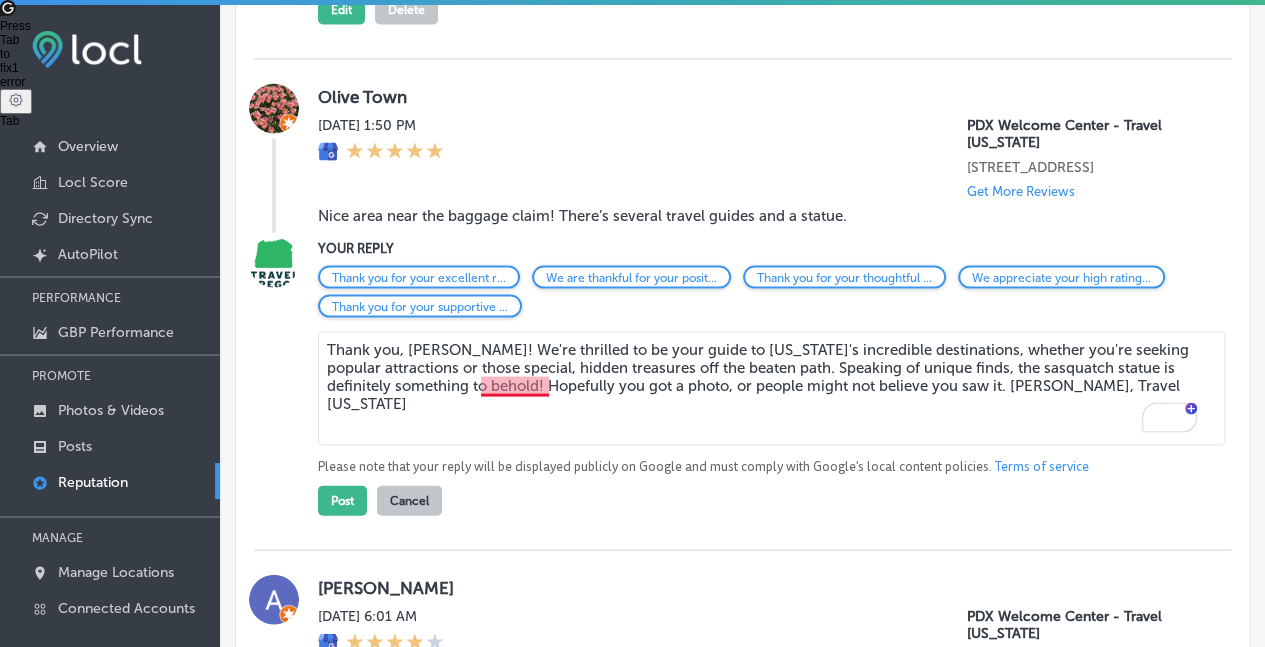 click on "Thank you, Olive! We're thrilled to be your guide to Oregon's incredible destinations, whether you're seeking popular attractions or those special, hidden treasures off the beaten path. Speaking of unique finds, the sasquatch statue is definitely something to behold! Hopefully you got a photo, or people might not believe you saw it. Allison G., Travel Oregon" at bounding box center [771, 388] 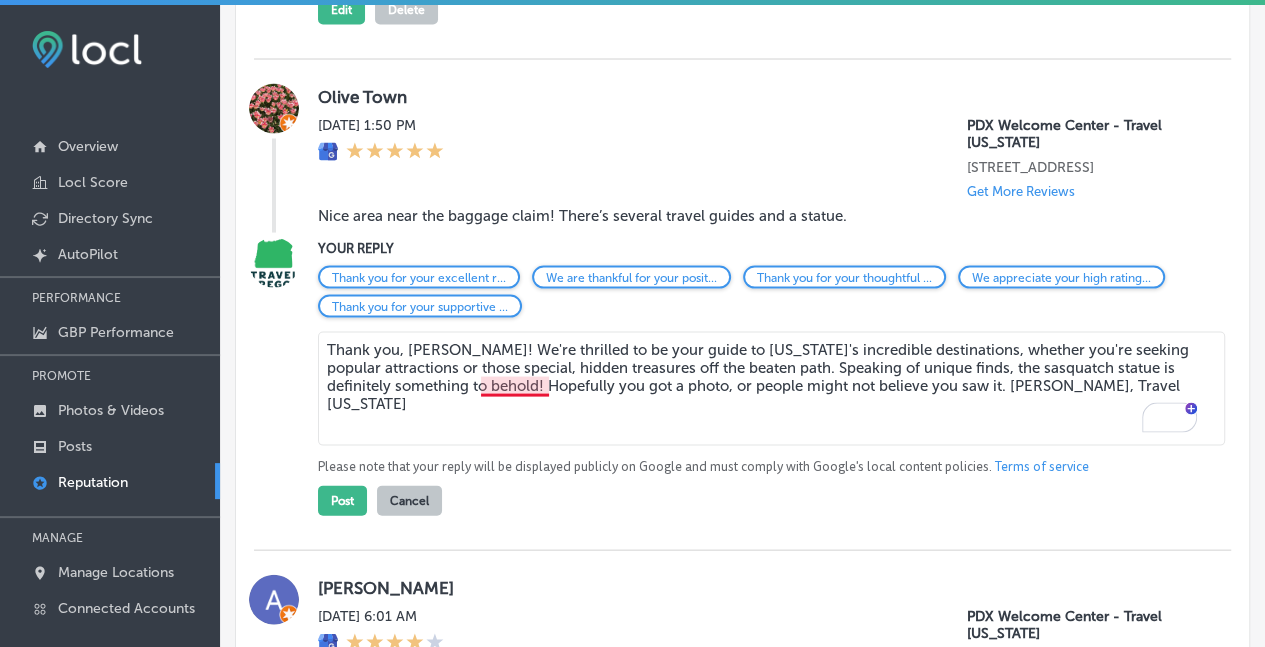 click on "Thank you, Olive! We're thrilled to be your guide to Oregon's incredible destinations, whether you're seeking popular attractions or those special, hidden treasures off the beaten path. Speaking of unique finds, the sasquatch statue is definitely something to behold! Hopefully you got a photo, or people might not believe you saw it. Allison G., Travel Oregon" at bounding box center (771, 388) 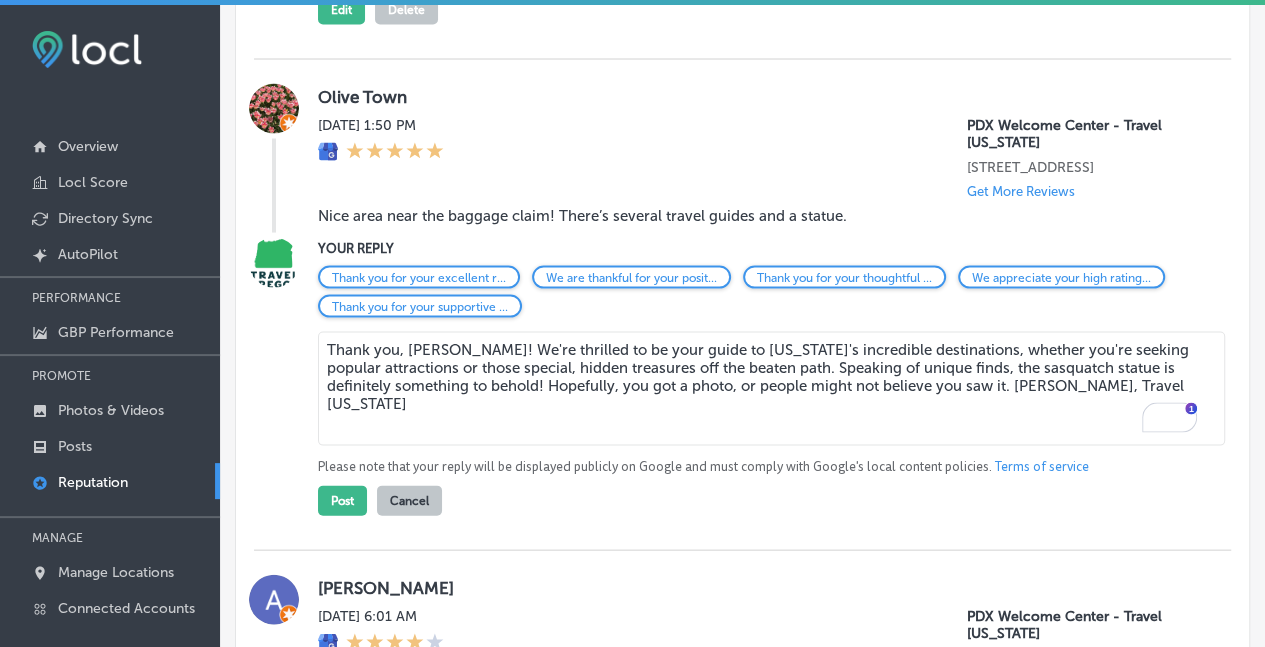 click on "Thank you, Olive! We're thrilled to be your guide to Oregon's incredible destinations, whether you're seeking popular attractions or those special, hidden treasures off the beaten path. Speaking of unique finds, the sasquatch statue is definitely something to behold! Hopefully, you got a photo, or people might not believe you saw it. Allison G., Travel Oregon" at bounding box center [771, 388] 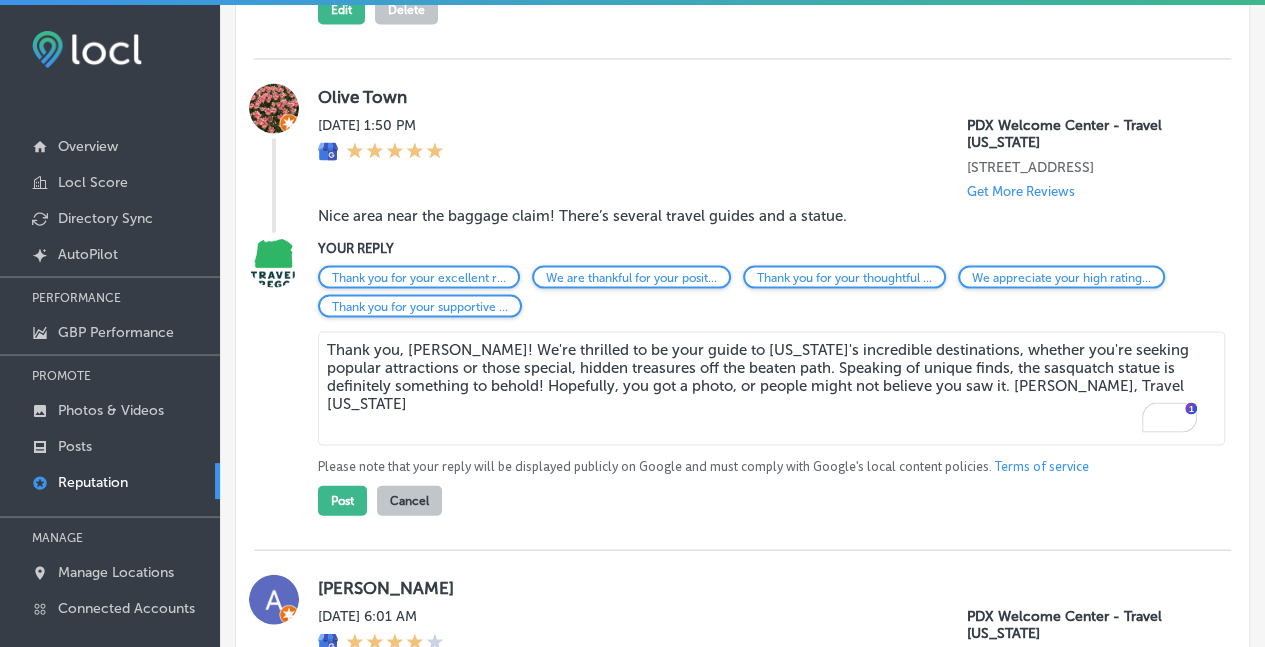 click on "Thank you, Olive! We're thrilled to be your guide to Oregon's incredible destinations, whether you're seeking popular attractions or those special, hidden treasures off the beaten path. Speaking of unique finds, the sasquatch statue is definitely something to behold! Hopefully, you got a photo, or people might not believe you saw it. Allison G., Travel Oregon" at bounding box center [771, 388] 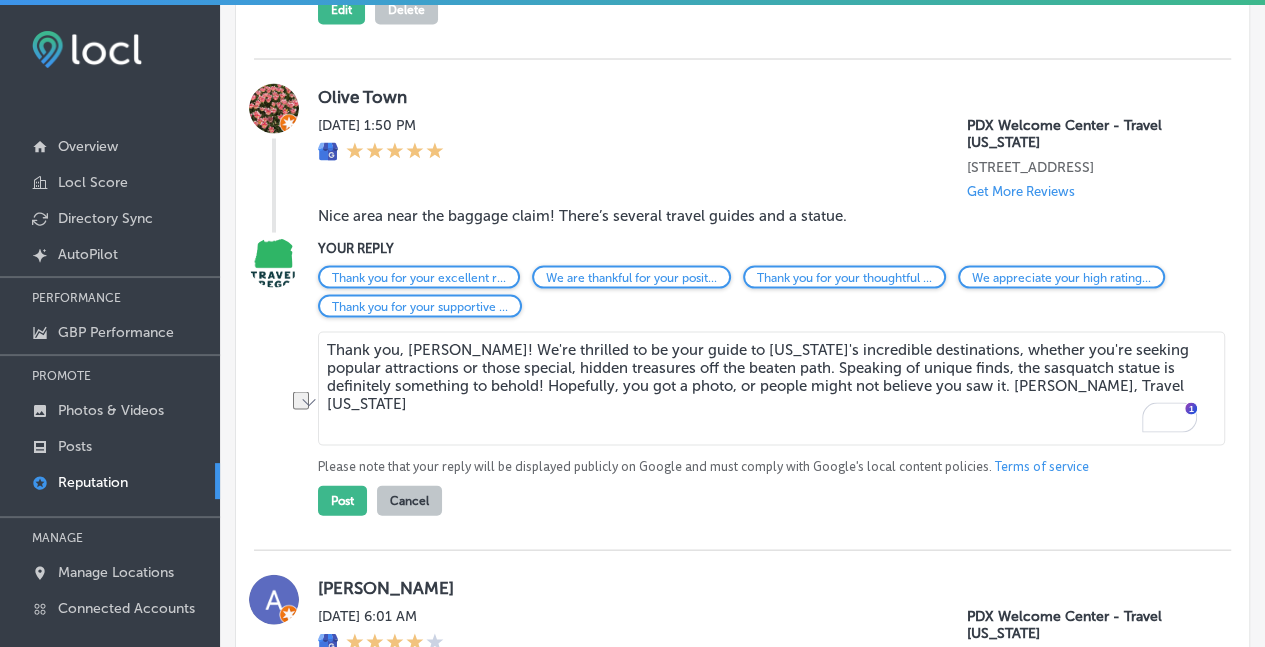 drag, startPoint x: 1136, startPoint y: 396, endPoint x: 917, endPoint y: 391, distance: 219.05707 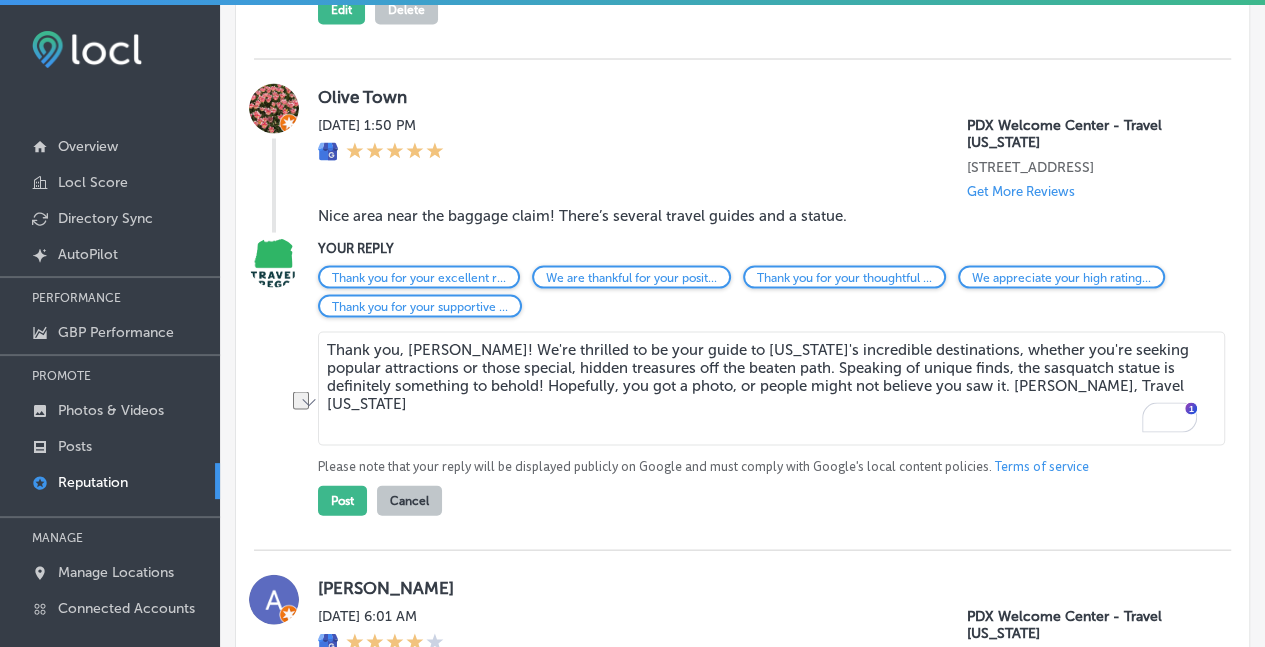 click on "Thank you, Olive! We're thrilled to be your guide to Oregon's incredible destinations, whether you're seeking popular attractions or those special, hidden treasures off the beaten path. Speaking of unique finds, the sasquatch statue is definitely something to behold! Hopefully, you got a photo, or people might not believe you saw it. Allison G., Travel Oregon" at bounding box center [771, 388] 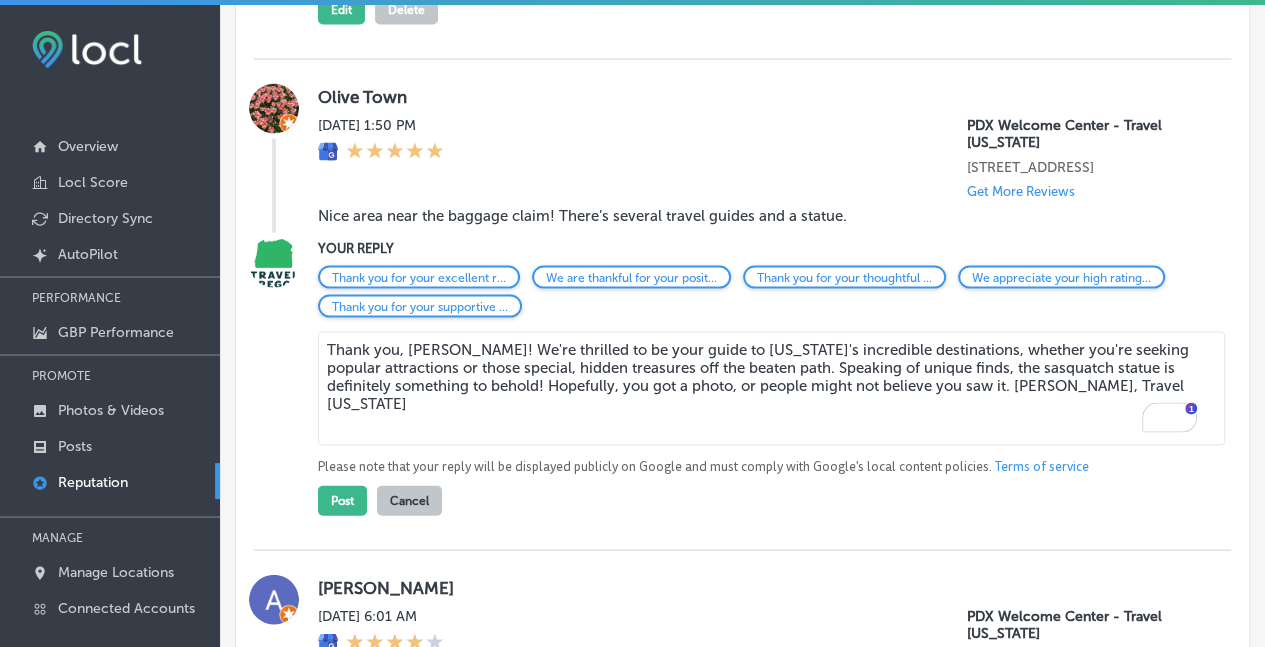 click on "Thank you, Olive! We're thrilled to be your guide to Oregon's incredible destinations, whether you're seeking popular attractions or those special, hidden treasures off the beaten path. Speaking of unique finds, the sasquatch statue is definitely something to behold! Hopefully, you got a photo, or people might not believe you saw it. Allison G., Travel Oregon" at bounding box center (771, 388) 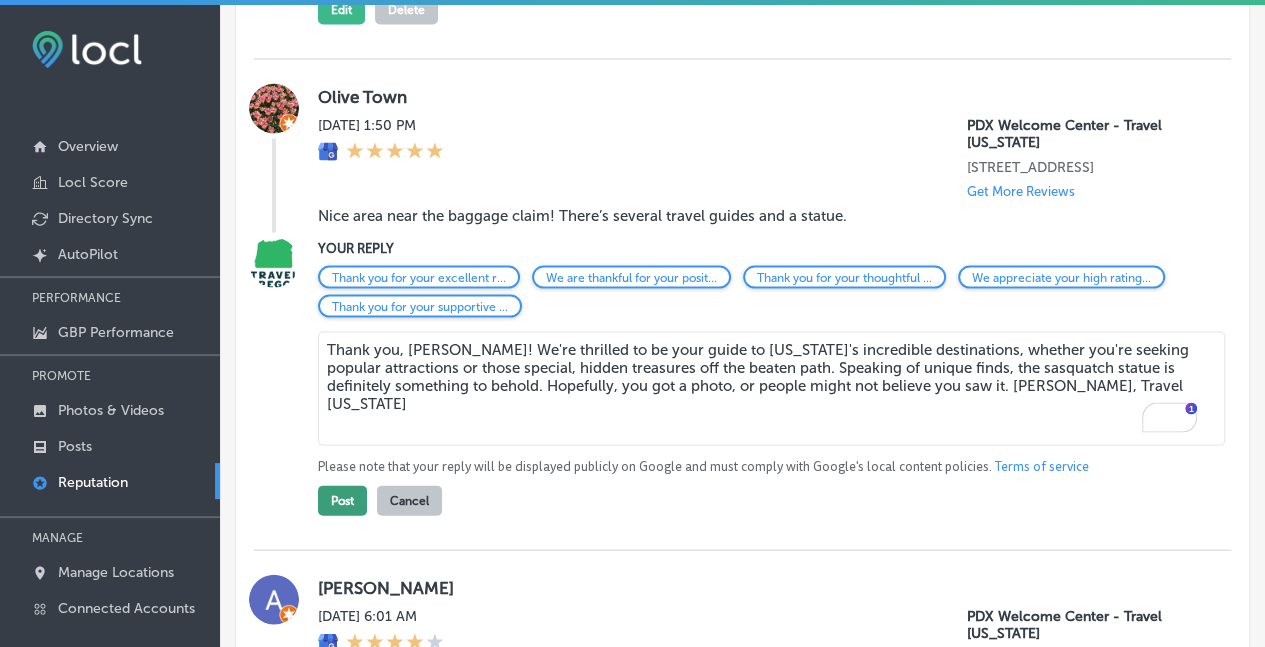 type on "Thank you, Olive! We're thrilled to be your guide to Oregon's incredible destinations, whether you're seeking popular attractions or those special, hidden treasures off the beaten path. Speaking of unique finds, the sasquatch statue is definitely something to behold. Hopefully, you got a photo, or people might not believe you saw it. Allison G., Travel Oregon" 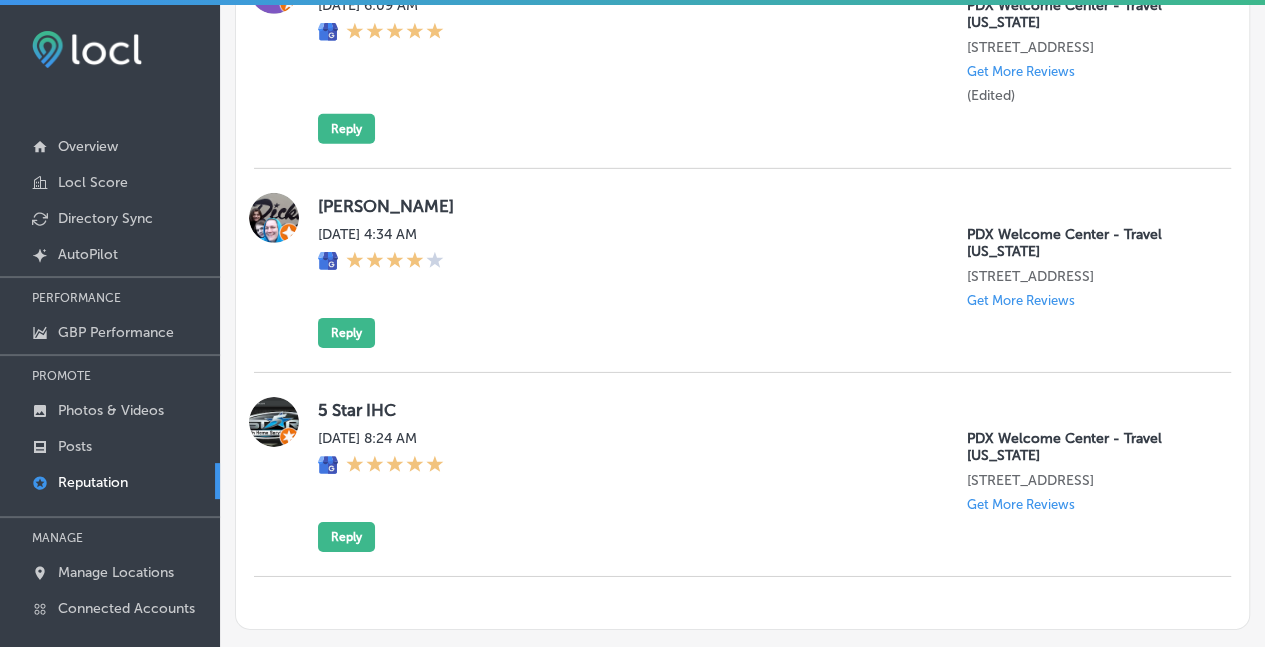 scroll, scrollTop: 3184, scrollLeft: 0, axis: vertical 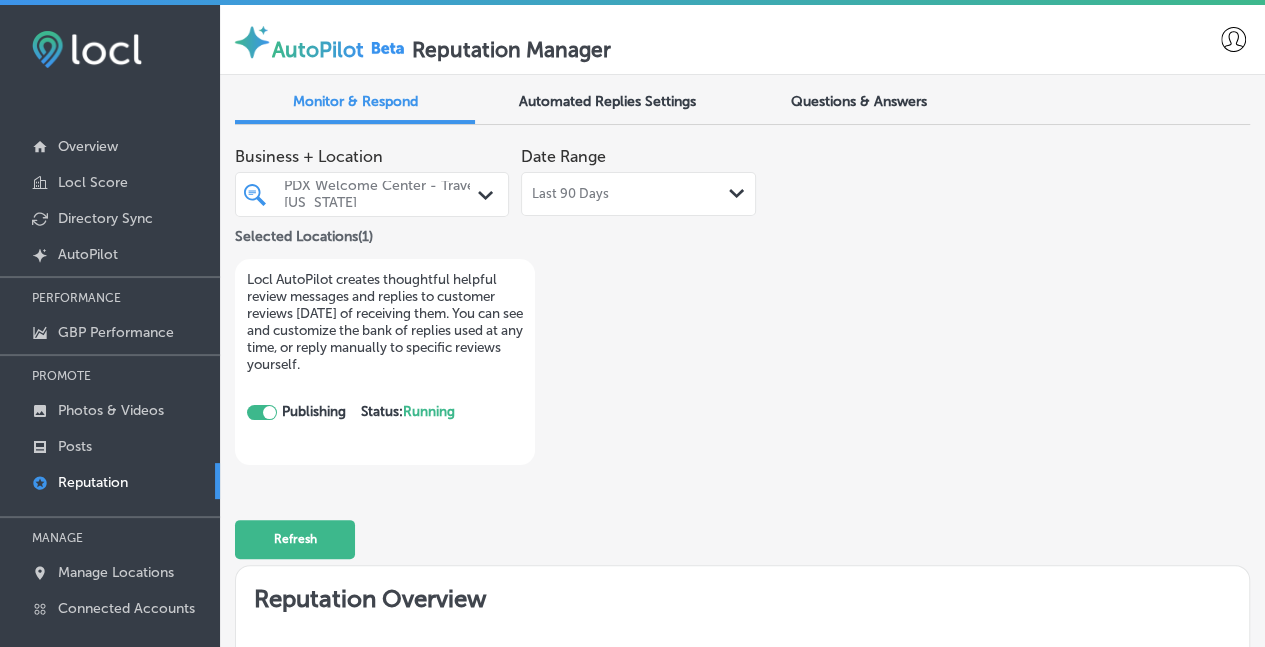 click 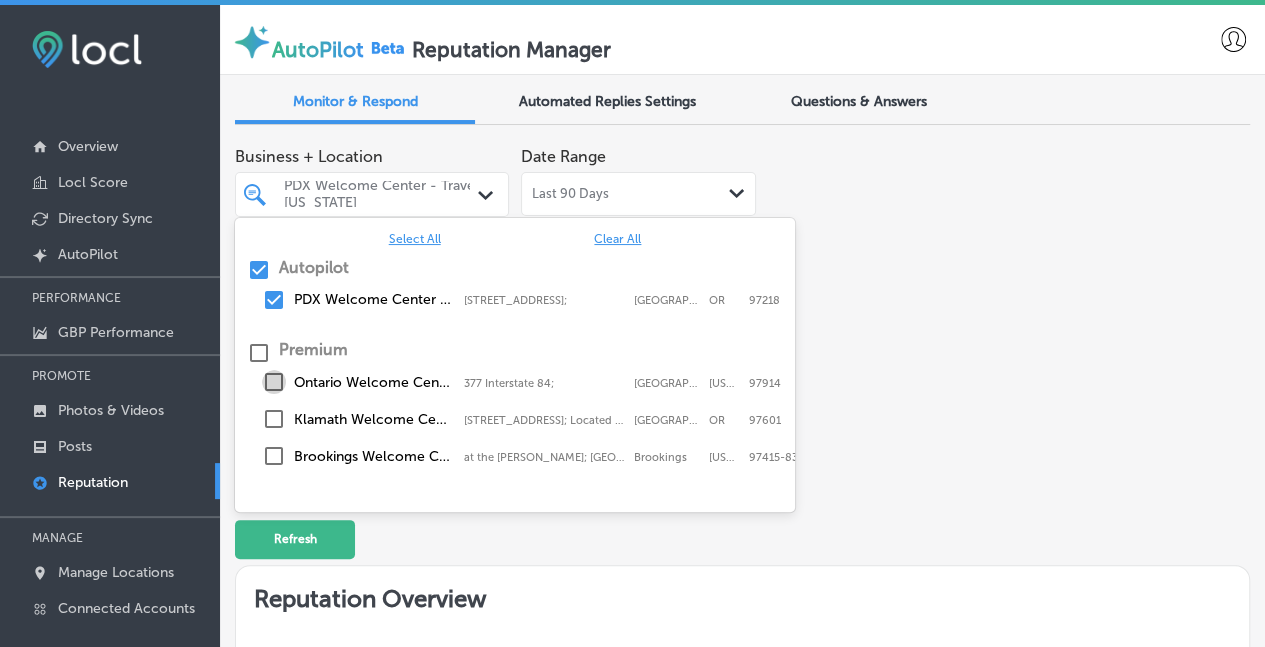 click at bounding box center (274, 382) 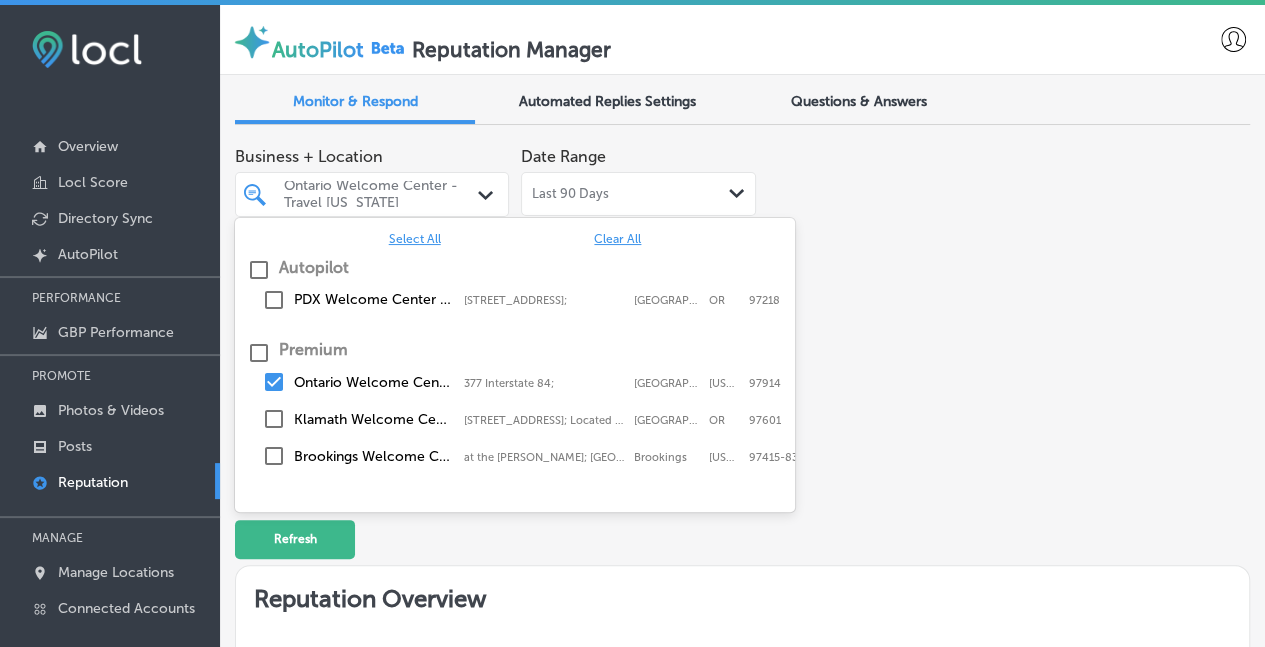click on "Business + Location   option 377 Interstate 84; , selected.    option 377 Interstate 84;  focused, 0 of 3. 5 results available. Use Up and Down to choose options, press Enter to select the currently focused option, press Escape to exit the menu, press Tab to select the option and exit the menu.
Ontario Welcome Center - Travel Oregon
Path
Created with Sketch.
Select All Clear All Autopilot PDX Welcome Center - Travel Oregon 7000 NE Airport Way;, Portland, OR, 97218 7000 NE Airport Way; Portland OR 97218 Premium Ontario Welcome Center - Travel Oregon 377 Interstate 84;, Ontario, Oregon, 97914 377 Interstate 84; Ontario Oregon 97914 Klamath Welcome Center - Travel Oregon 11001 Highway 97 South; Located in the Midland Rest Area, Klamath Falls, OR, 97601 11001 Highway 97 South; Located in the Midland Rest Area Klamath Falls OR 97601 Brookings Welcome Center - Travel Oregon Brookings Oregon 97415-8331  ( 1" at bounding box center (742, 301) 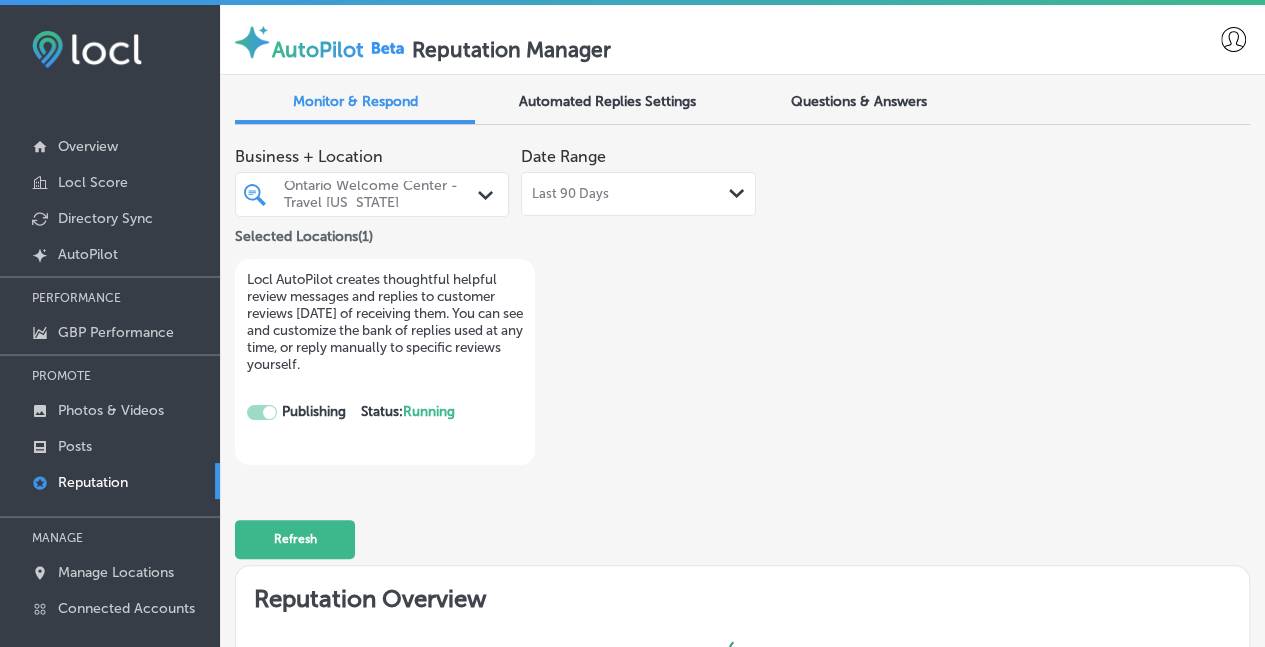 type on "x" 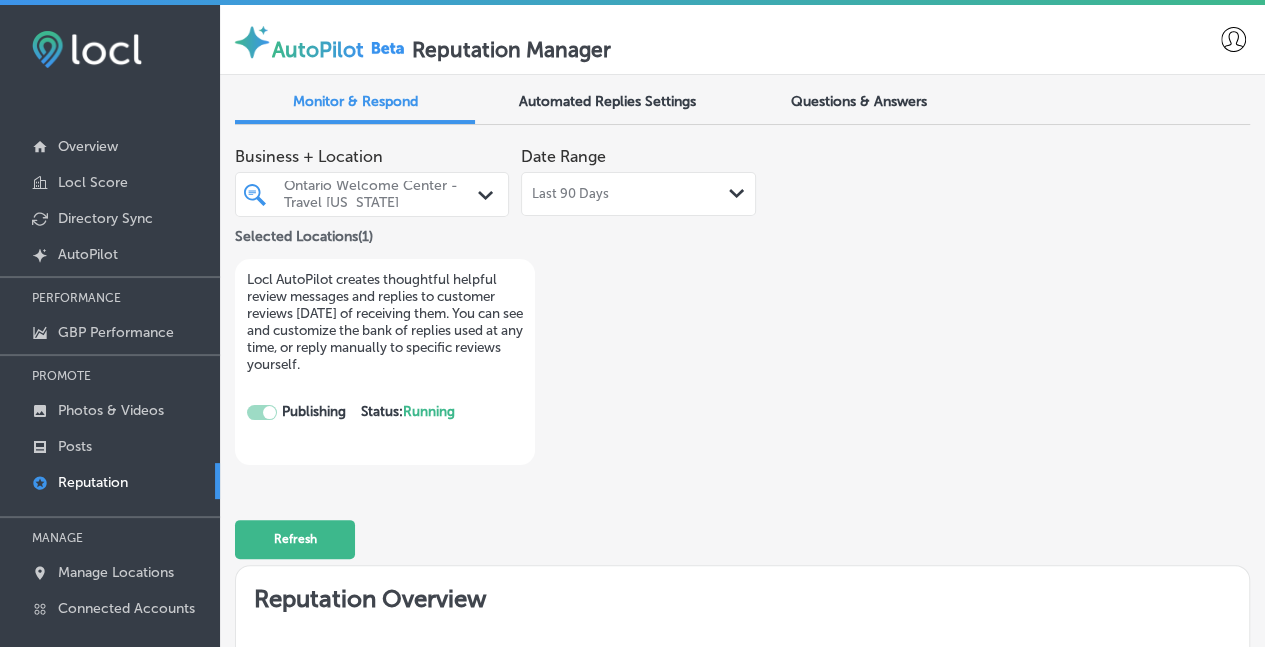 checkbox on "false" 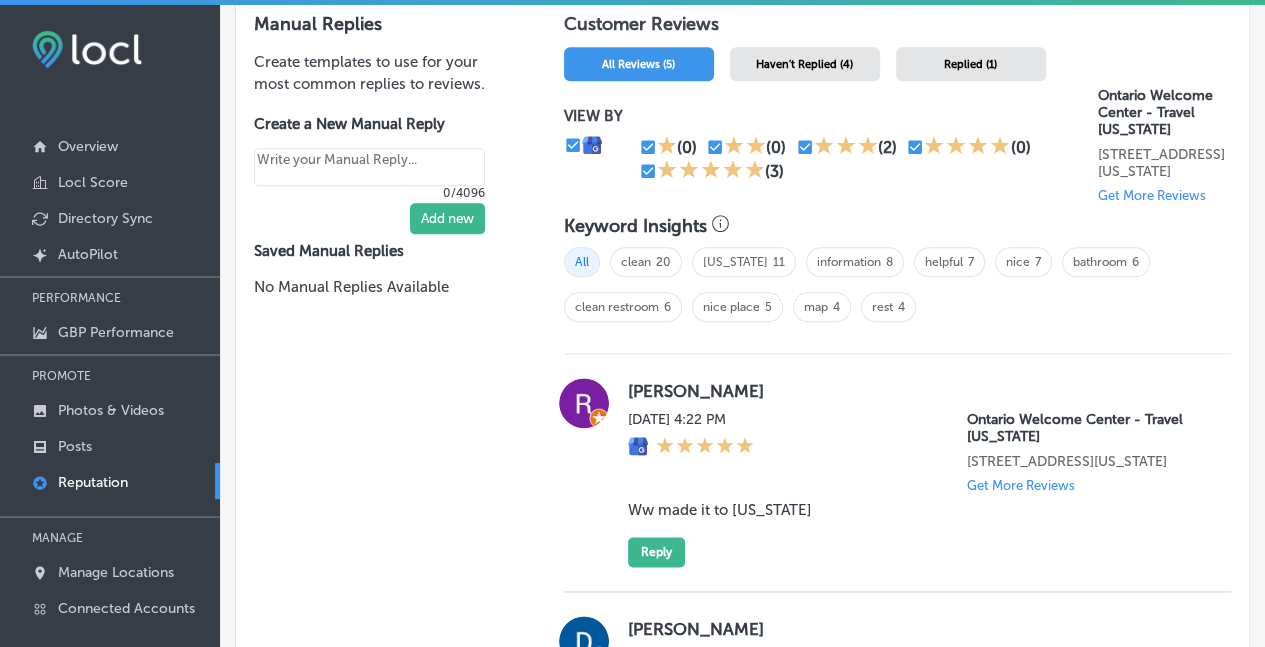 scroll, scrollTop: 1099, scrollLeft: 0, axis: vertical 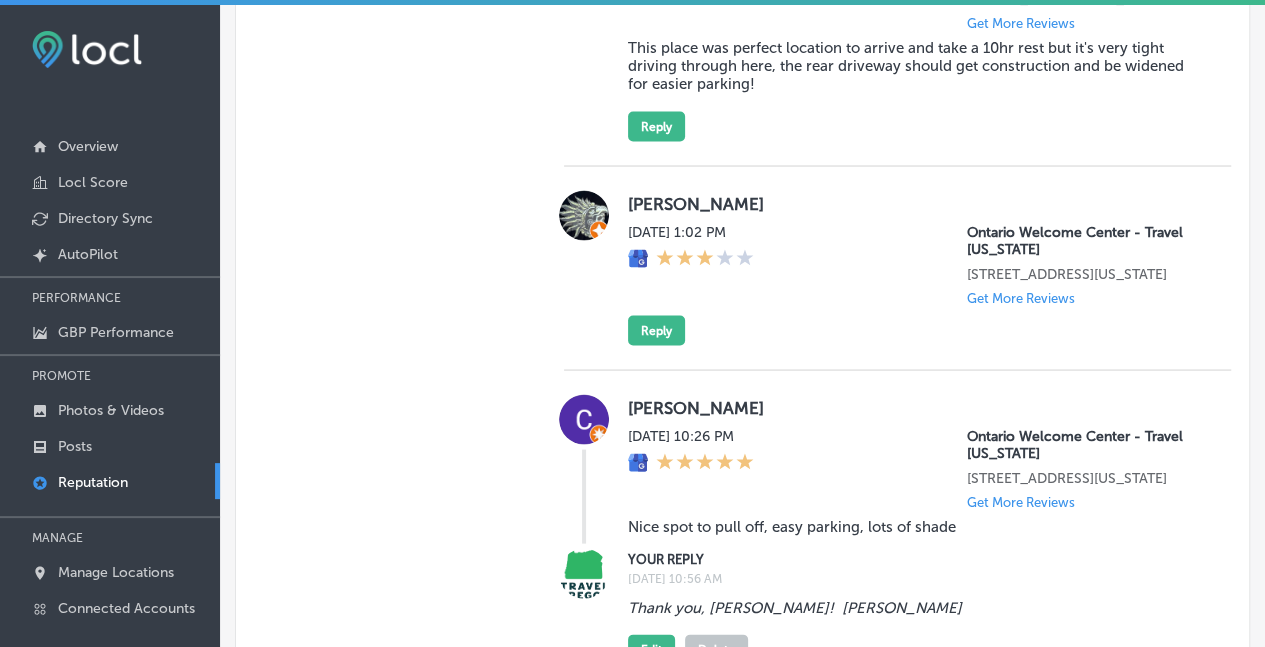 click on "David MENDEZ   Mon, May 26, 2025 1:09 AM Ontario Welcome Center - Travel Oregon 377 Interstate 84  Ontario, Oregon 97914, US Get More Reviews This place was perfect location to arrive and take a 10hr rest but it's very tight driving through here, the rear driveway should get construction and be widened for easier parking! Reply" at bounding box center (917, 28) 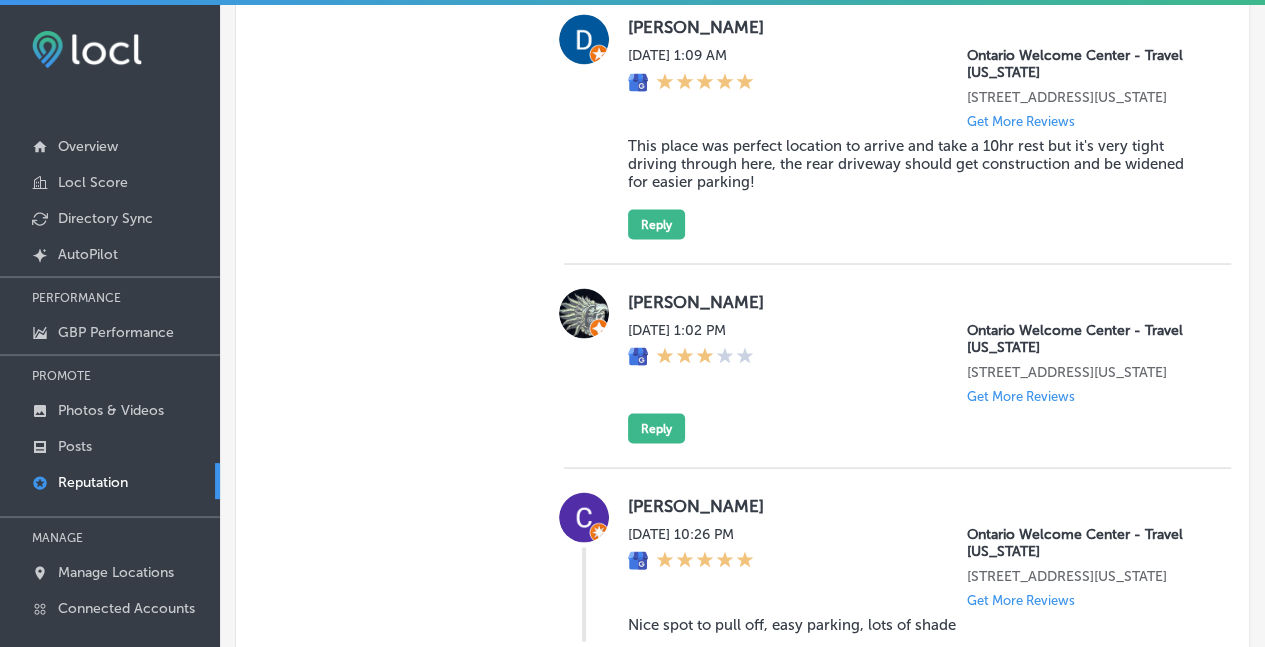 click on "David MENDEZ   Mon, May 26, 2025 1:09 AM Ontario Welcome Center - Travel Oregon 377 Interstate 84  Ontario, Oregon 97914, US Get More Reviews This place was perfect location to arrive and take a 10hr rest but it's very tight driving through here, the rear driveway should get construction and be widened for easier parking! Reply" at bounding box center (917, 126) 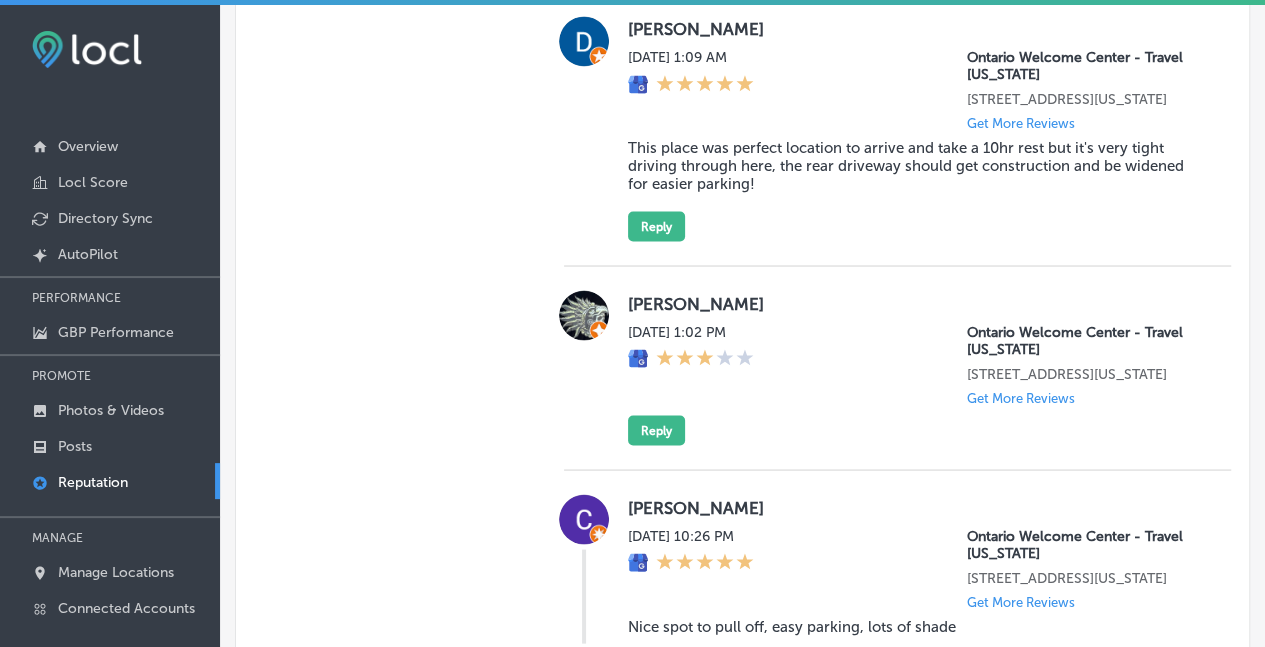 scroll, scrollTop: 1698, scrollLeft: 0, axis: vertical 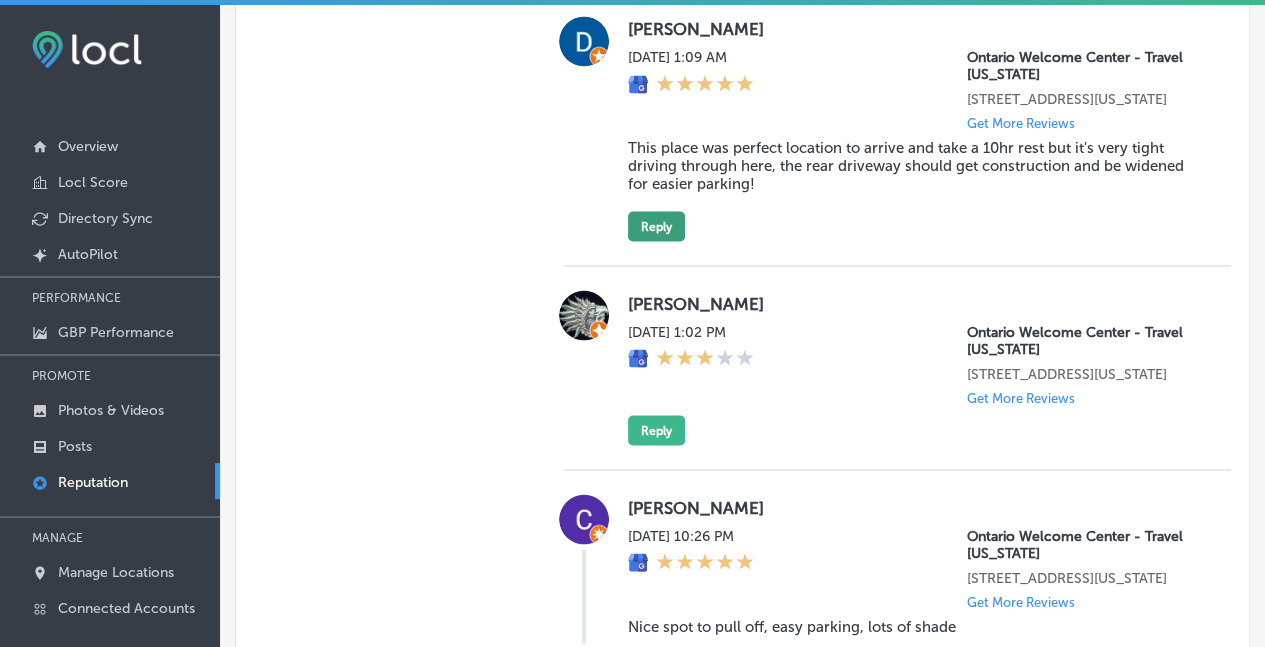 click on "Reply" at bounding box center (656, 226) 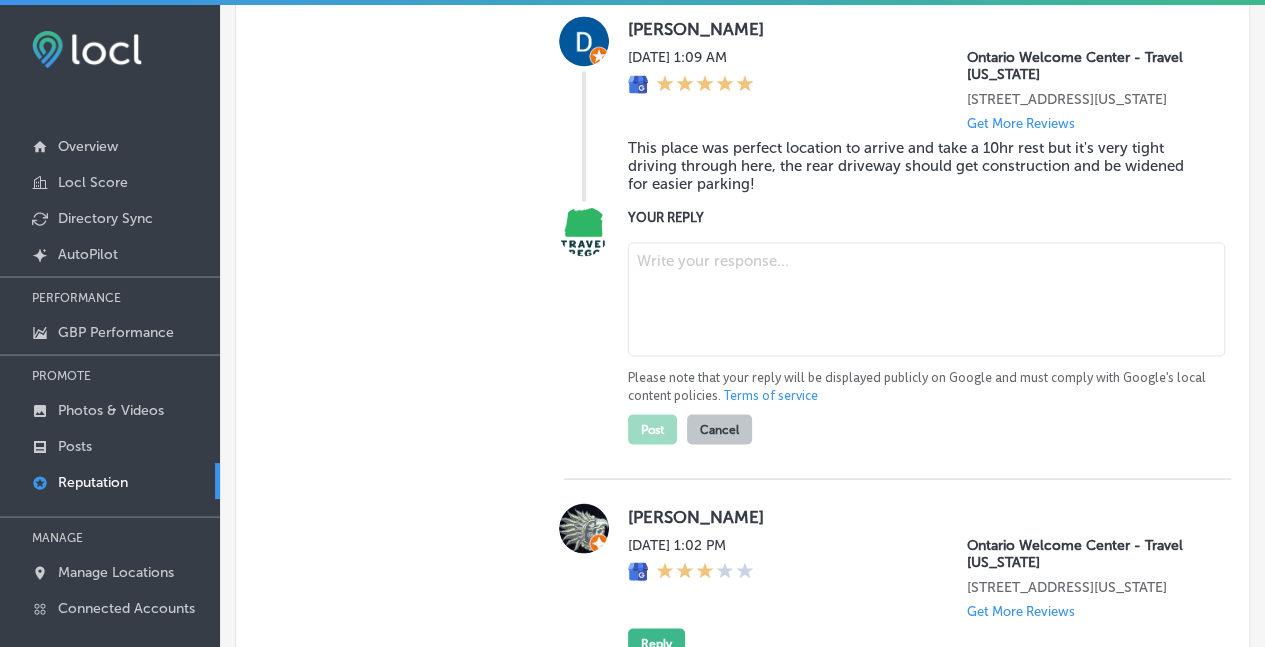 click at bounding box center [926, 299] 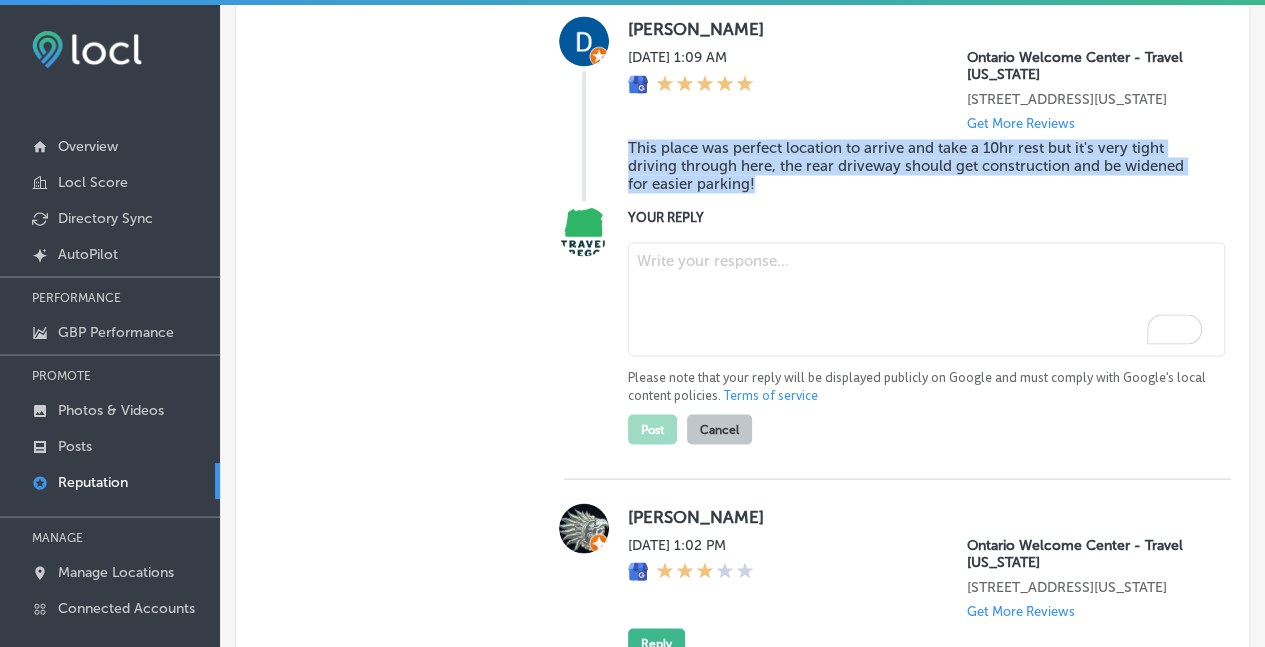 drag, startPoint x: 770, startPoint y: 227, endPoint x: 622, endPoint y: 187, distance: 153.31015 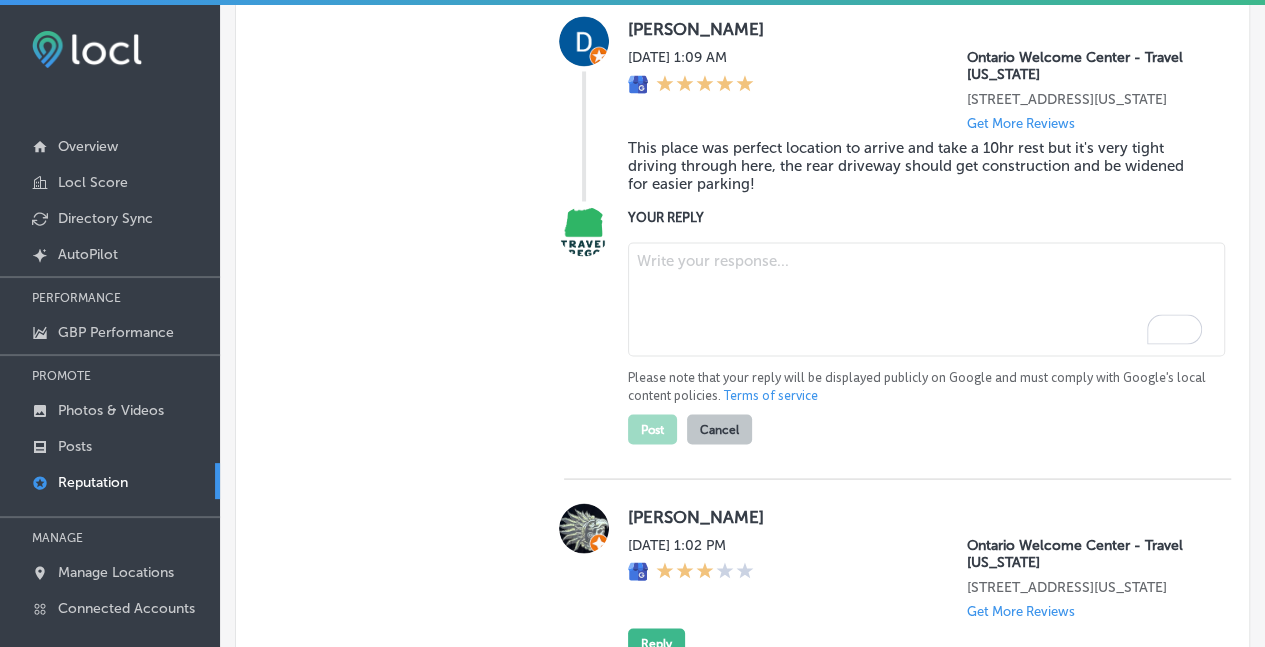 click at bounding box center (926, 299) 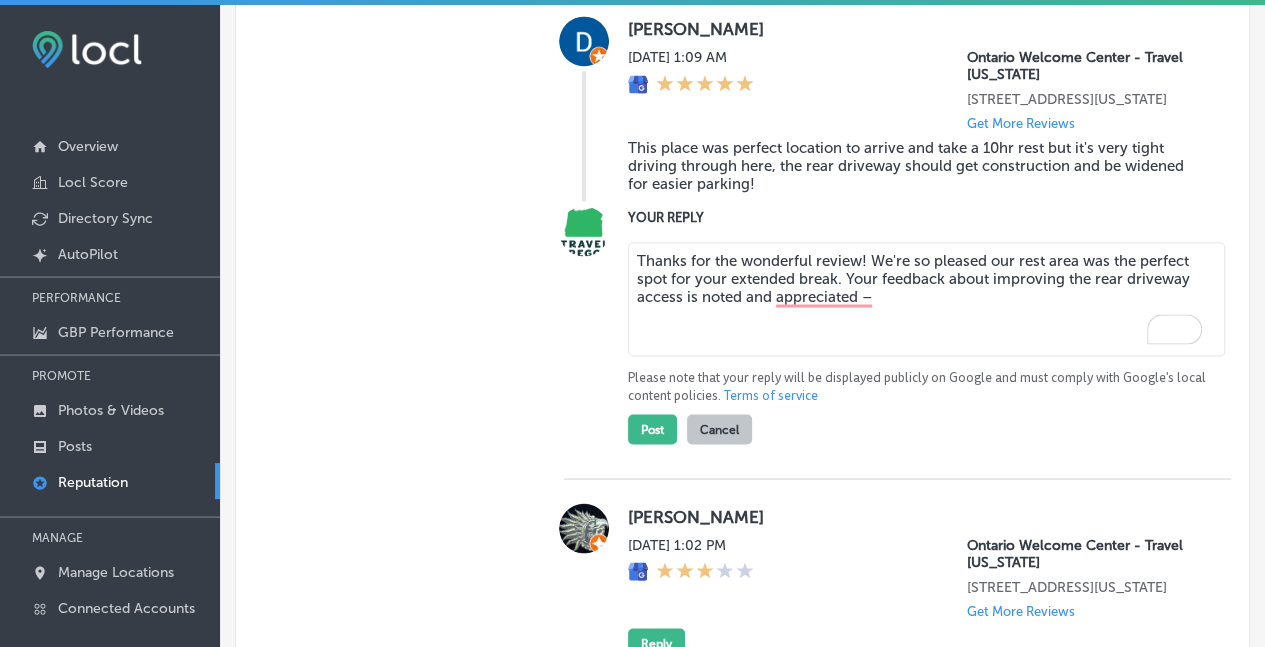 drag, startPoint x: 633, startPoint y: 295, endPoint x: 666, endPoint y: 310, distance: 36.249138 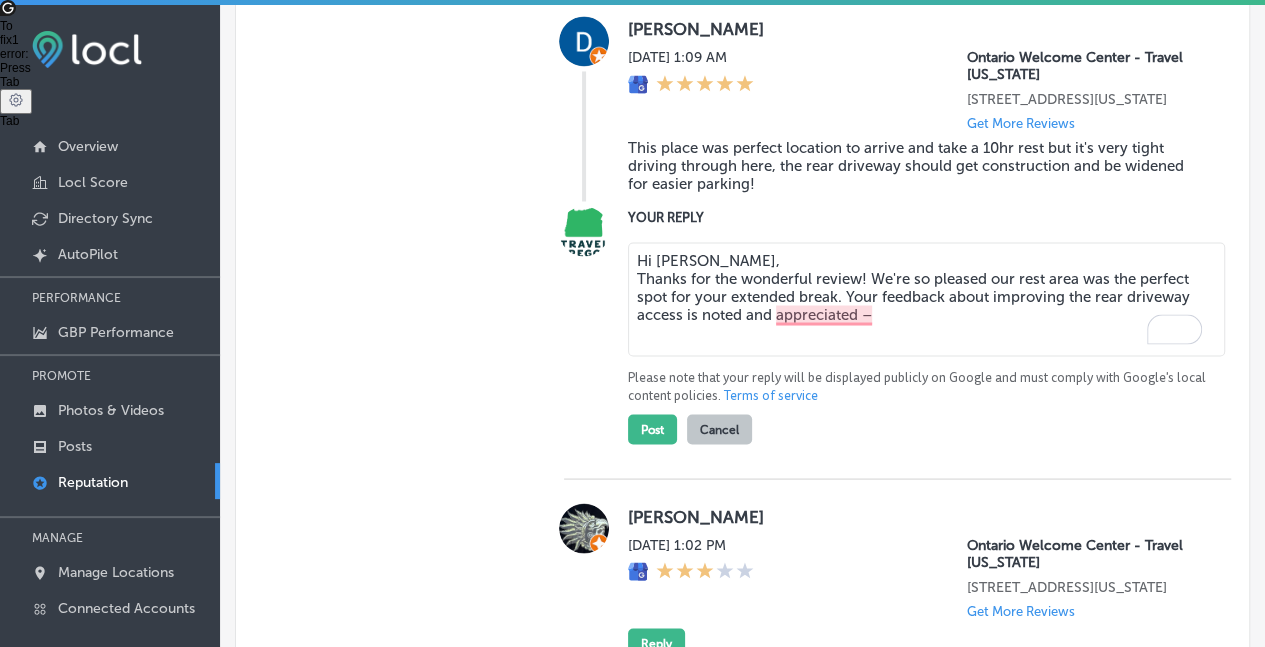drag, startPoint x: 1011, startPoint y: 308, endPoint x: 1016, endPoint y: 338, distance: 30.413813 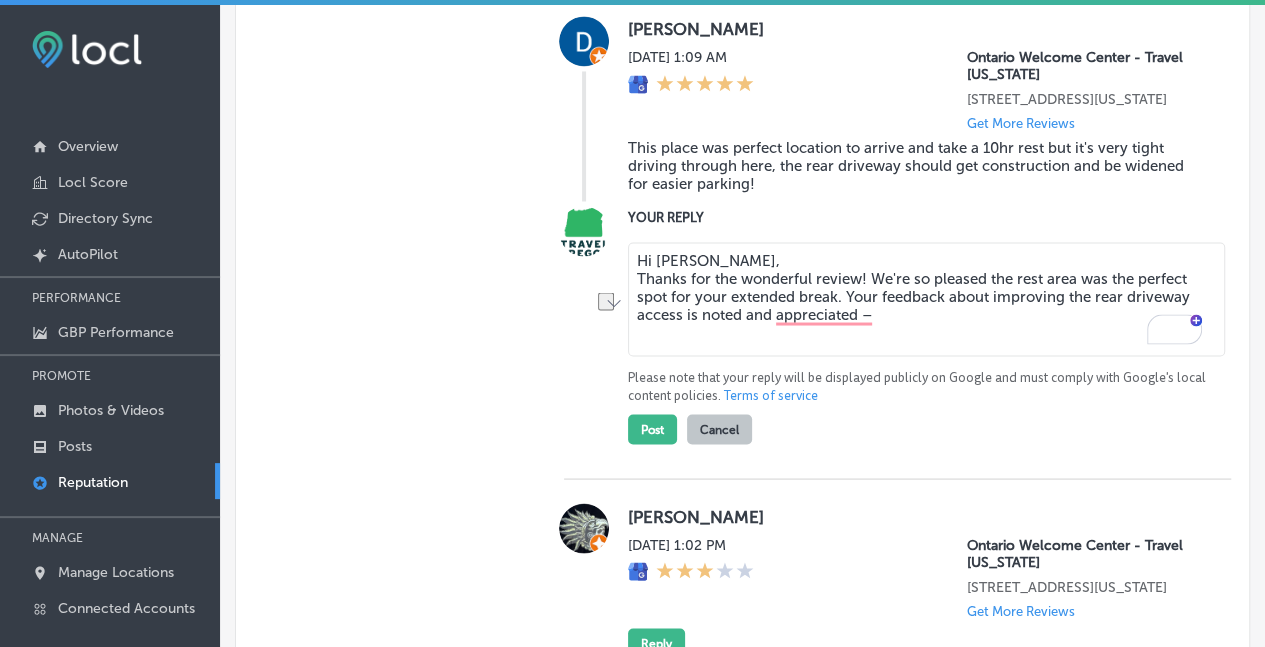 drag, startPoint x: 823, startPoint y: 331, endPoint x: 742, endPoint y: 353, distance: 83.9345 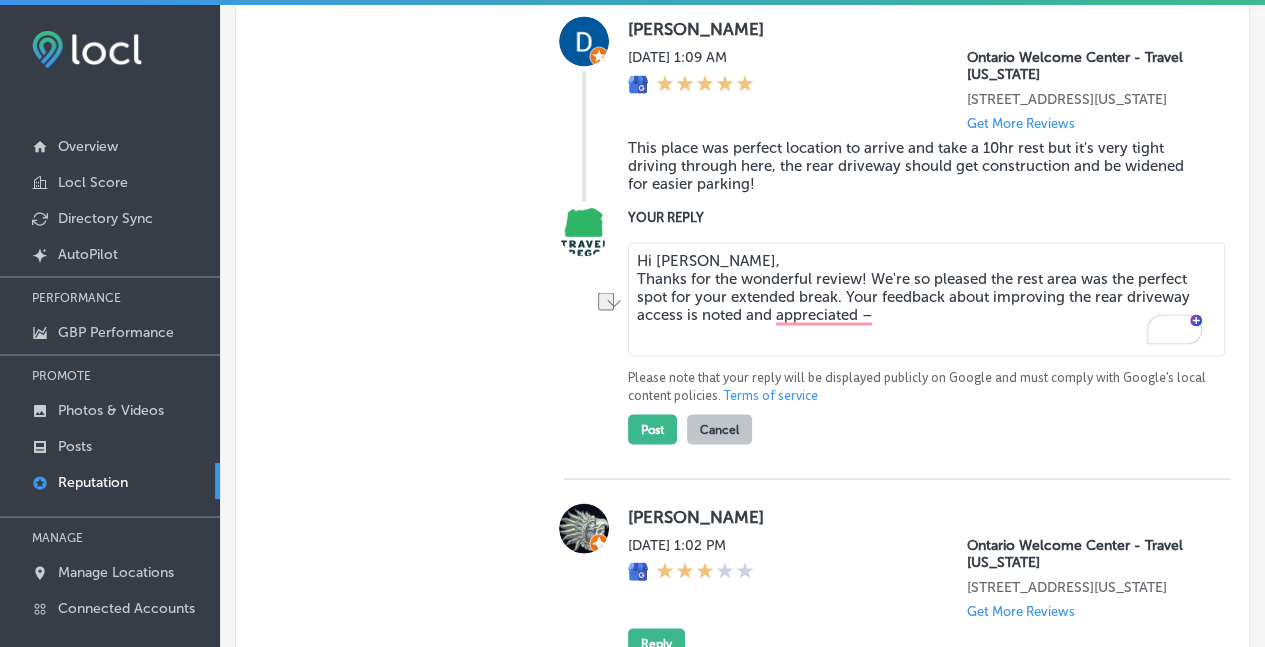 click on "Hi David,
Thanks for the wonderful review! We're so pleased the rest area was the perfect spot for your extended break. Your feedback about improving the rear driveway access is noted and appreciated –" at bounding box center [926, 299] 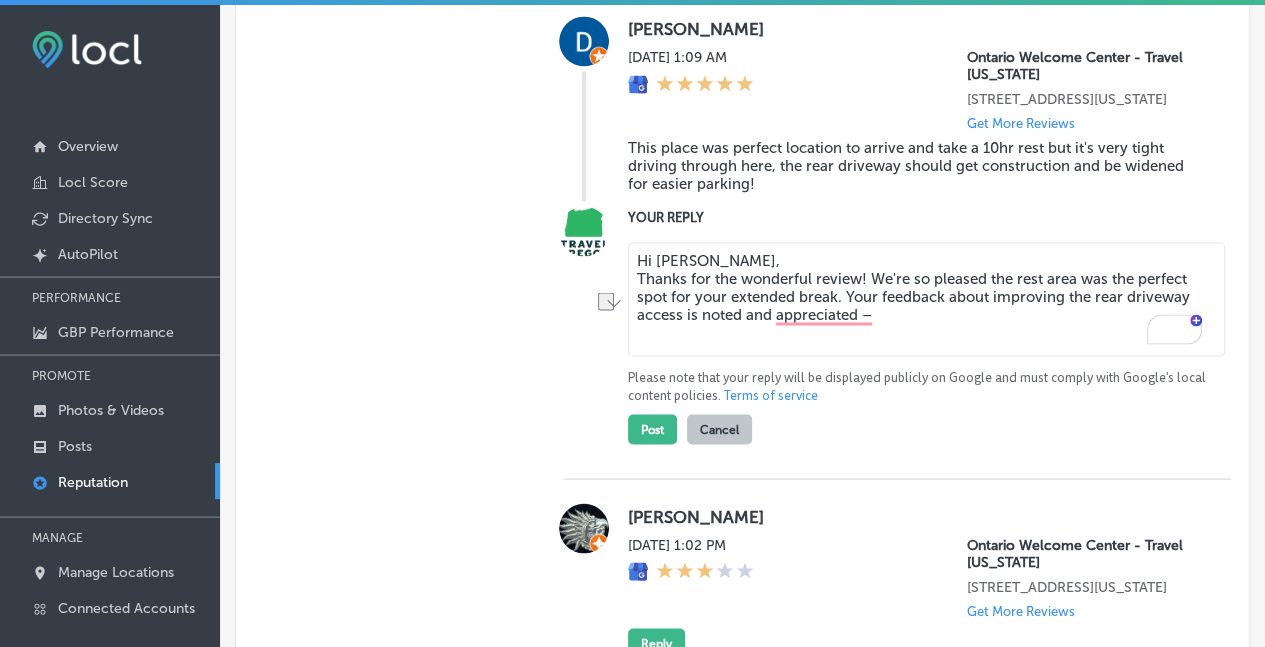 drag, startPoint x: 916, startPoint y: 368, endPoint x: 815, endPoint y: 342, distance: 104.292854 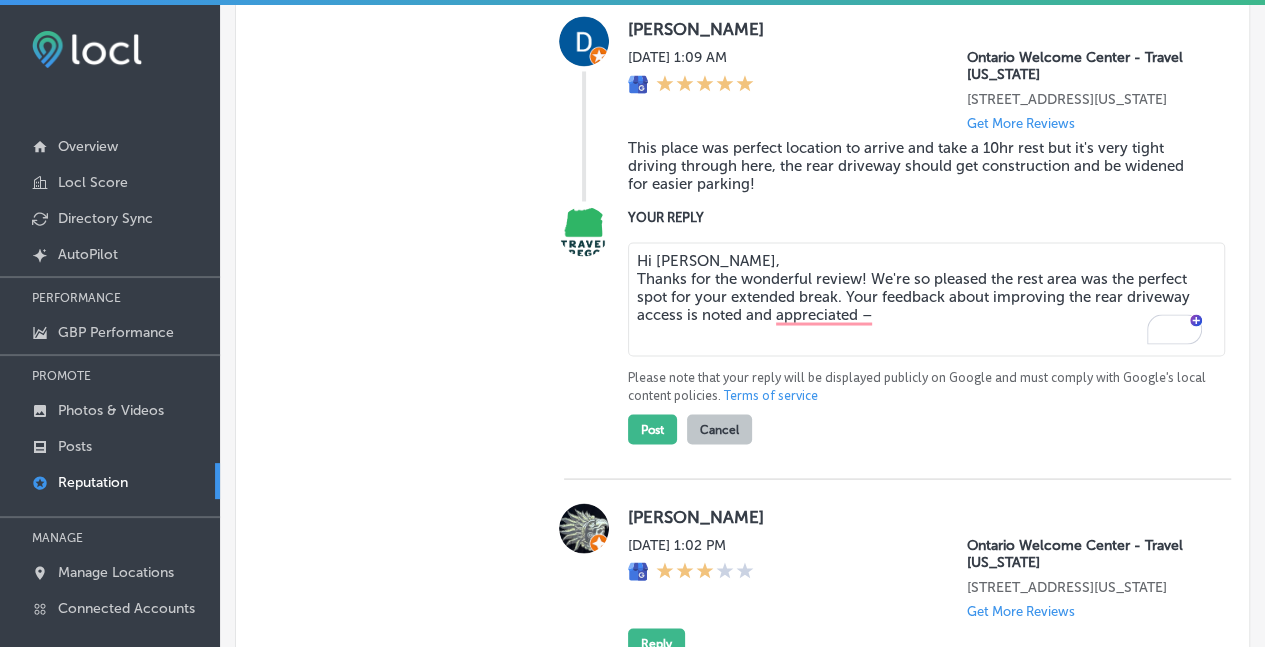 drag, startPoint x: 834, startPoint y: 332, endPoint x: 794, endPoint y: 329, distance: 40.112343 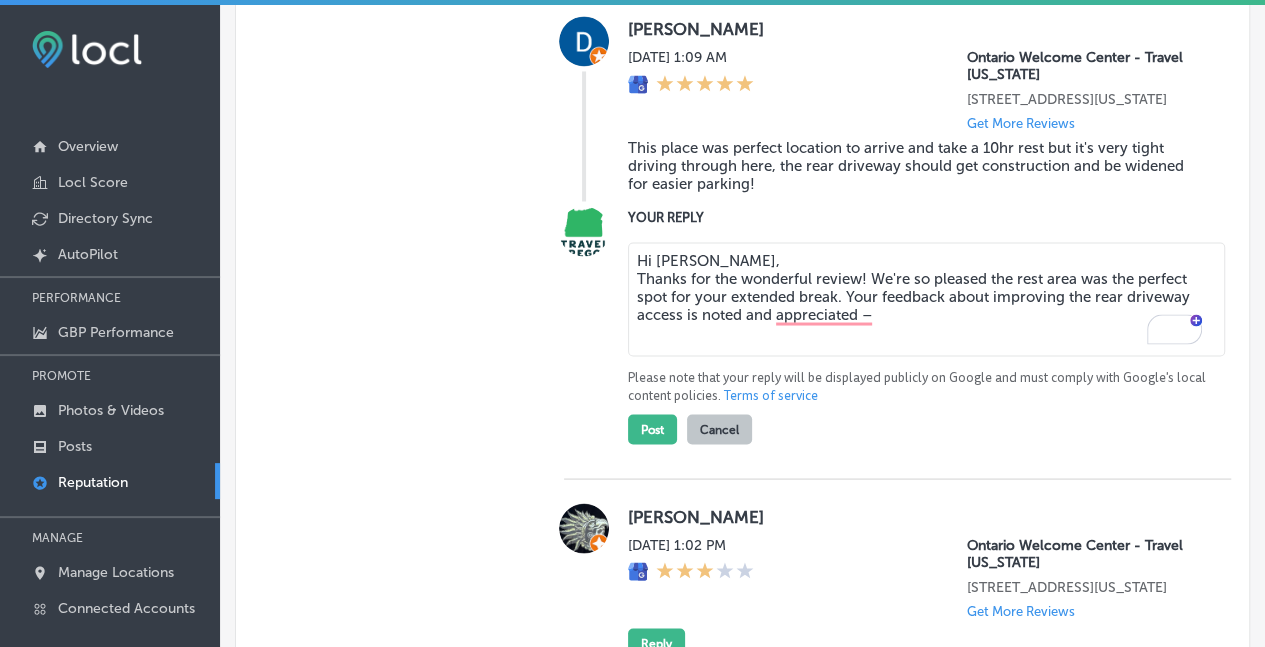 click on "Hi David,
Thanks for the wonderful review! We're so pleased the rest area was the perfect spot for your extended break. Your feedback about improving the rear driveway access is noted and appreciated –" at bounding box center [926, 299] 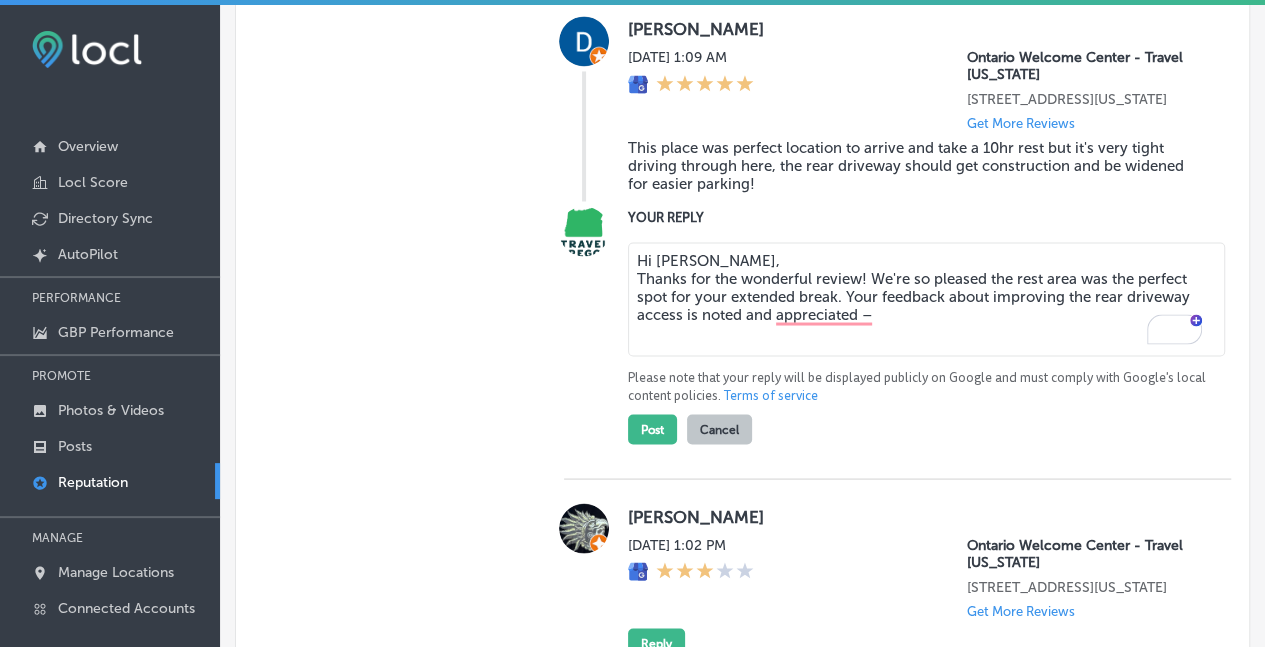 drag, startPoint x: 834, startPoint y: 331, endPoint x: 796, endPoint y: 331, distance: 38 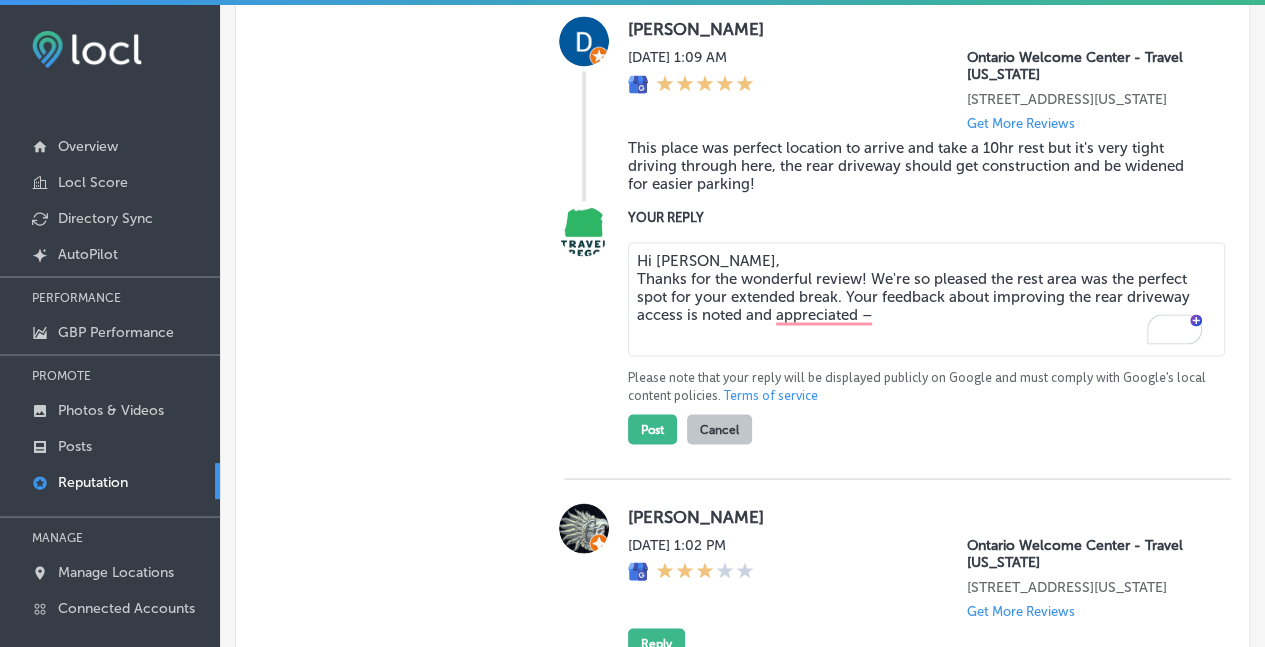 click on "Hi David,
Thanks for the wonderful review! We're so pleased the rest area was the perfect spot for your extended break. Your feedback about improving the rear driveway access is noted and appreciated –" at bounding box center (926, 299) 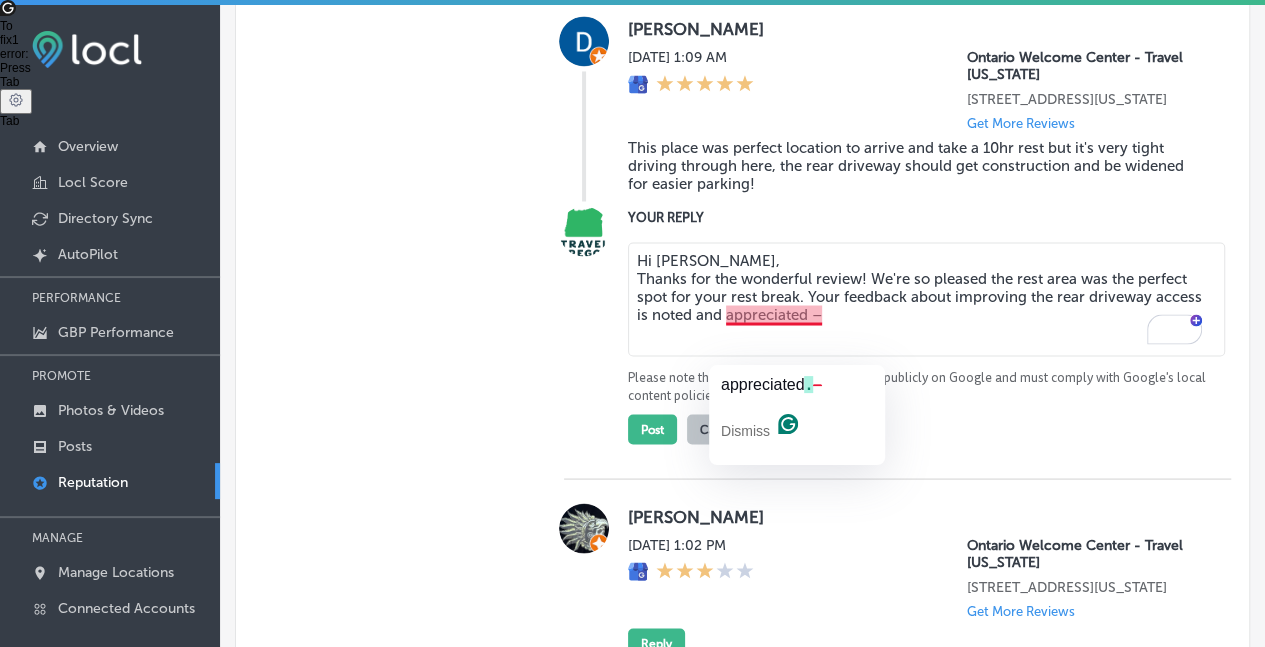 drag, startPoint x: 922, startPoint y: 346, endPoint x: 1017, endPoint y: 353, distance: 95.257545 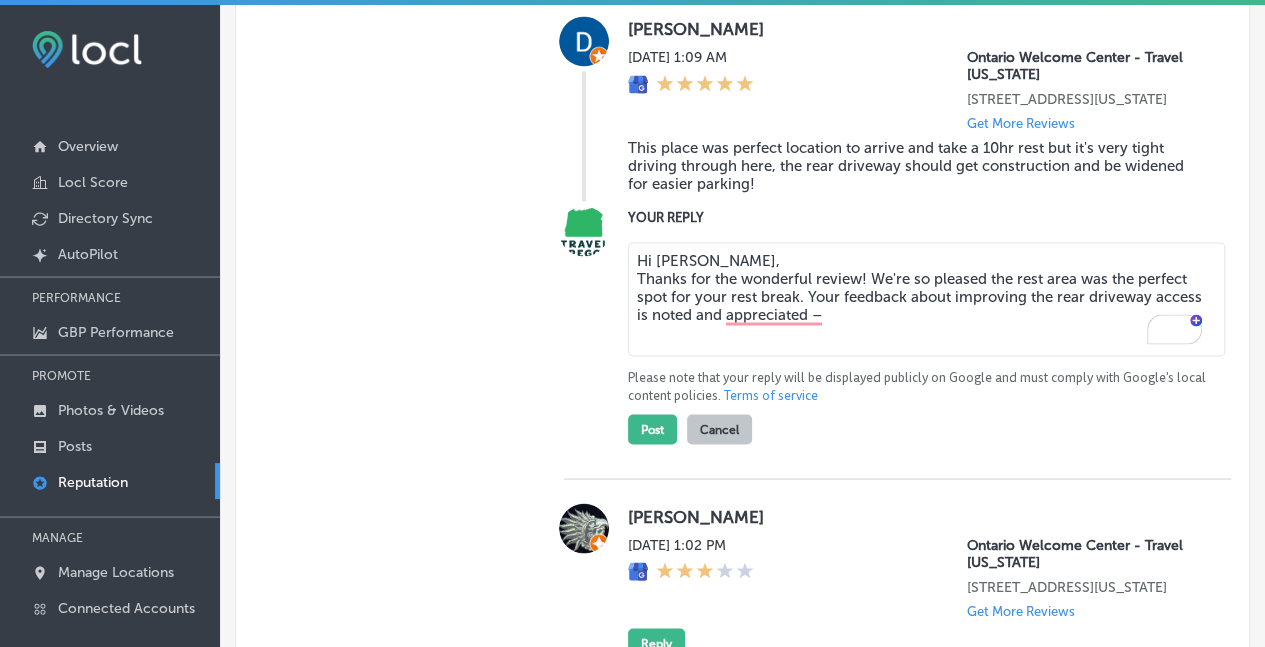 drag, startPoint x: 1017, startPoint y: 353, endPoint x: 990, endPoint y: 354, distance: 27.018513 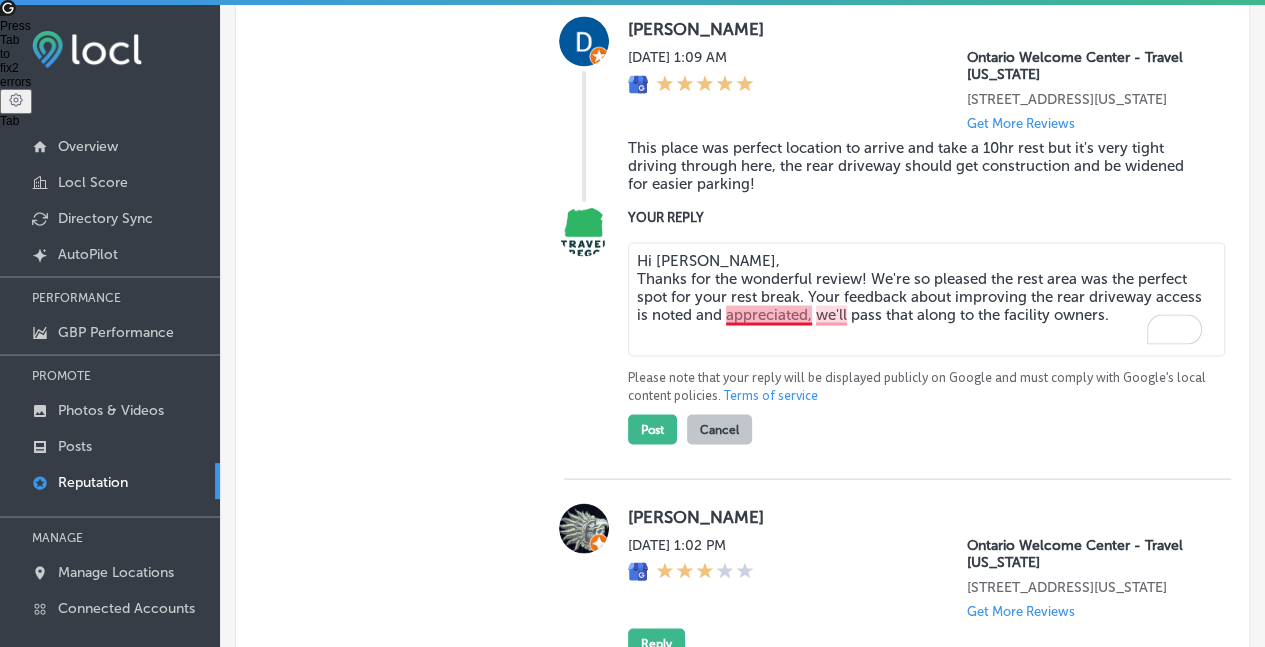 click on "Hi David,
Thanks for the wonderful review! We're so pleased the rest area was the perfect spot for your rest break. Your feedback about improving the rear driveway access is noted and appreciated, we'll pass that along to the facility owners." at bounding box center [926, 299] 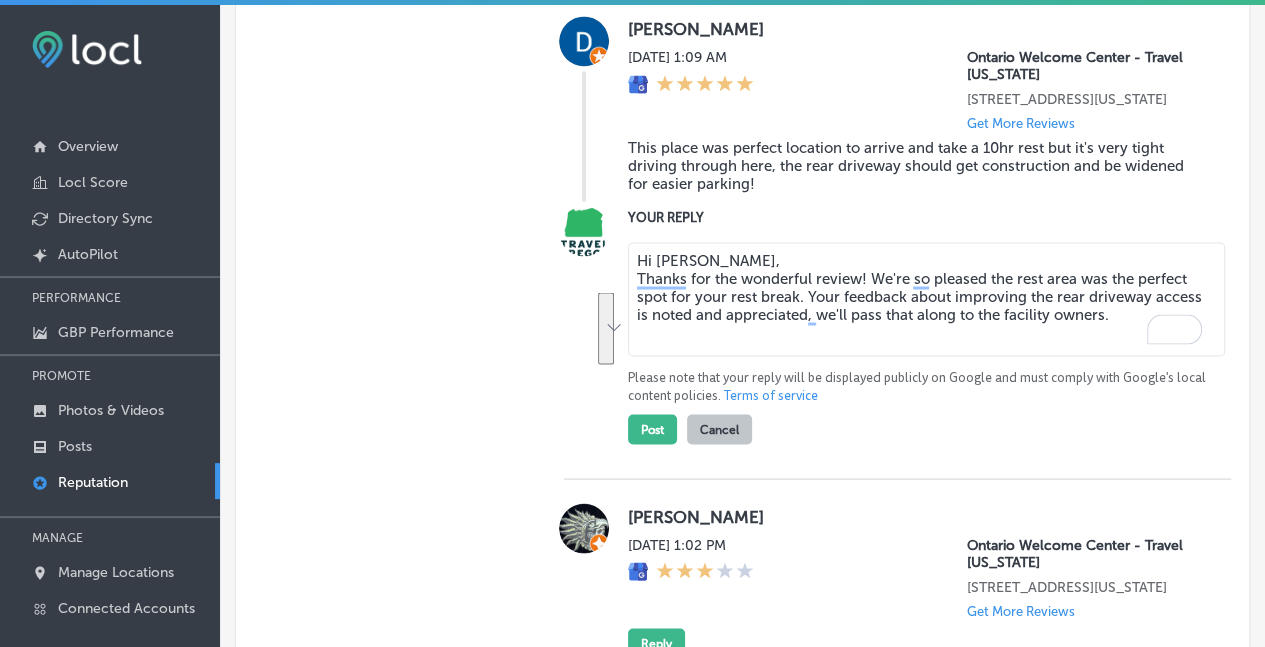 drag, startPoint x: 1120, startPoint y: 355, endPoint x: 624, endPoint y: 297, distance: 499.3796 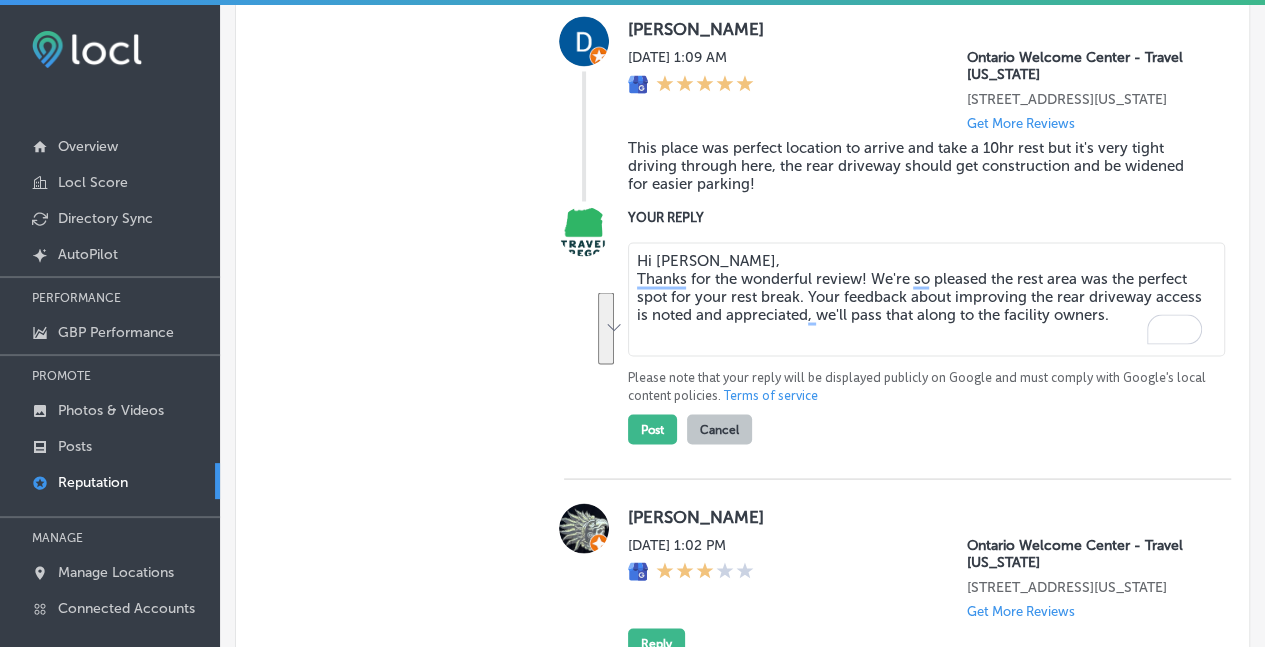 click on "Reviews & Responses Manual Replies Create templates to use for your most common replies to reviews. Create a New Manual Reply 0/4096 Add new Saved Manual Replies No Manual Replies Available Customer Reviews All Reviews (5) Haven't Replied (4) Replied (1) VIEW BY (0) (0) (2) (0) (3) Ontario Welcome Center - Travel Oregon 377 Interstate 84 Ontario, Oregon 97914, US Get More Reviews Keyword Insights
All clean 20 oregon 11 information 8 helpful 7 nice 7 bathroom 6 clean restroom 6 nice place 5 map 4 rest 4 Rhi Perry   Sat, Jul 5, 2025 4:22 PM Ontario Welcome Center - Travel Oregon 377 Interstate 84  Ontario, Oregon 97914, US Get More Reviews Ww made it to Oregon Reply David MENDEZ   Mon, May 26, 2025 1:09 AM Ontario Welcome Center - Travel Oregon 377 Interstate 84  Ontario, Oregon 97914, US Get More Reviews YOUR REPLY    Terms of service Post Cancel Michael Vidal   Mon, Apr 28, 2025 1:02 PM Get More Reviews Reply Courtney B" at bounding box center [742, 319] 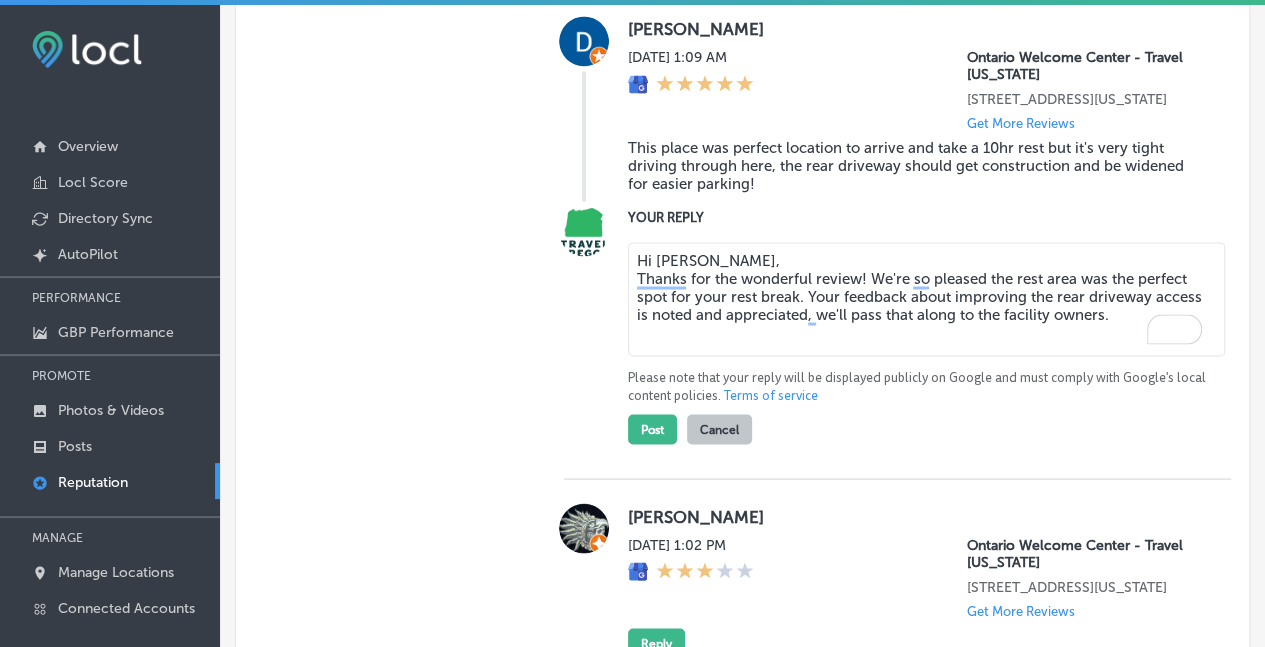drag, startPoint x: 770, startPoint y: 305, endPoint x: 412, endPoint y: 227, distance: 366.39868 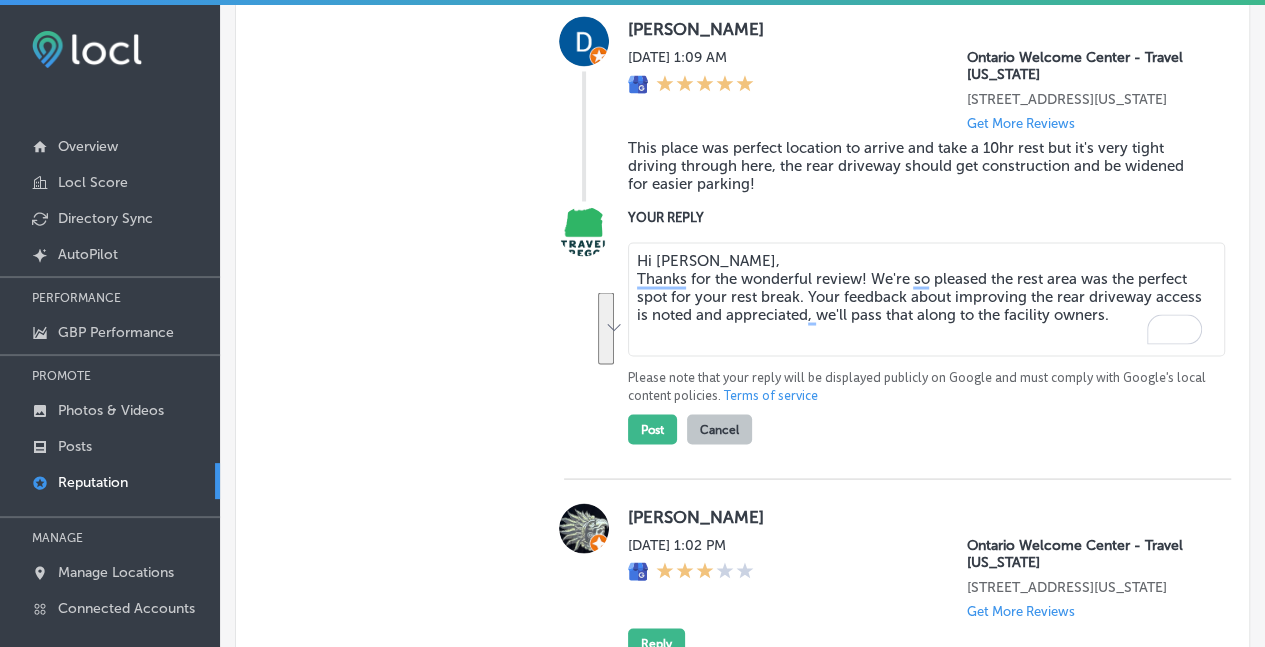 paste on "Thanks for the wonderful review! We're so pleased the rest area was the perfect spot for your rest break. Your feedback about improving the rear driveway access is noted and appreciated – we'll be sure to pass that along to the facility owners." 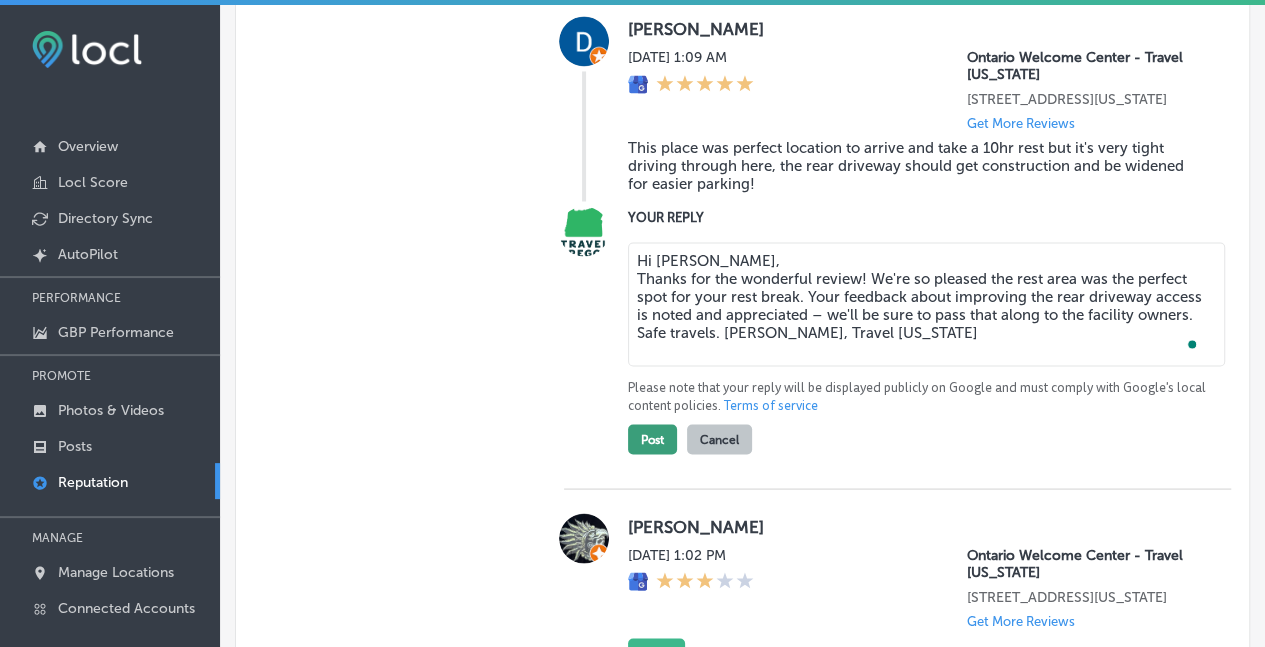 type on "Hi [PERSON_NAME],
Thanks for the wonderful review! We're so pleased the rest area was the perfect spot for your rest break. Your feedback about improving the rear driveway access is noted and appreciated – we'll be sure to pass that along to the facility owners. Safe travels. [PERSON_NAME], Travel [US_STATE]" 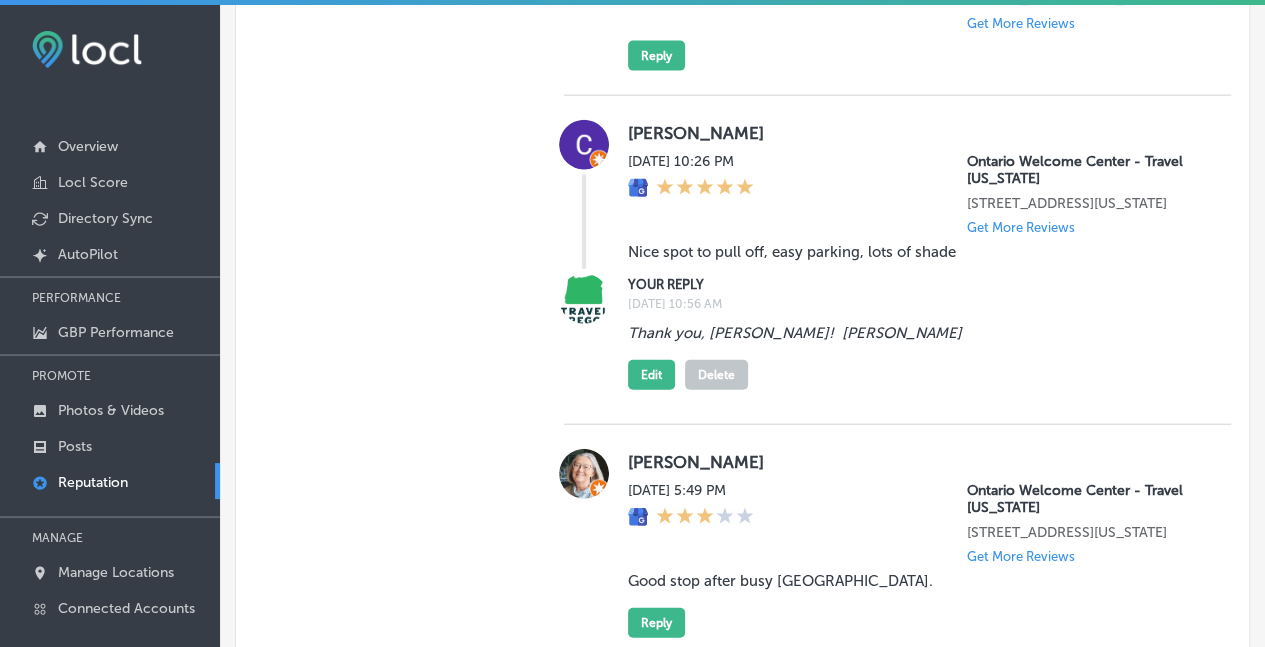 scroll, scrollTop: 2296, scrollLeft: 0, axis: vertical 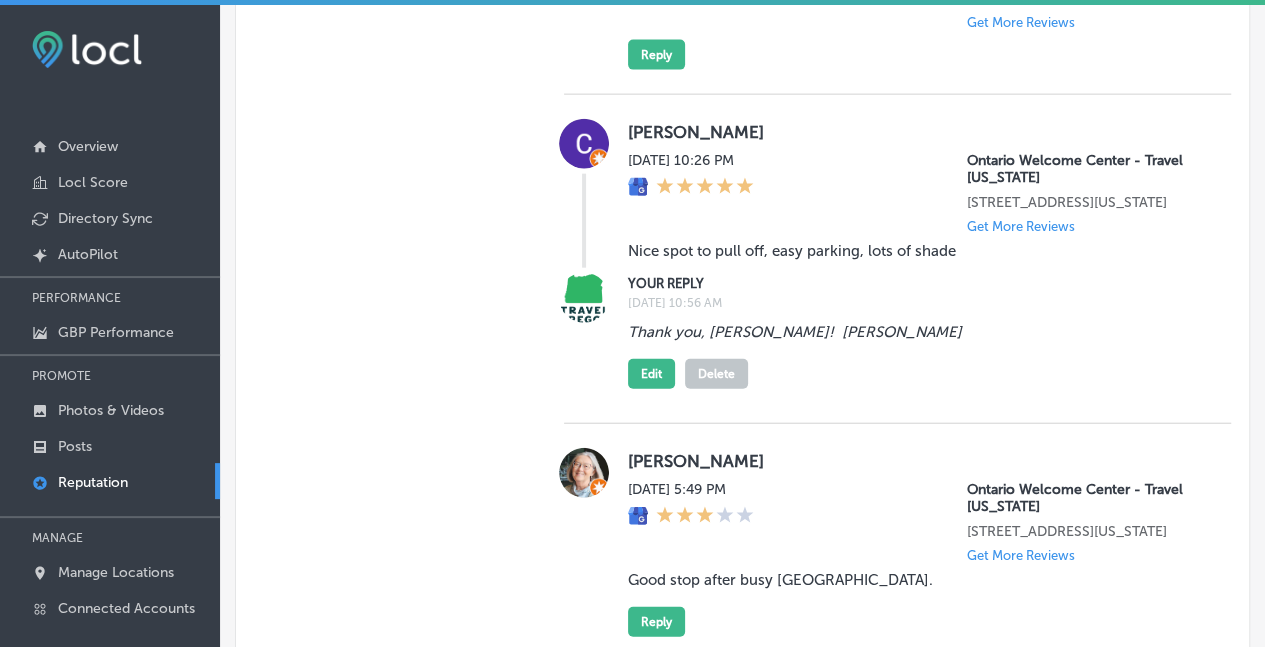 type on "x" 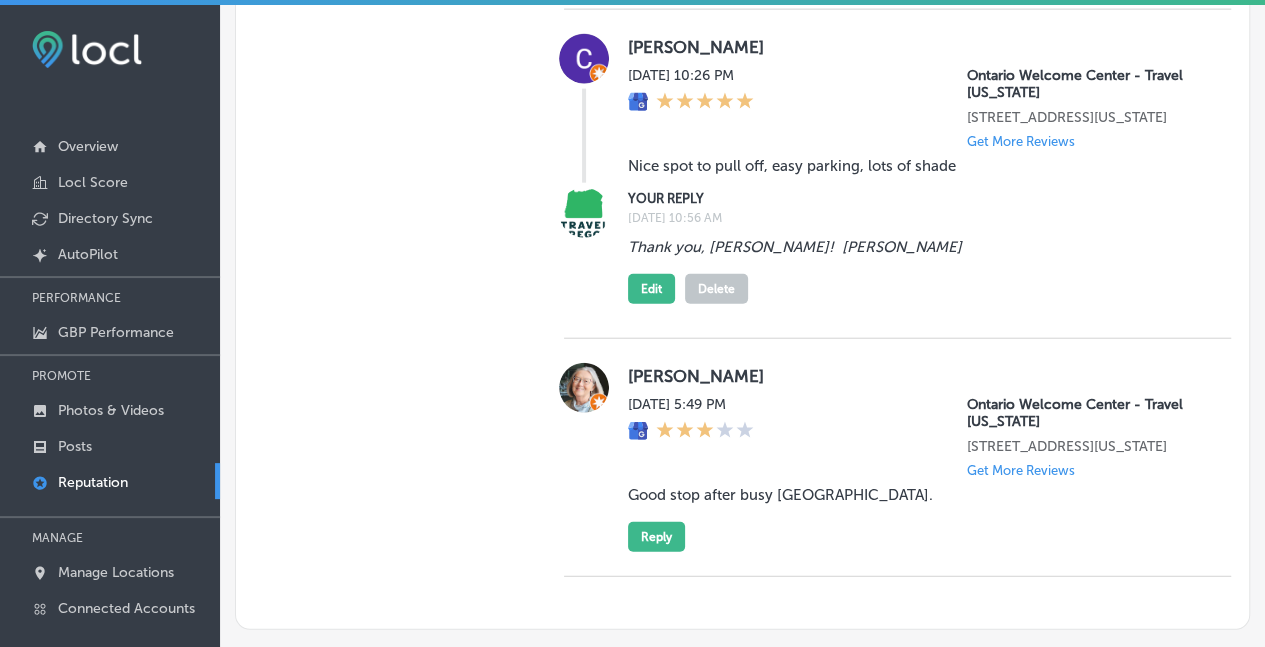 scroll, scrollTop: 2415, scrollLeft: 0, axis: vertical 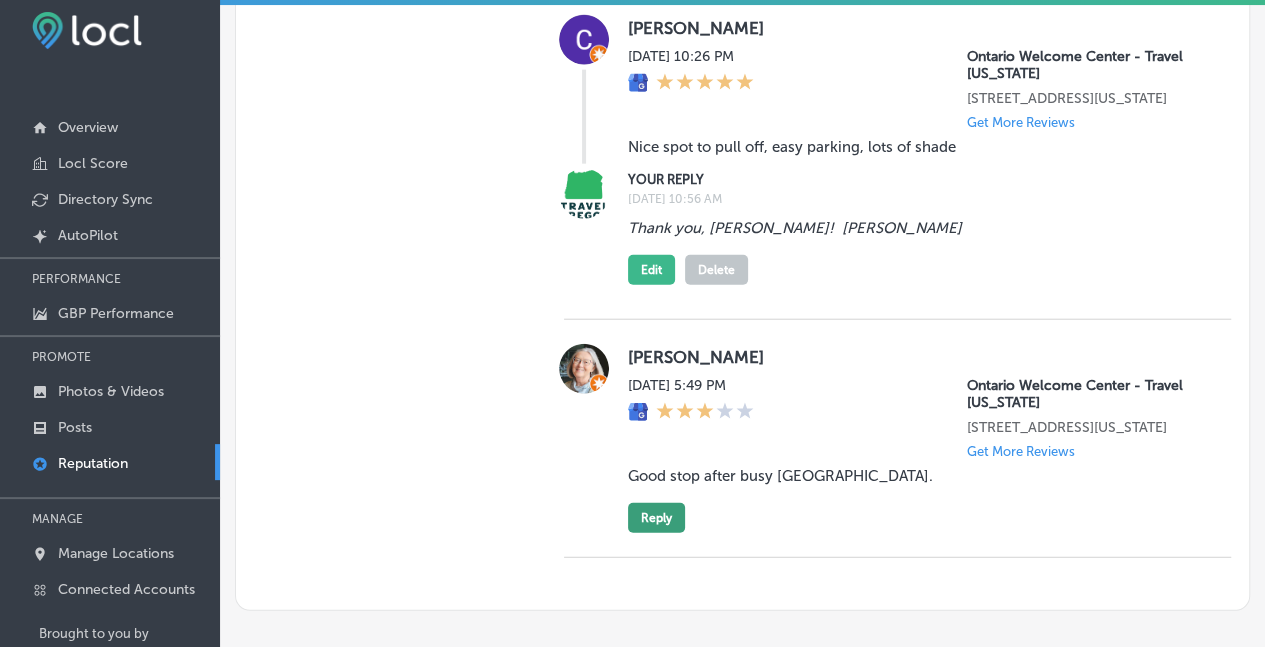 click on "Reply" at bounding box center [656, 518] 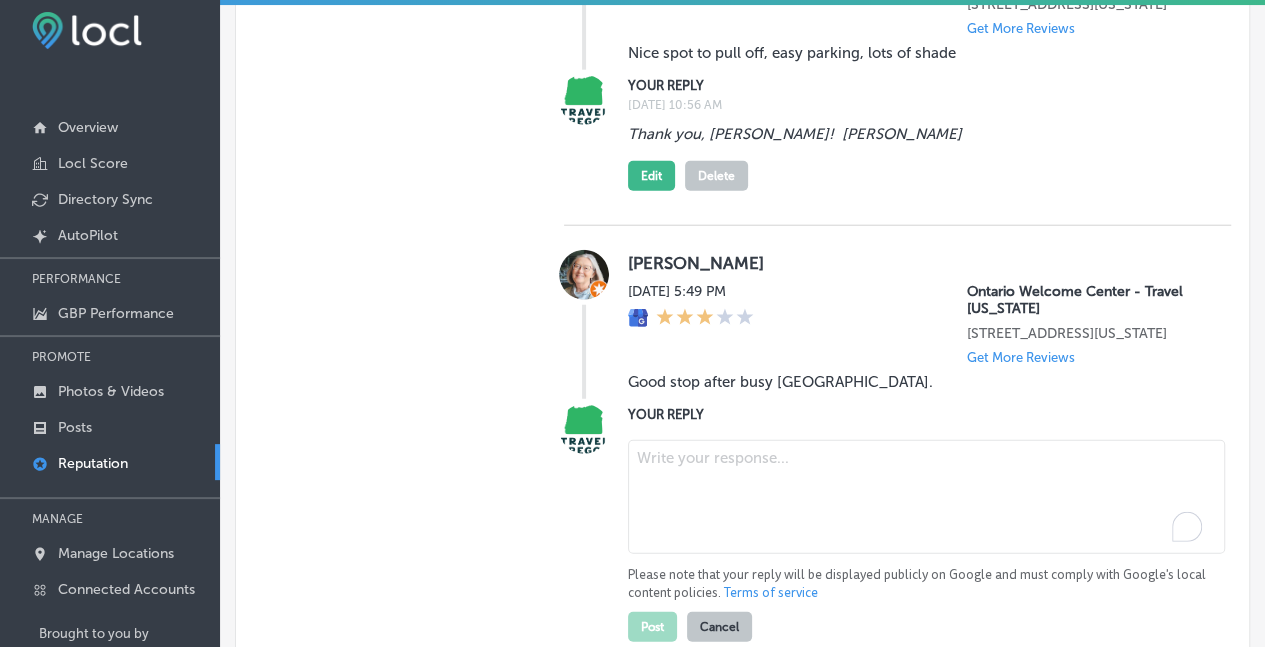 click at bounding box center (926, 497) 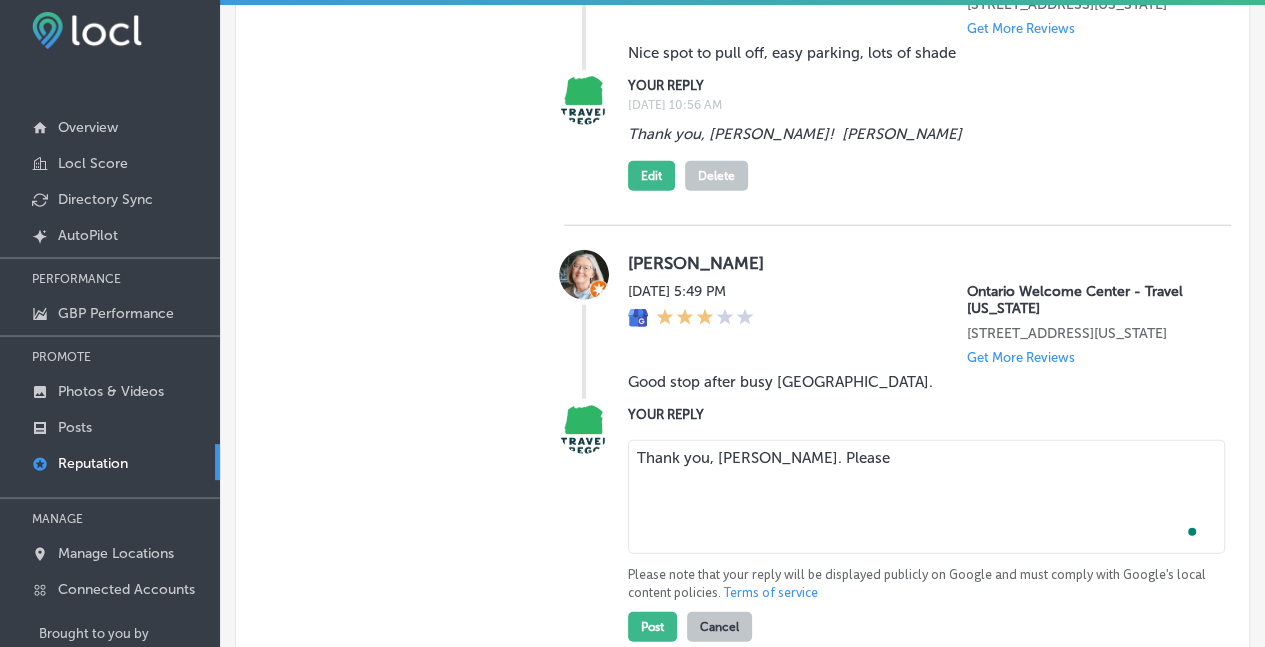 type on "Thank you, [PERSON_NAME]. Please" 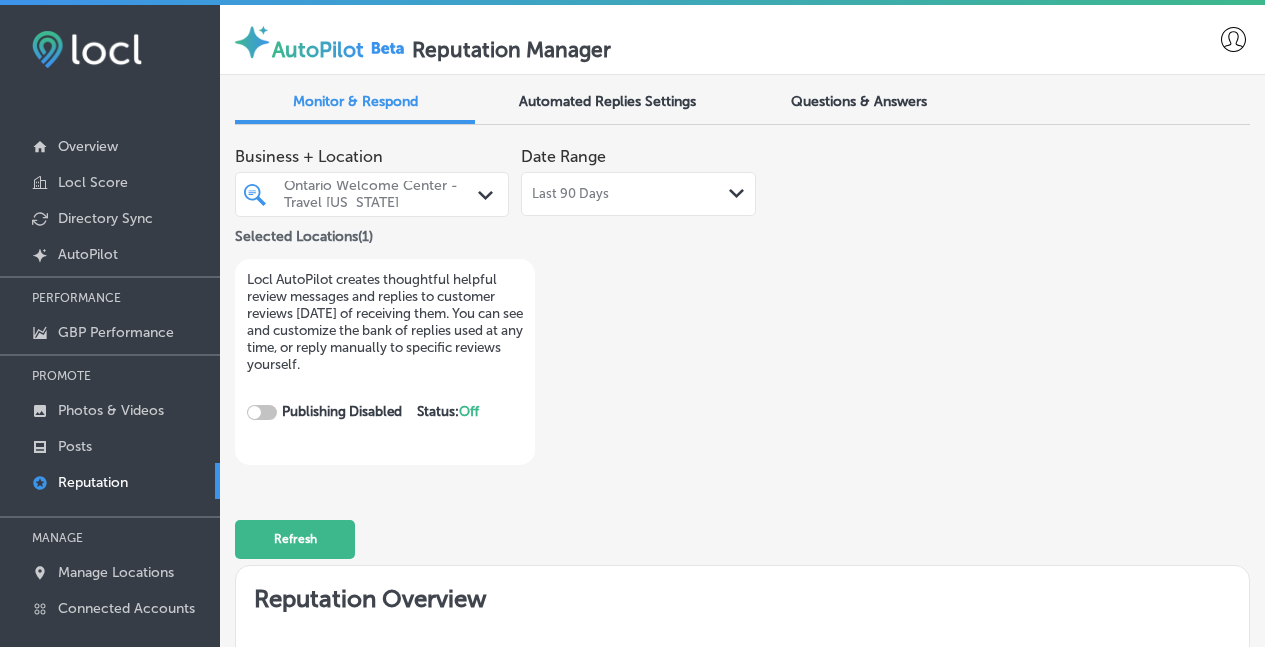 scroll, scrollTop: 19, scrollLeft: 0, axis: vertical 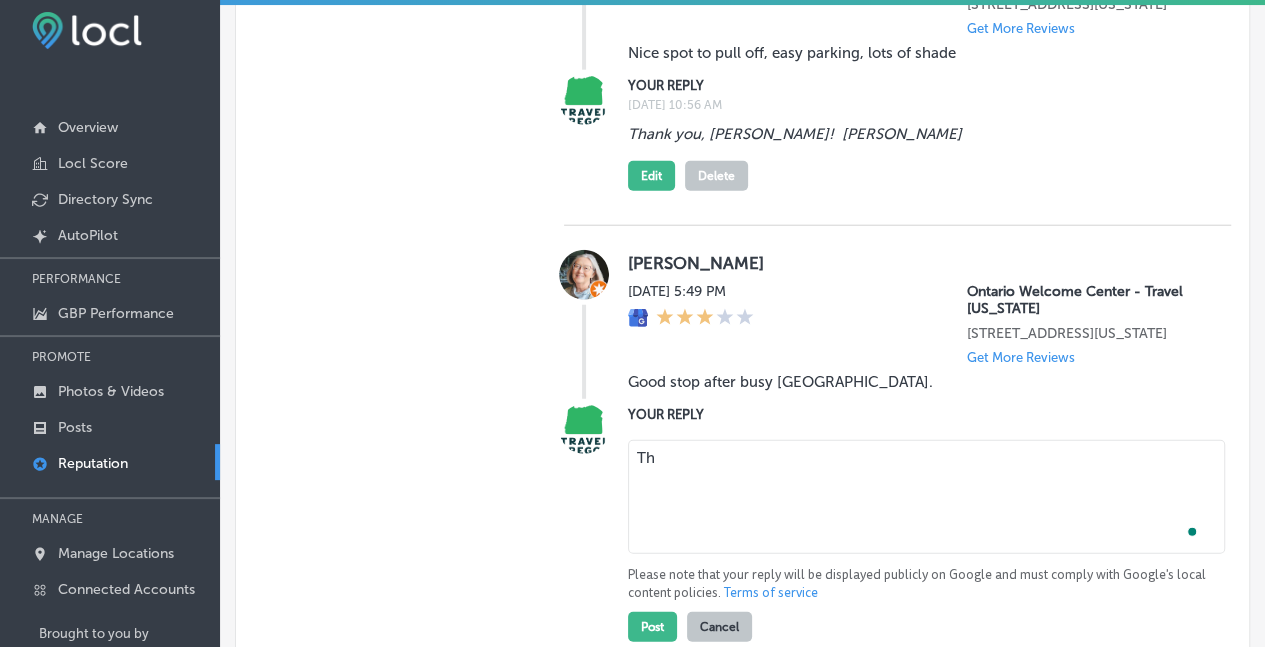 type on "T" 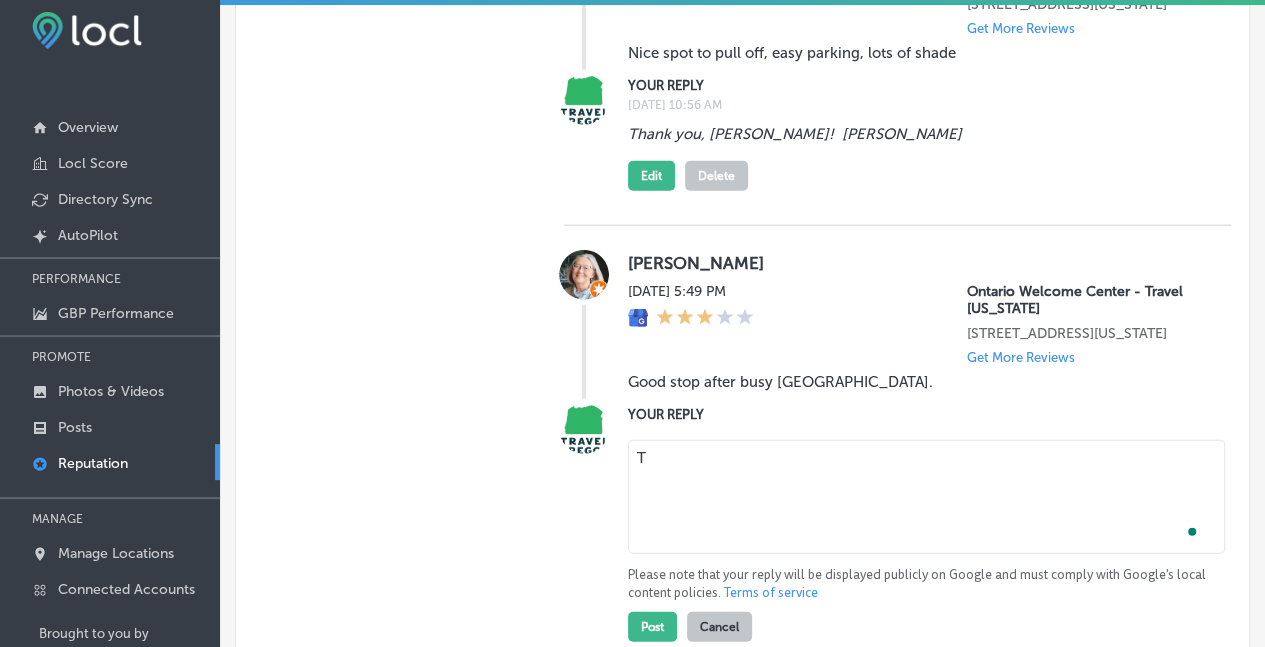type 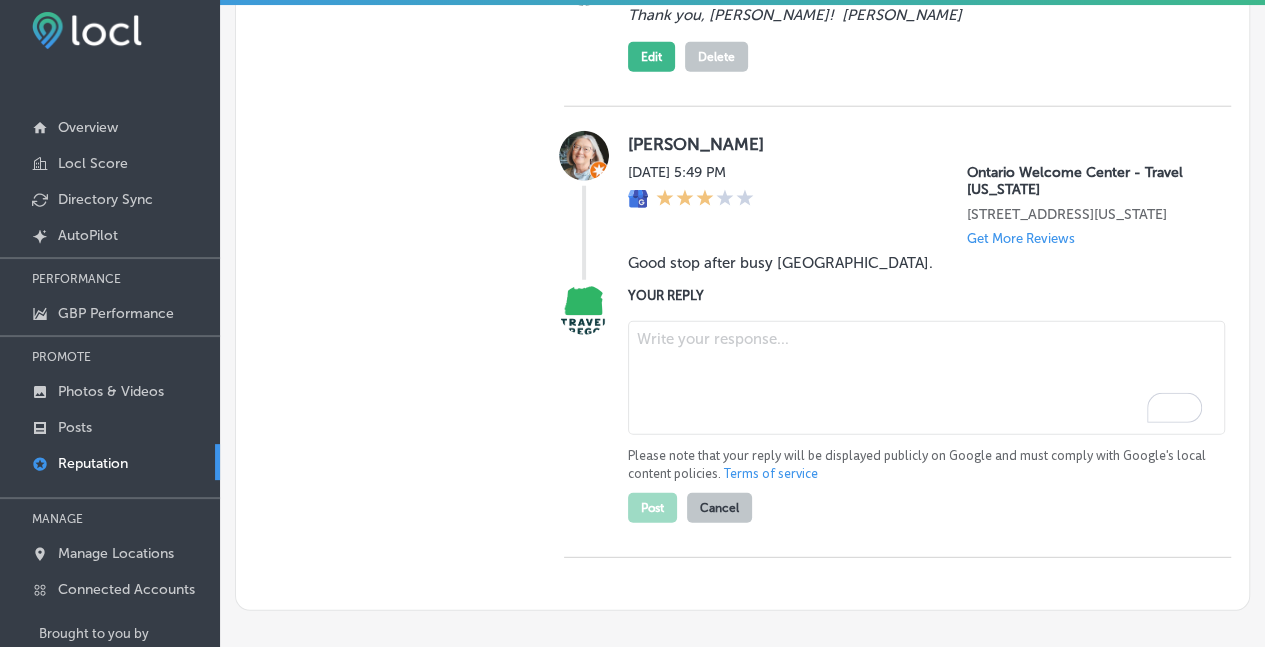 scroll, scrollTop: 2628, scrollLeft: 0, axis: vertical 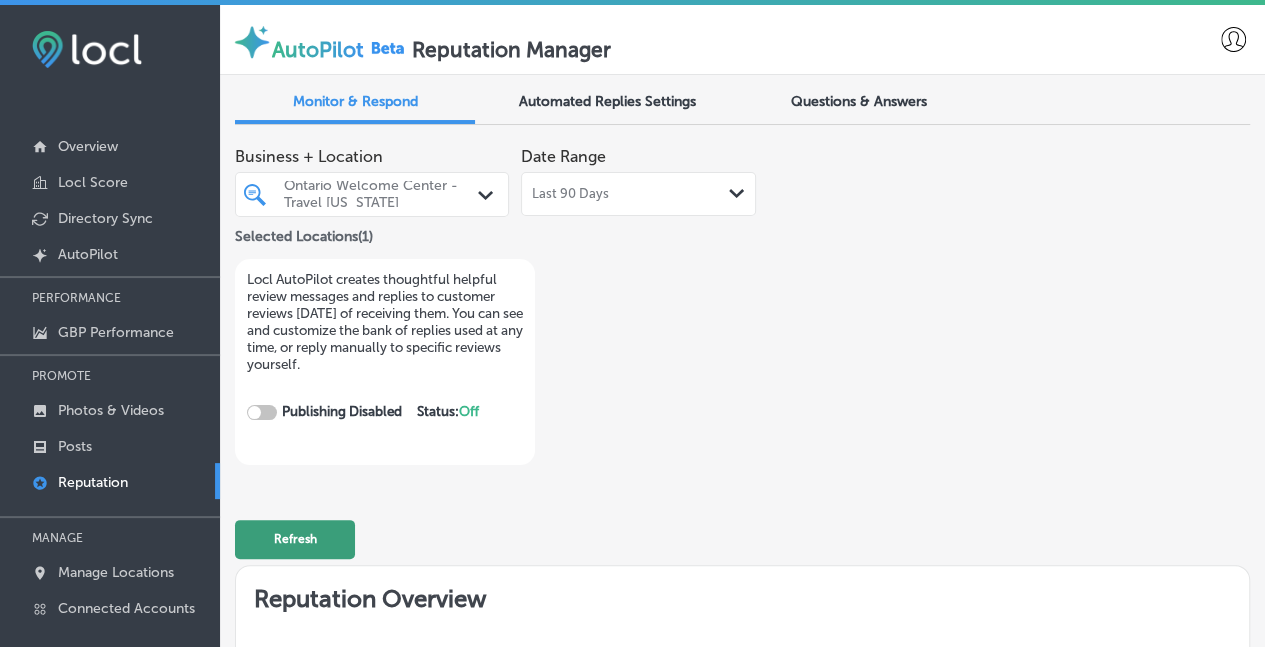 click on "Refresh" at bounding box center [295, 539] 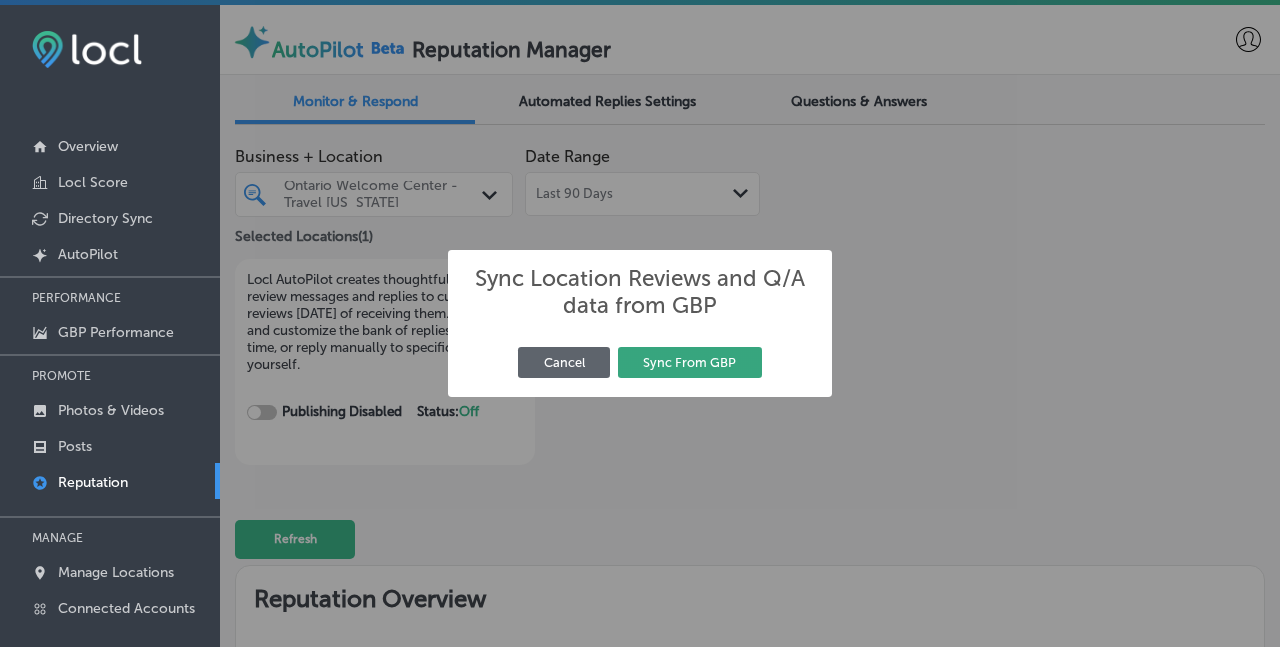 click on "Sync From GBP" at bounding box center [690, 362] 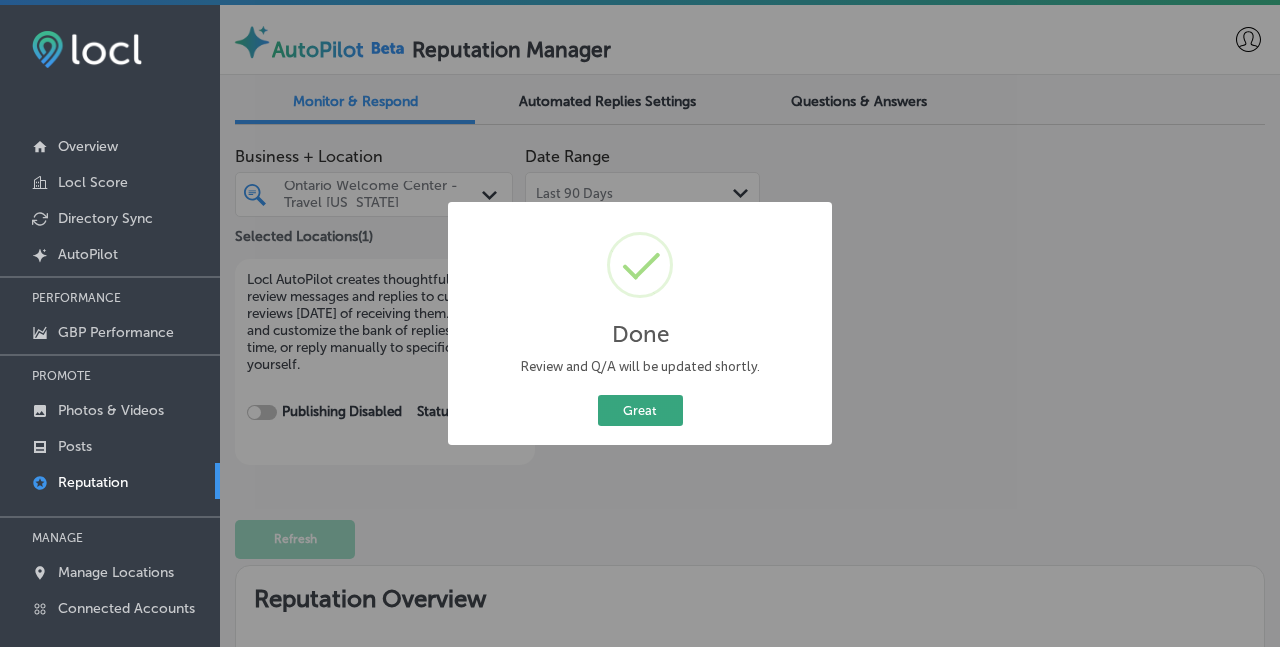 click on "Great" at bounding box center (640, 410) 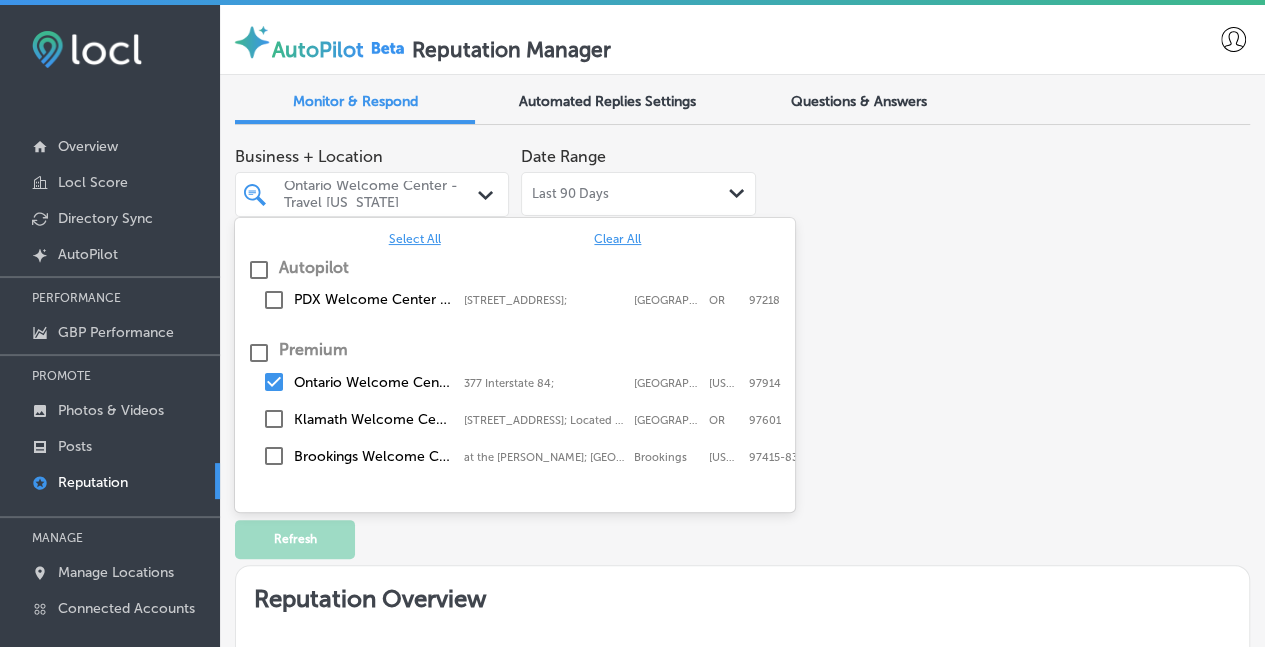 click on "Path
Created with Sketch." 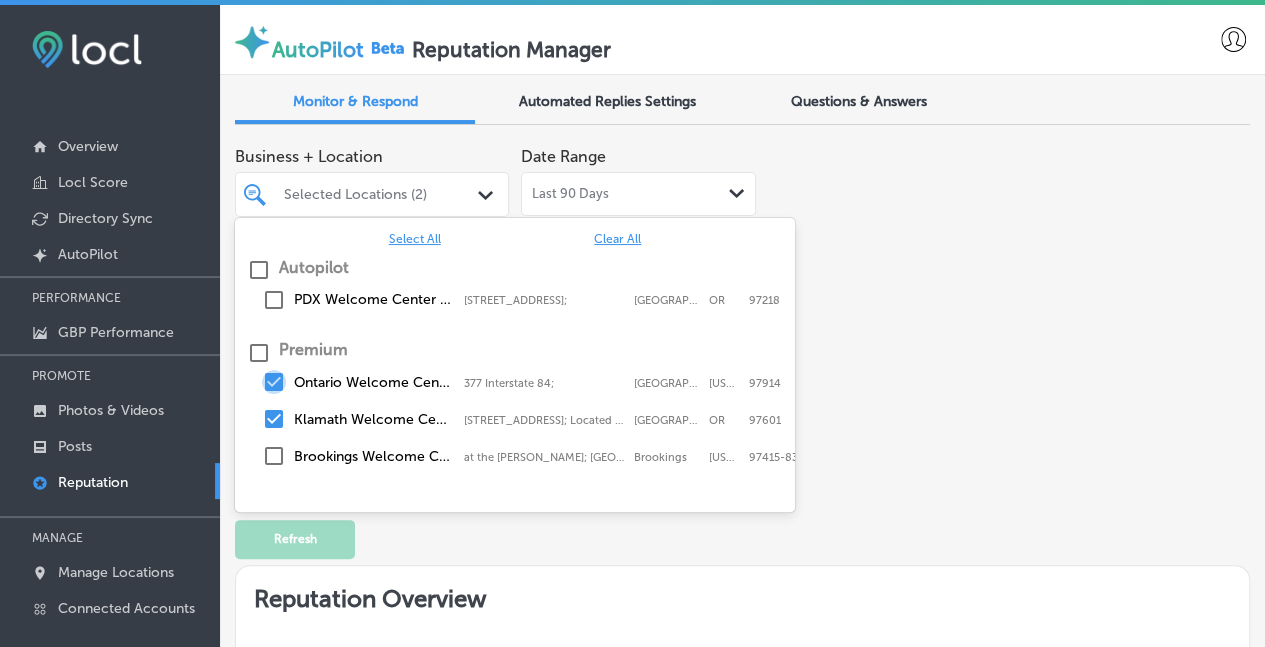 click at bounding box center (274, 382) 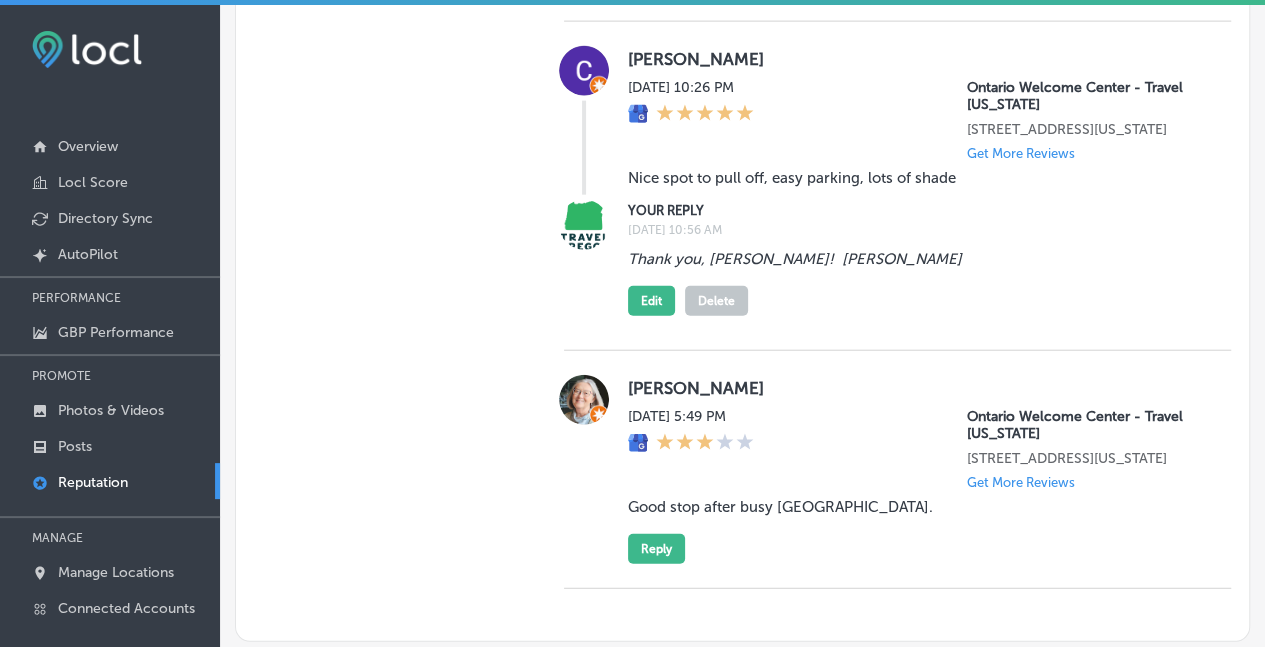 scroll, scrollTop: 2415, scrollLeft: 0, axis: vertical 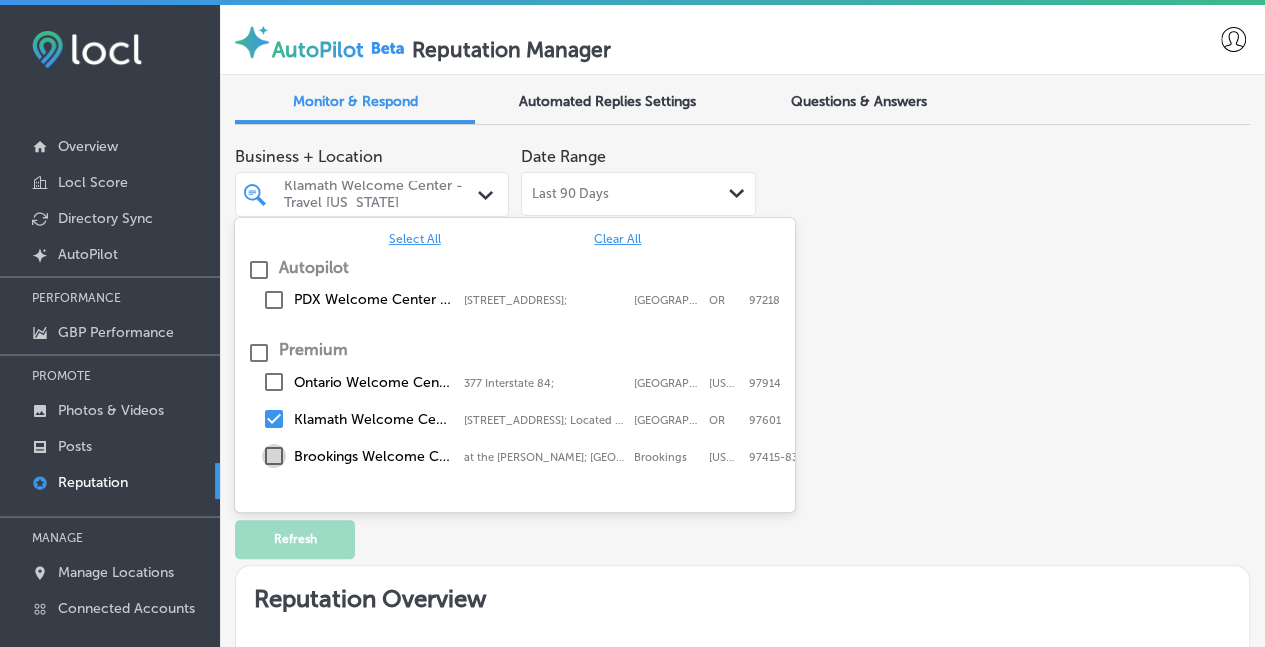click at bounding box center (274, 456) 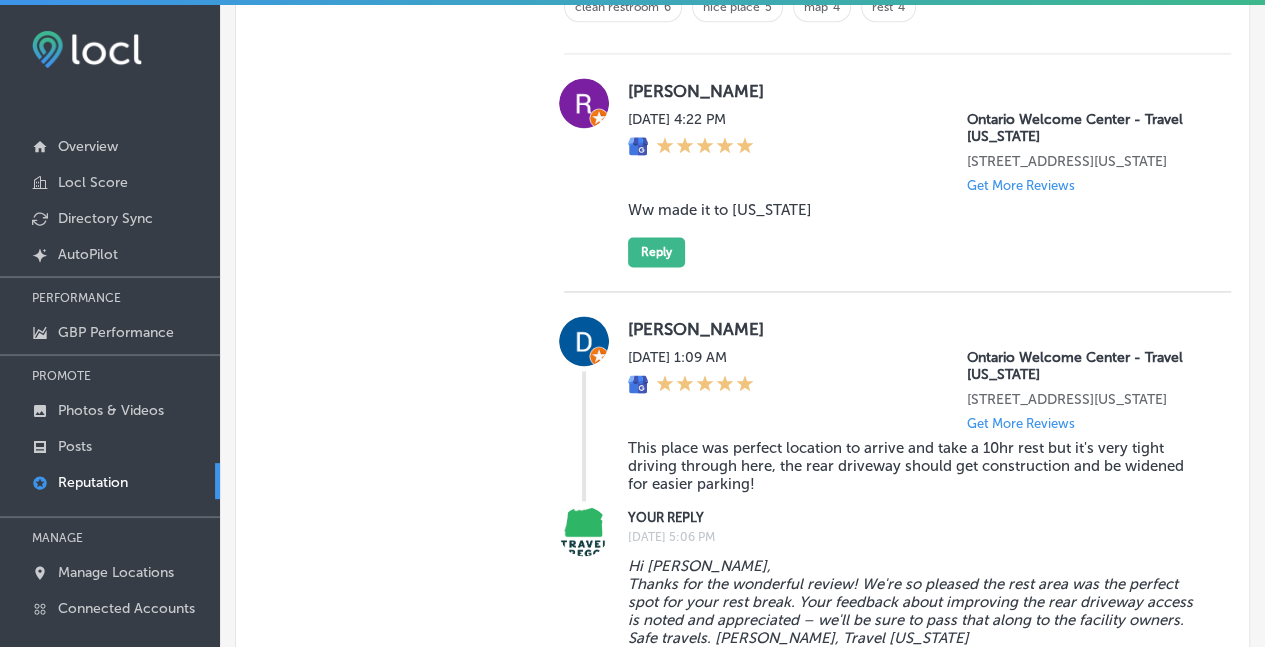 scroll, scrollTop: 1399, scrollLeft: 0, axis: vertical 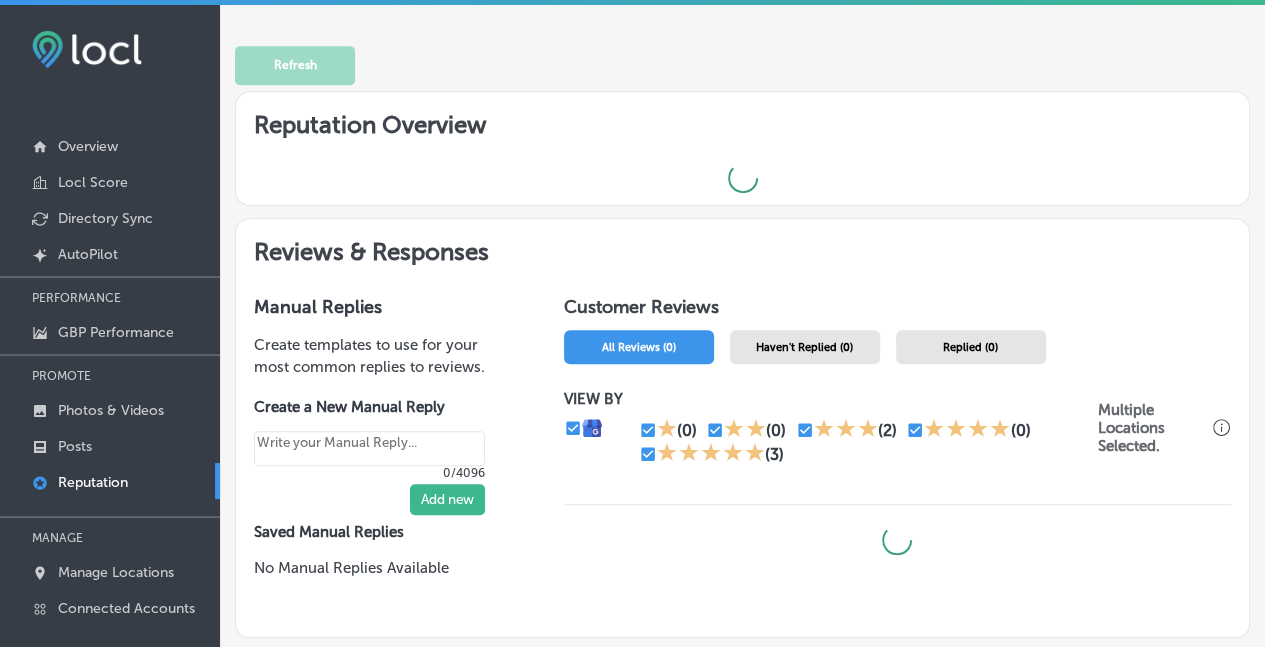 type on "x" 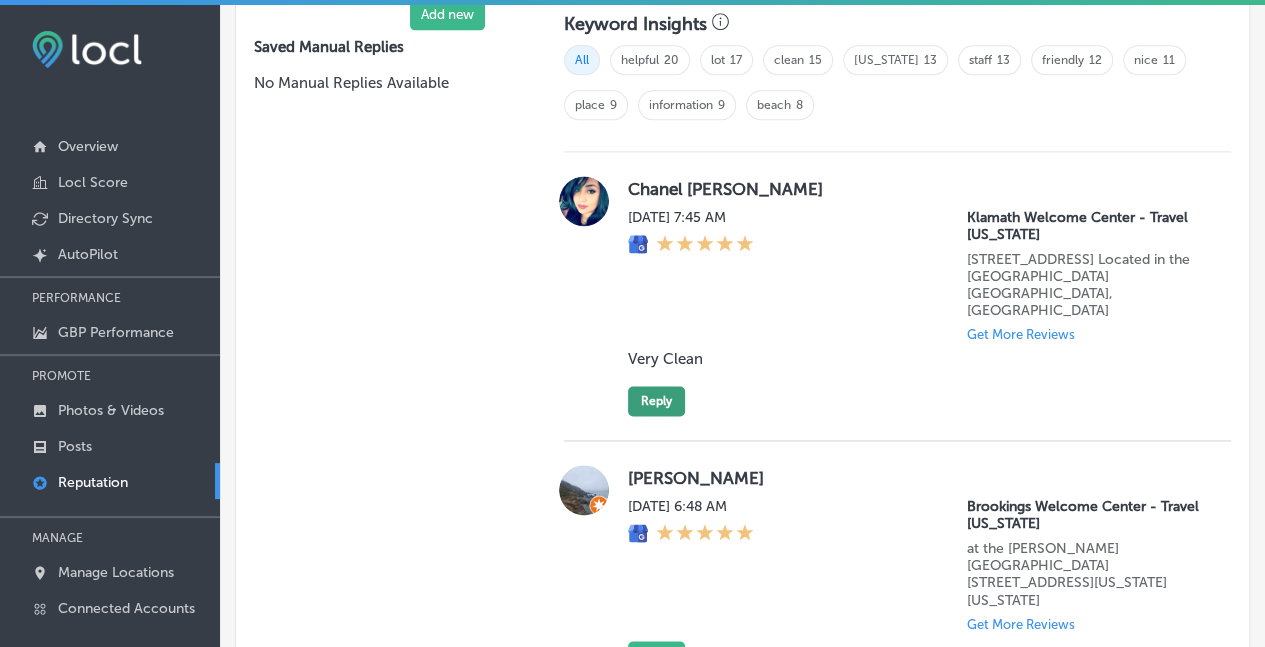 scroll, scrollTop: 1301, scrollLeft: 0, axis: vertical 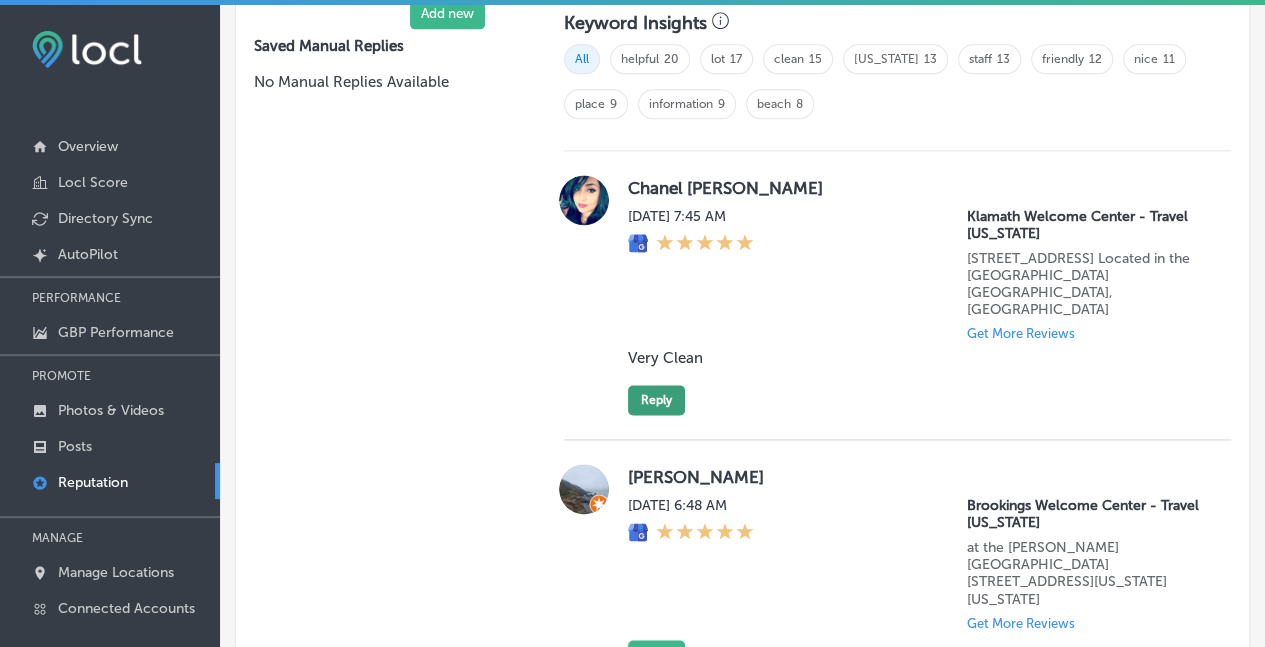 click on "Reply" at bounding box center [656, 400] 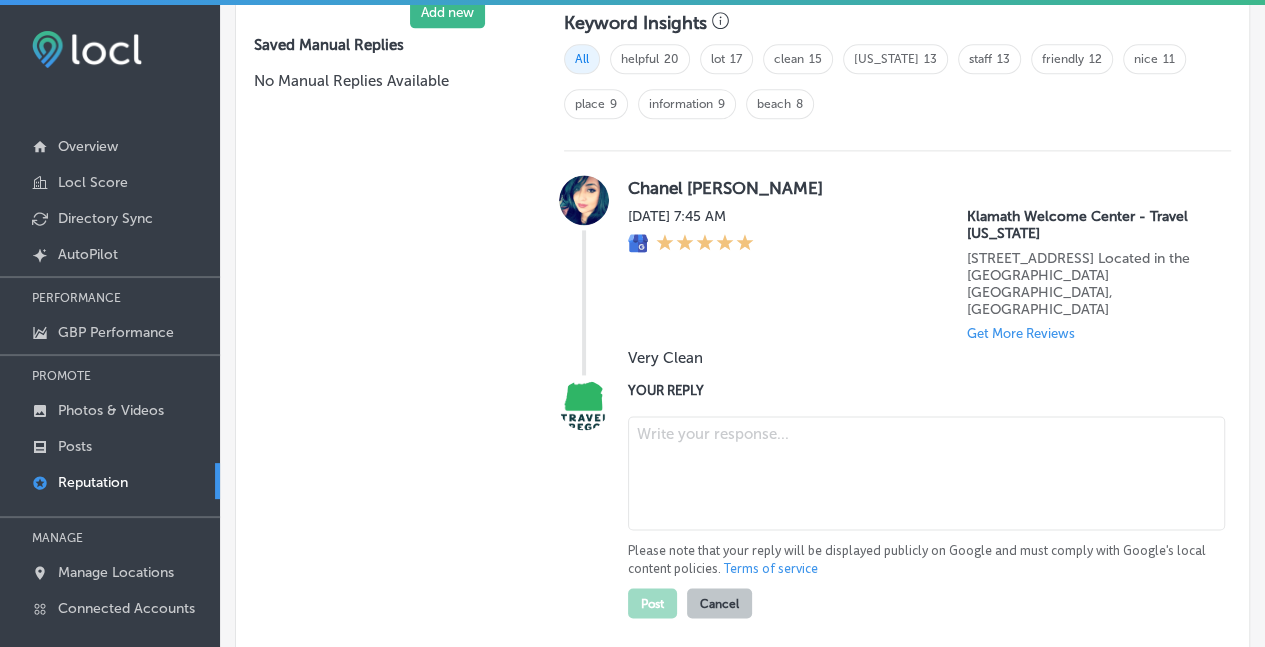 scroll, scrollTop: 1300, scrollLeft: 0, axis: vertical 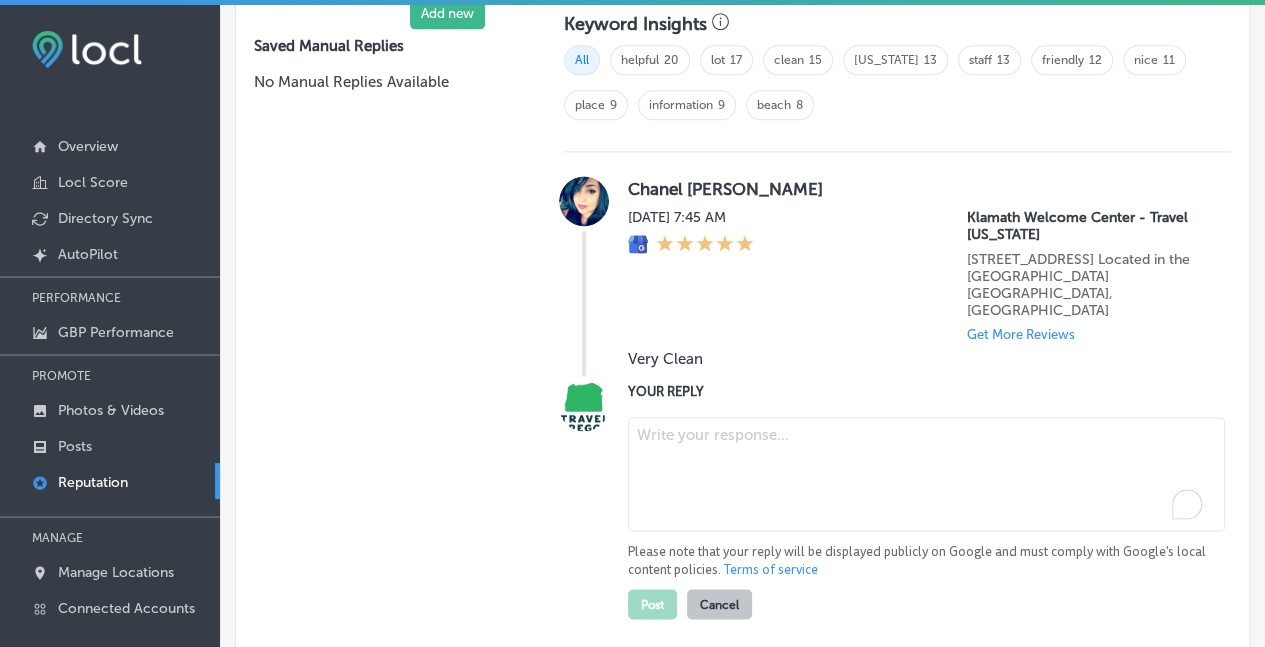 drag, startPoint x: 689, startPoint y: 421, endPoint x: 712, endPoint y: 415, distance: 23.769728 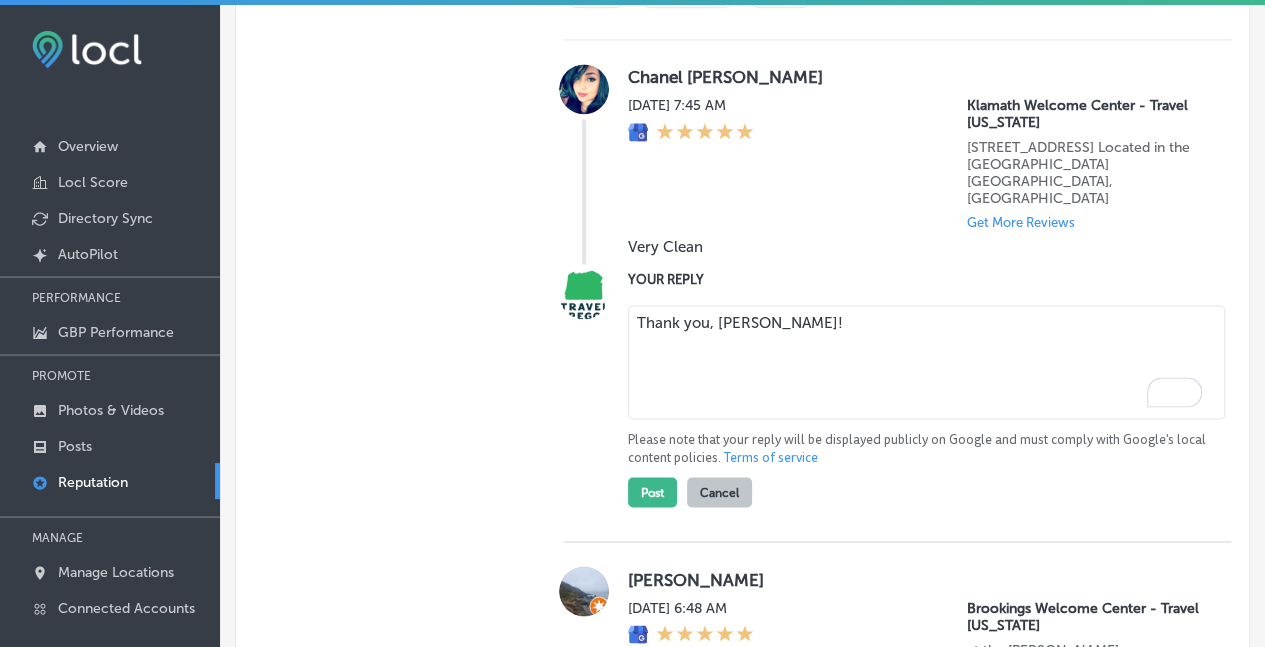 scroll, scrollTop: 1410, scrollLeft: 0, axis: vertical 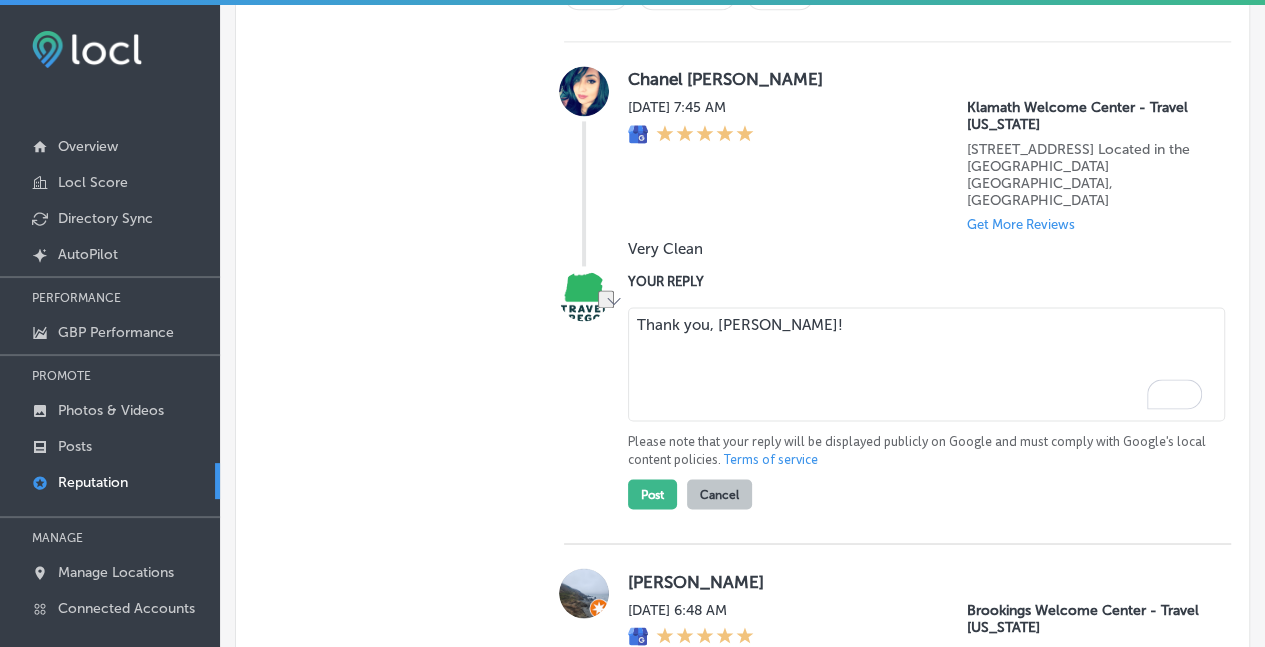 drag, startPoint x: 794, startPoint y: 309, endPoint x: 632, endPoint y: 283, distance: 164.07315 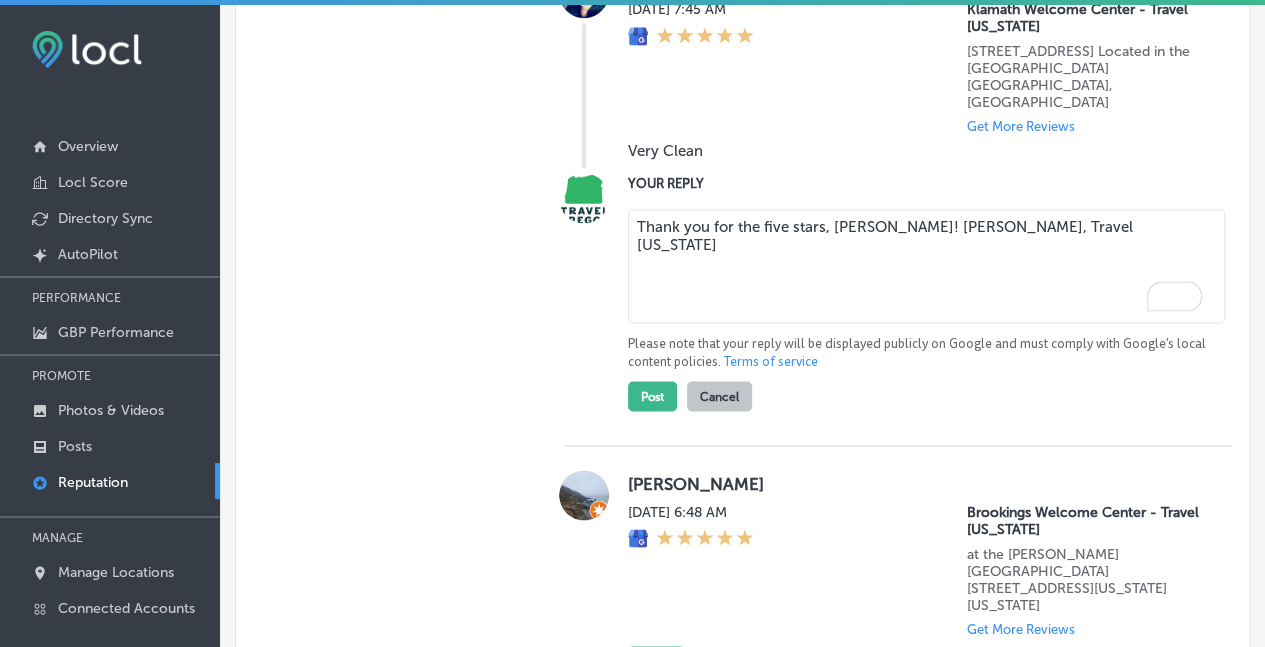 scroll, scrollTop: 1509, scrollLeft: 0, axis: vertical 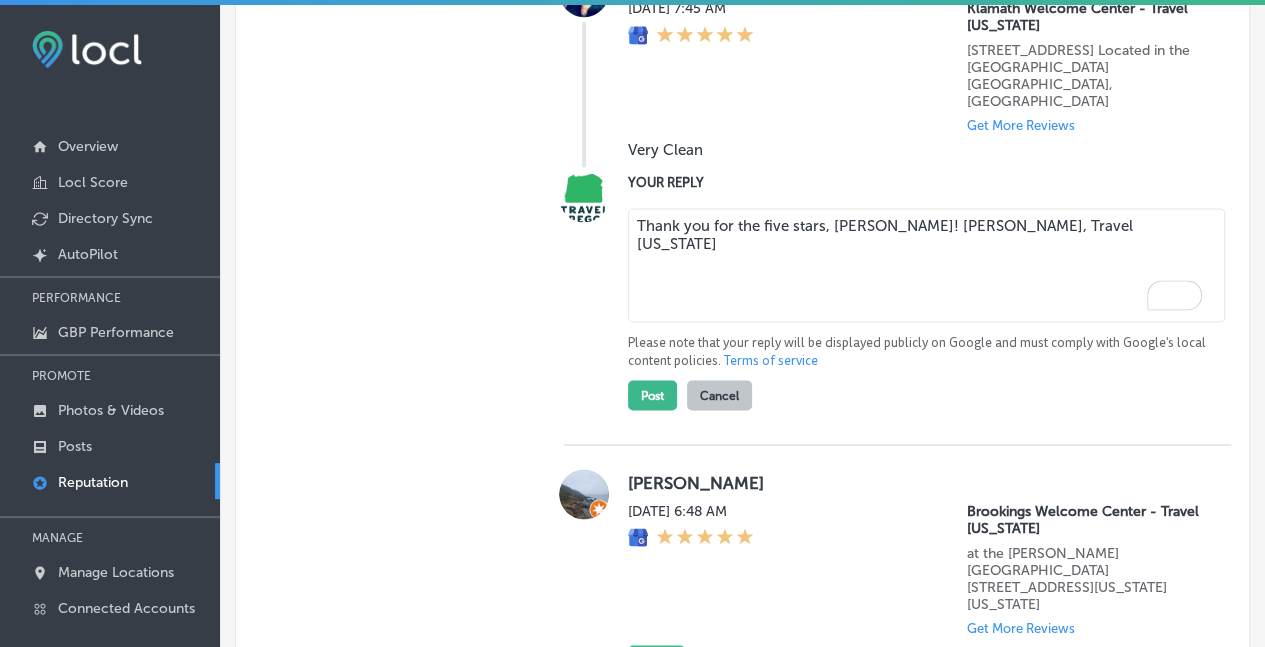 click on "Thank you for the five stars, [PERSON_NAME]! [PERSON_NAME], Travel [US_STATE]" at bounding box center [926, 265] 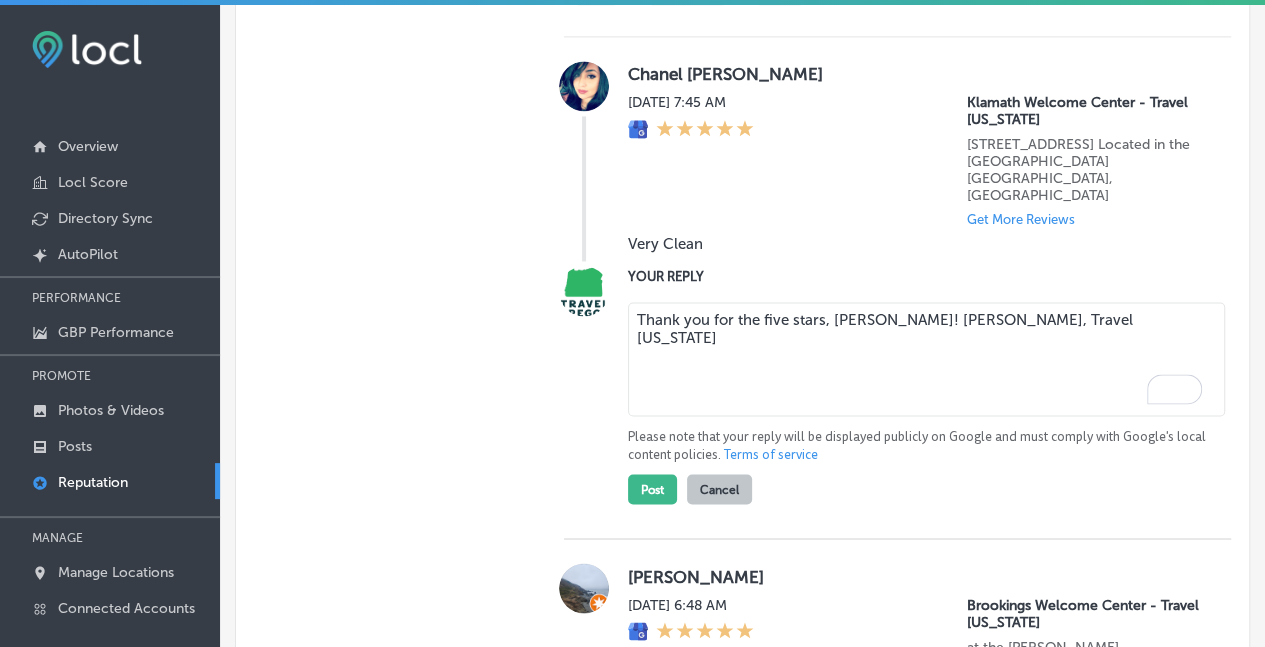 scroll, scrollTop: 1413, scrollLeft: 0, axis: vertical 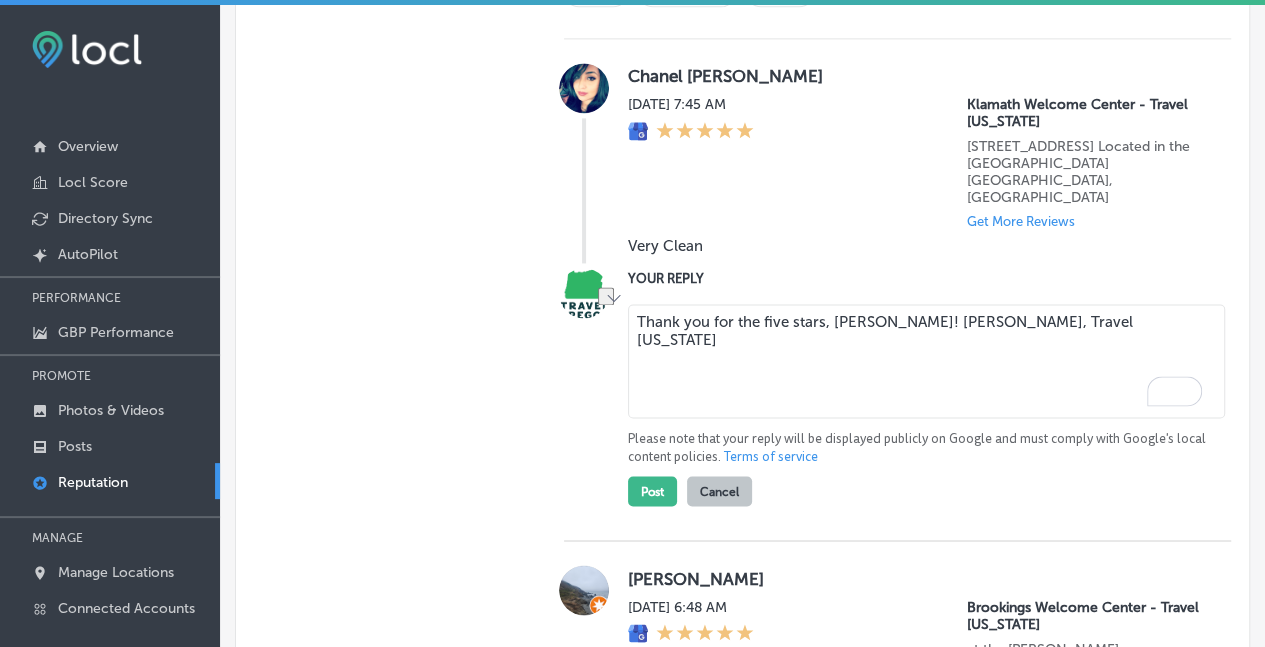 drag, startPoint x: 1075, startPoint y: 293, endPoint x: 884, endPoint y: 293, distance: 191 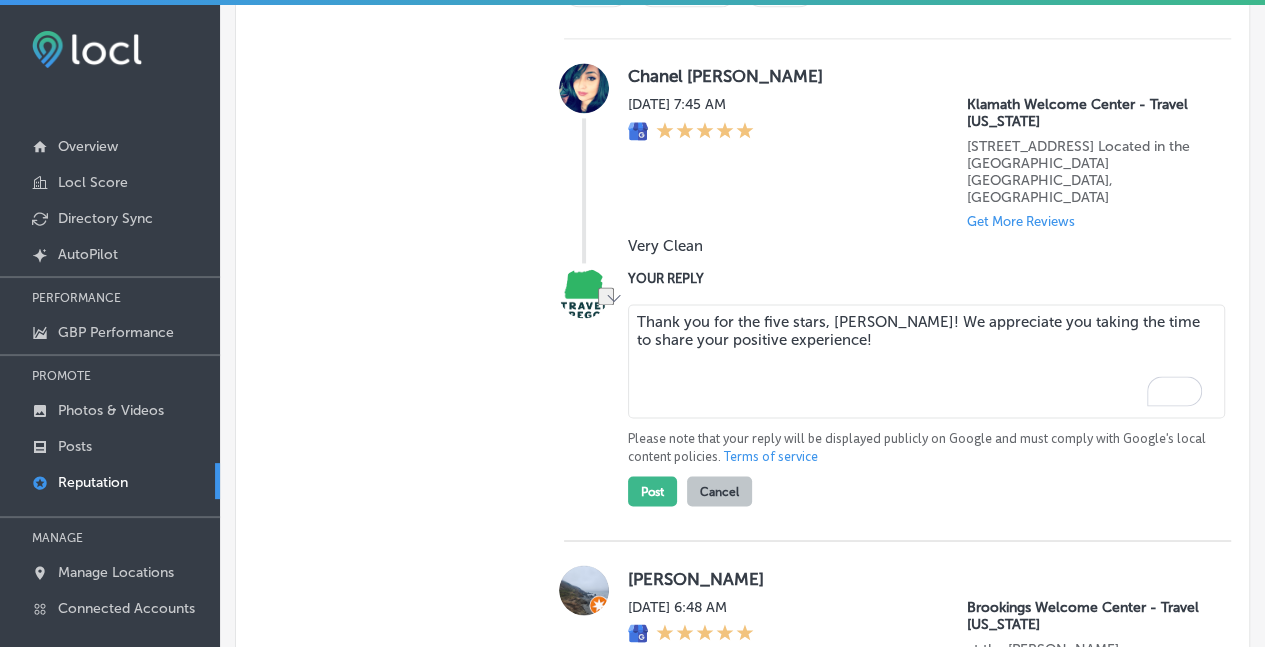 click on "Thank you for the five stars, [PERSON_NAME]! We appreciate you taking the time to share your positive experience!" at bounding box center (926, 361) 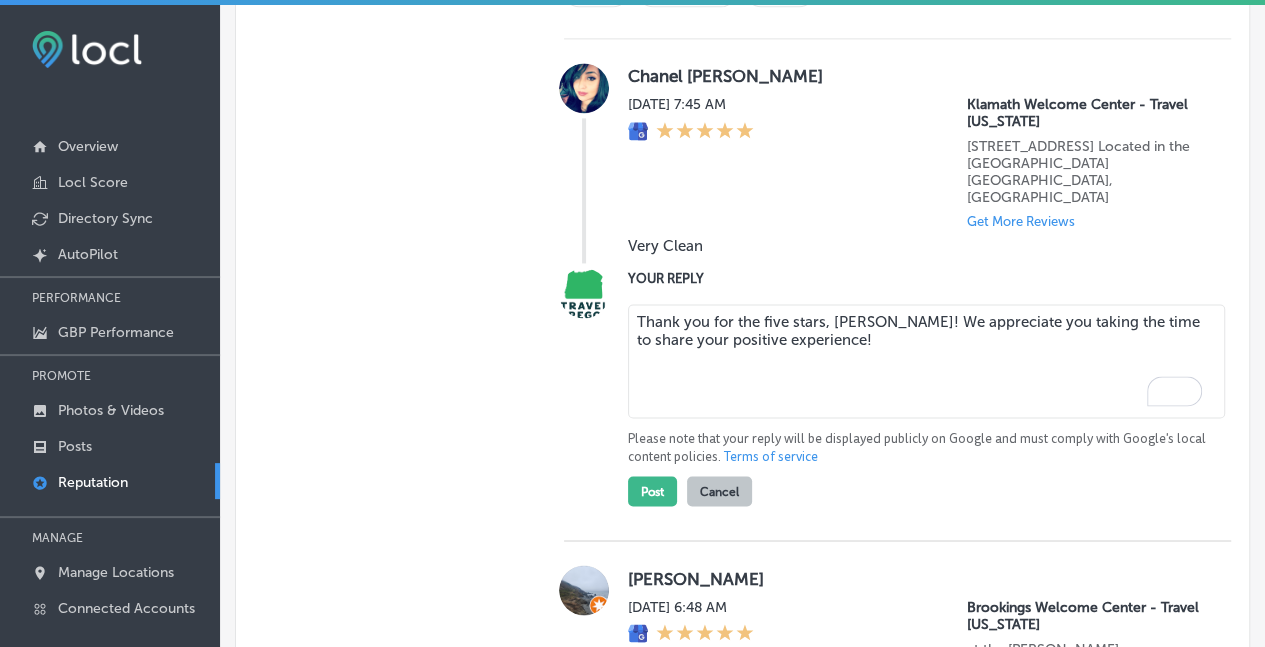 click on "Thank you for the five stars, [PERSON_NAME]! We appreciate you taking the time to share your positive experience!" at bounding box center [926, 361] 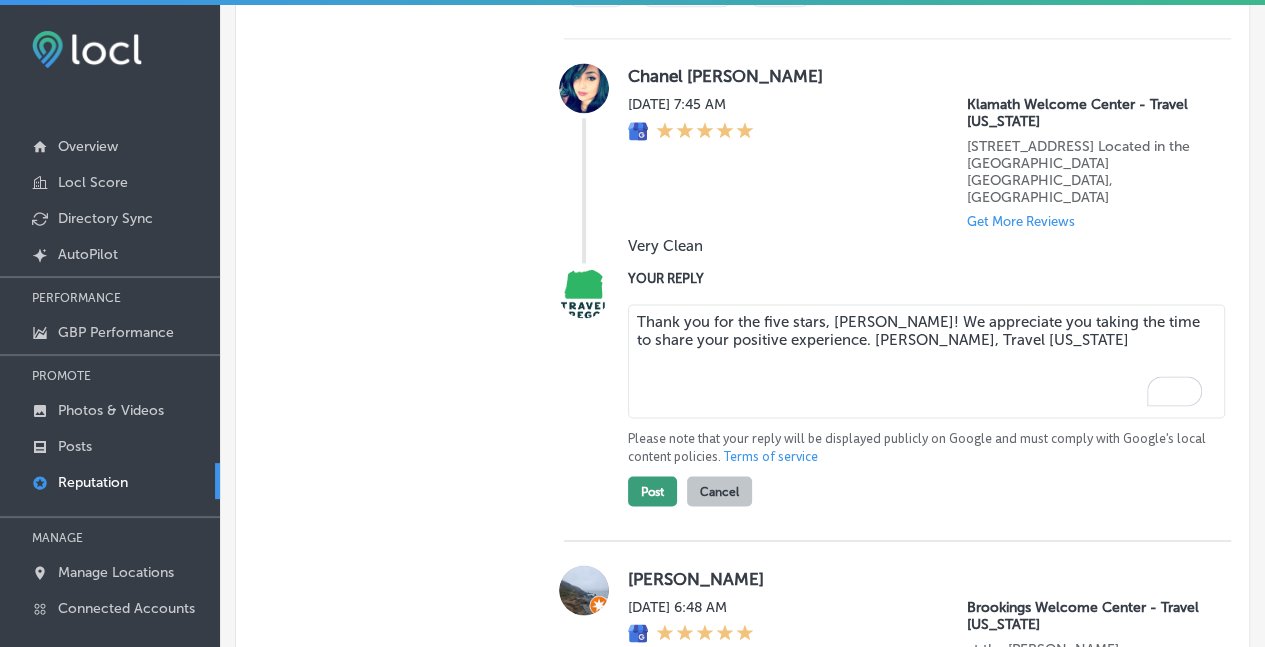 type on "Thank you for the five stars, [PERSON_NAME]! We appreciate you taking the time to share your positive experience. [PERSON_NAME], Travel [US_STATE]" 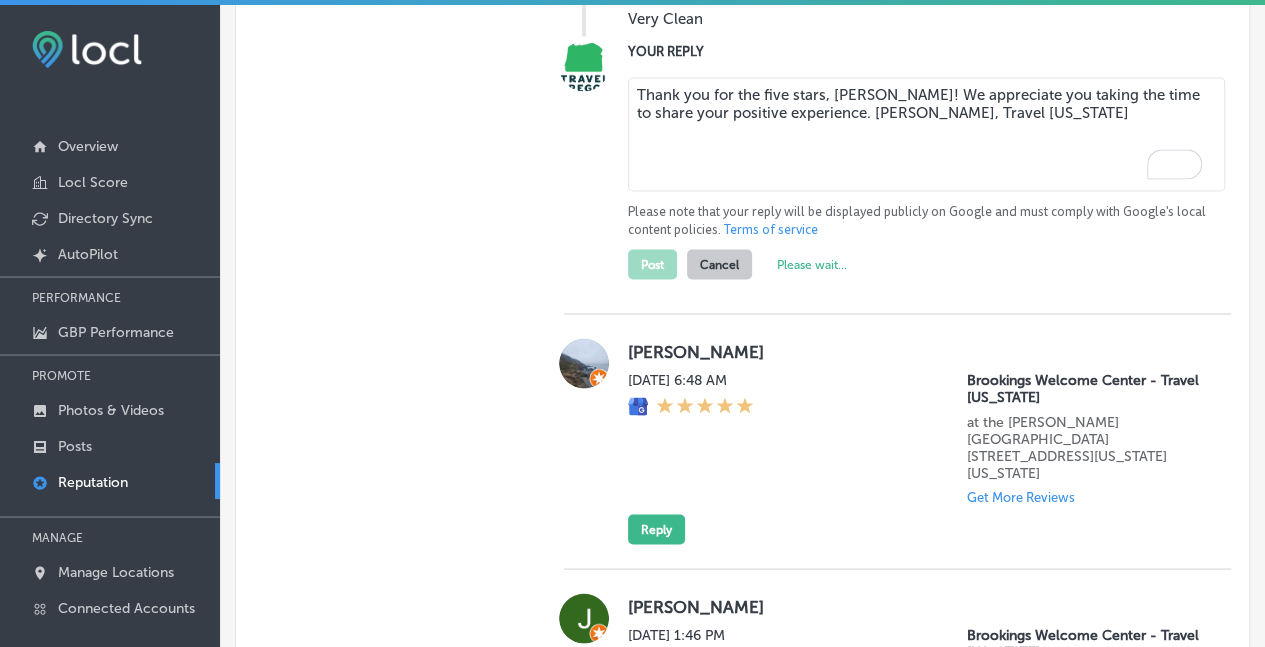 type on "x" 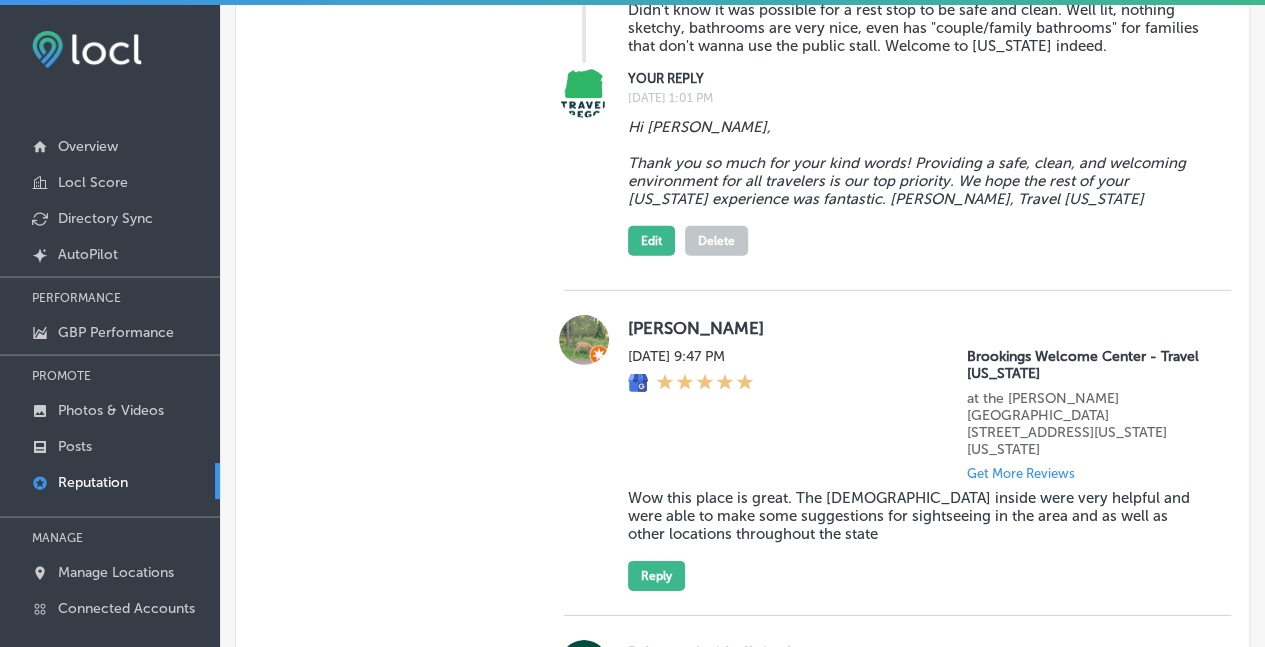 scroll, scrollTop: 2912, scrollLeft: 0, axis: vertical 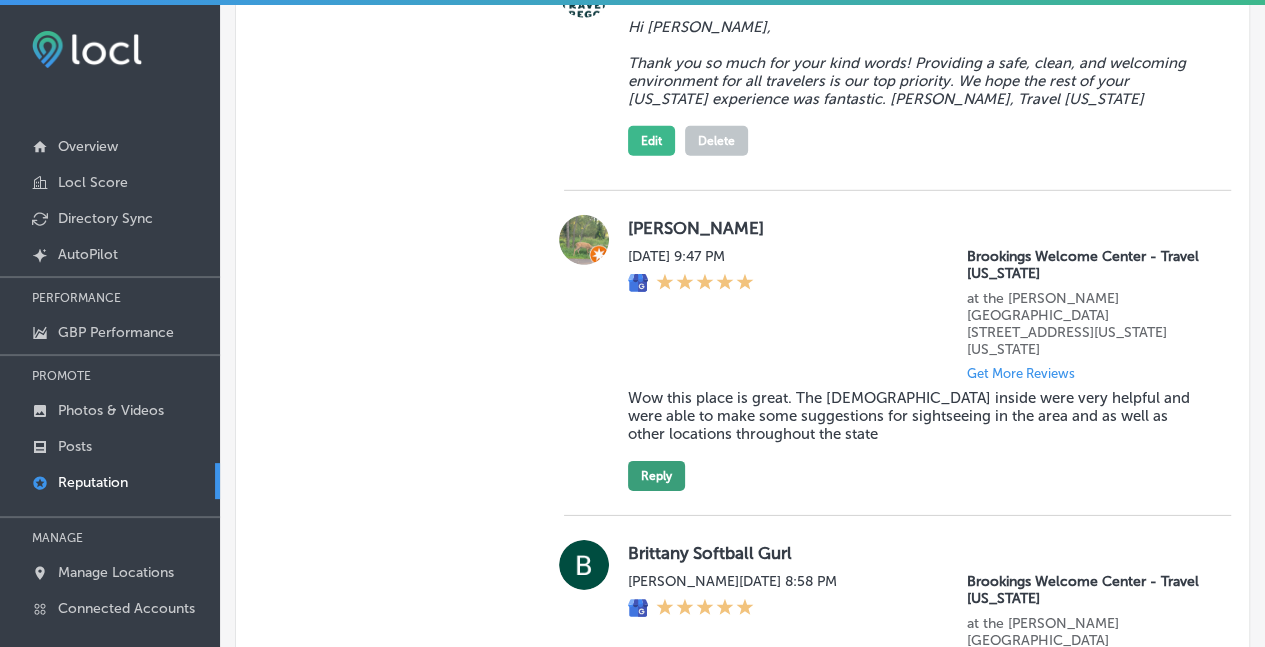 click on "Reply" at bounding box center [656, 476] 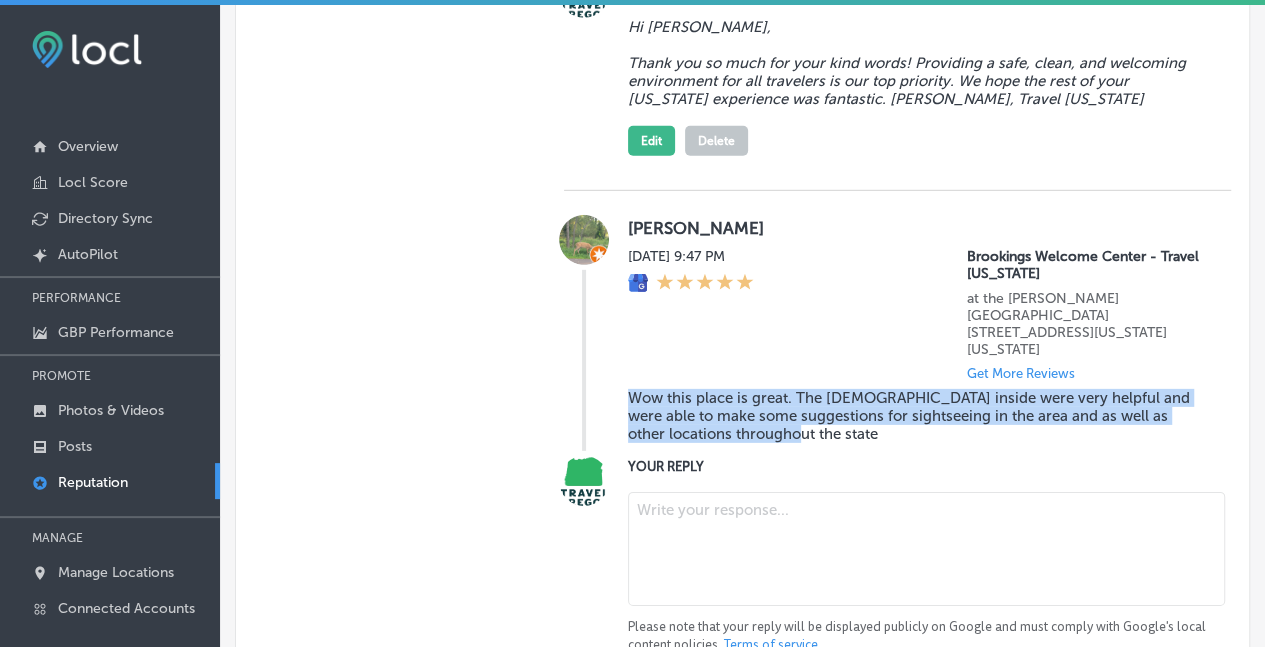drag, startPoint x: 770, startPoint y: 393, endPoint x: 620, endPoint y: 355, distance: 154.7385 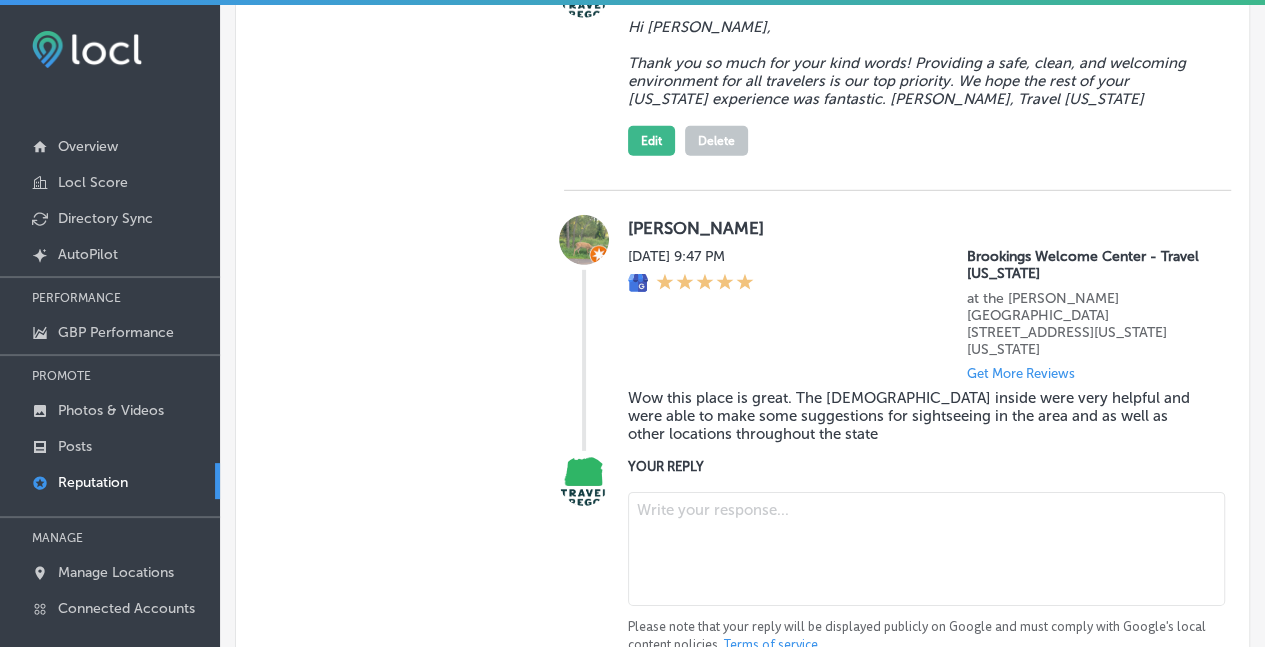 click at bounding box center (926, 549) 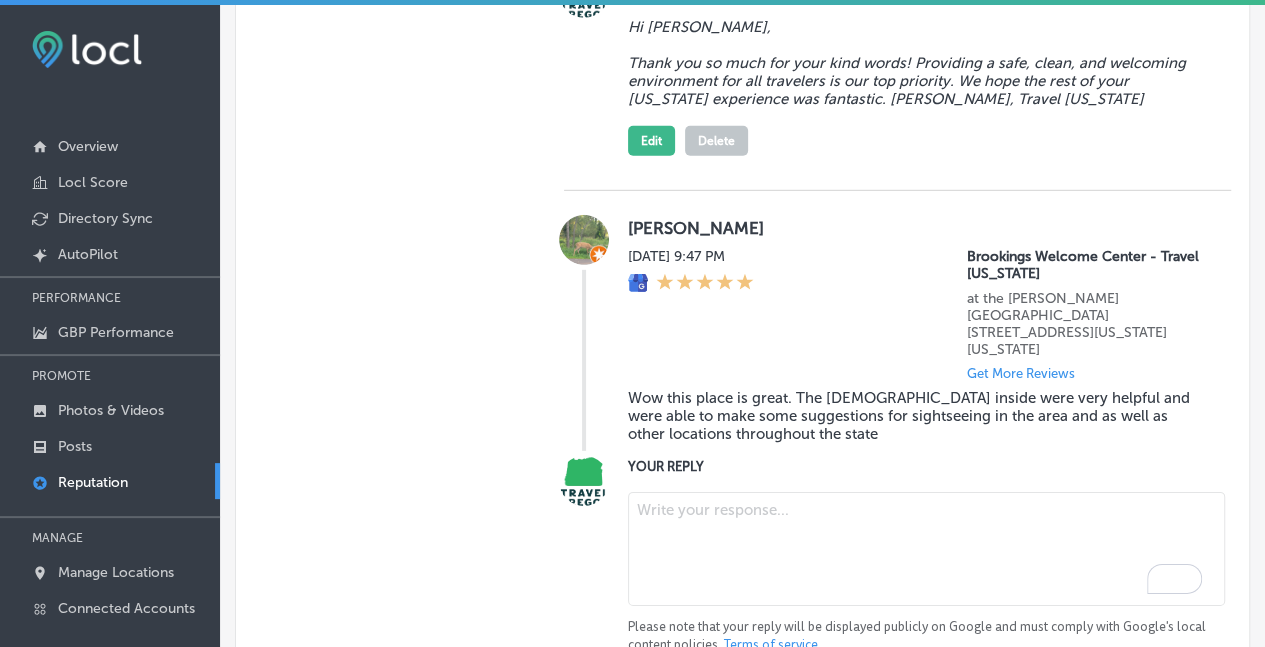 paste on "Thank you so much for the kind words! We're thrilled to hear our team was able to help with sightseeing suggestions both nearby and across the state. We love sharing all that [US_STATE] has to offer and hope you have a fantastic time exploring!" 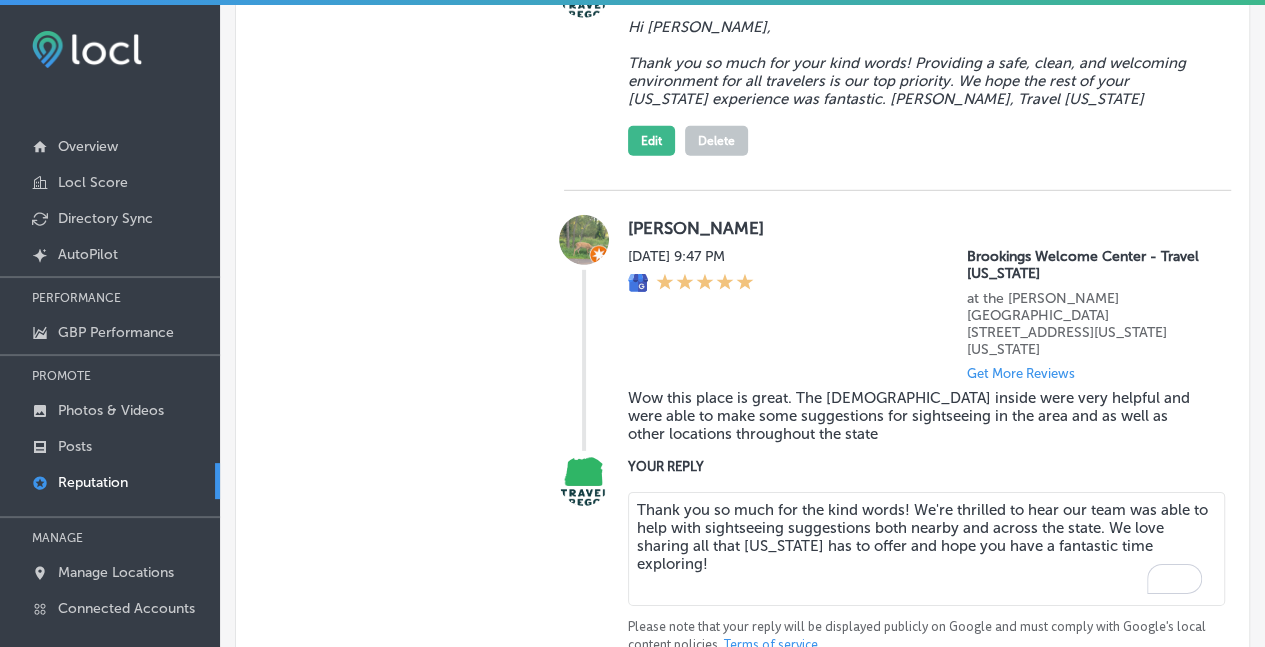 drag, startPoint x: 800, startPoint y: 478, endPoint x: 771, endPoint y: 473, distance: 29.427877 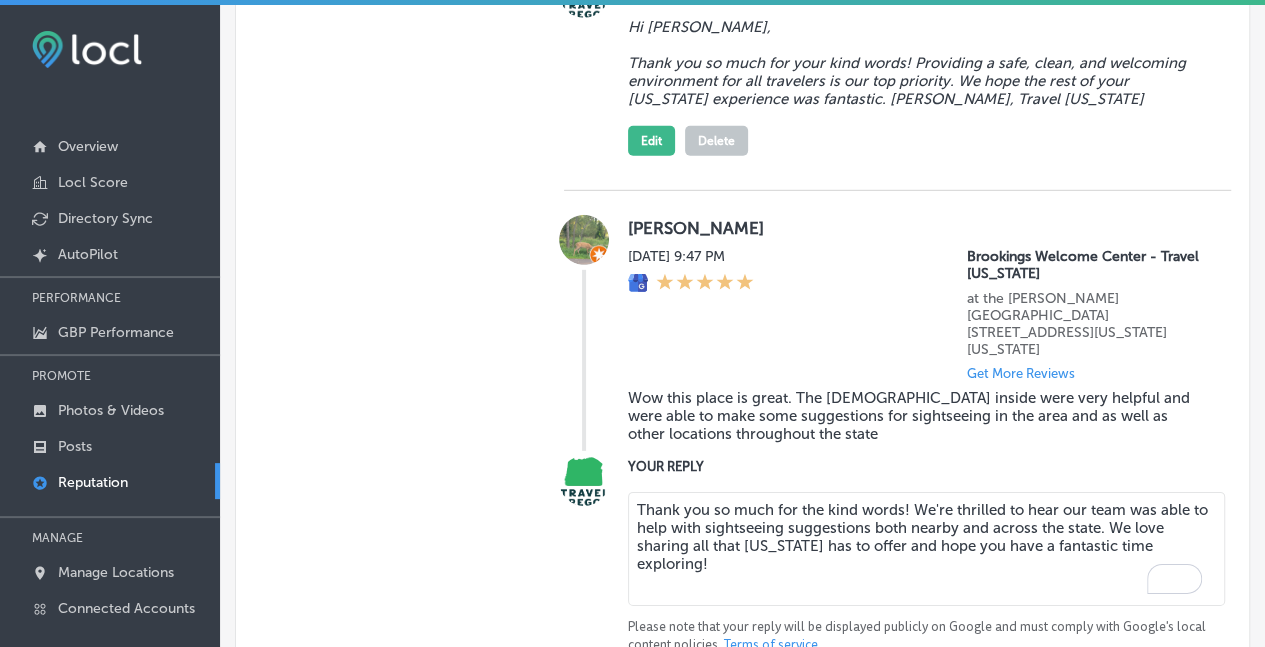 click on "Thank you so much for the kind words! We're thrilled to hear our team was able to help with sightseeing suggestions both nearby and across the state. We love sharing all that [US_STATE] has to offer and hope you have a fantastic time exploring!" at bounding box center [926, 549] 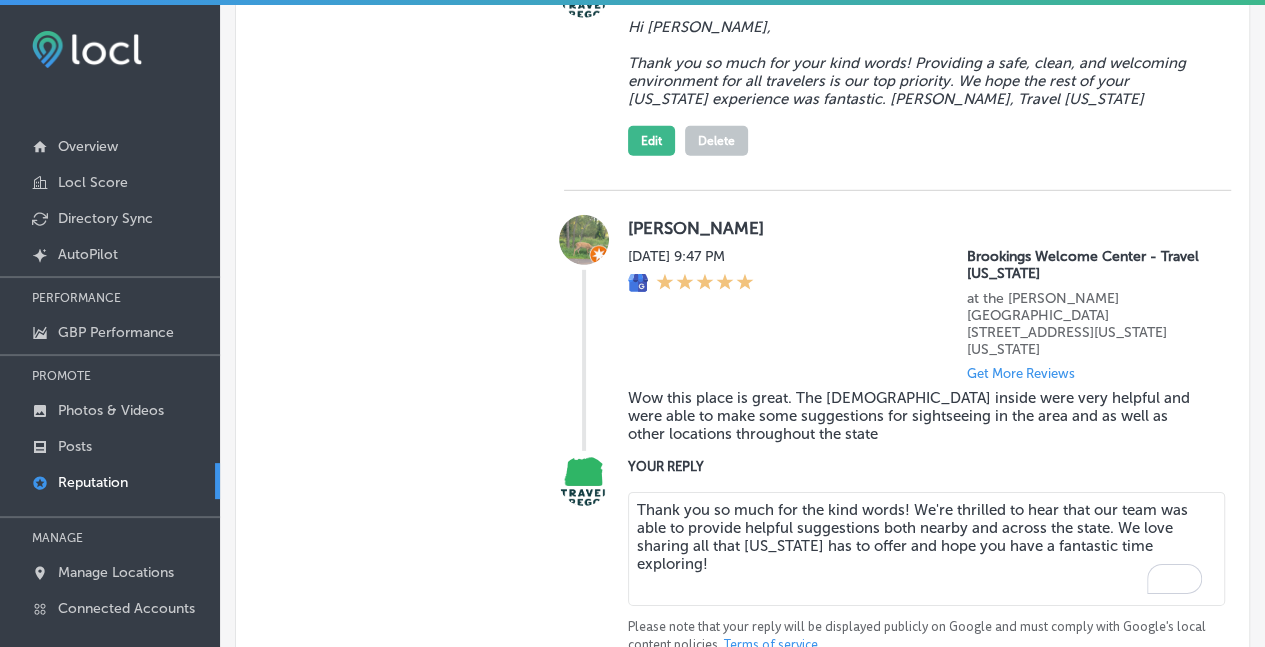 click on "Thank you so much for the kind words! We're thrilled to hear that our team was able to provide helpful suggestions both nearby and across the state. We love sharing all that [US_STATE] has to offer and hope you have a fantastic time exploring!" at bounding box center (926, 549) 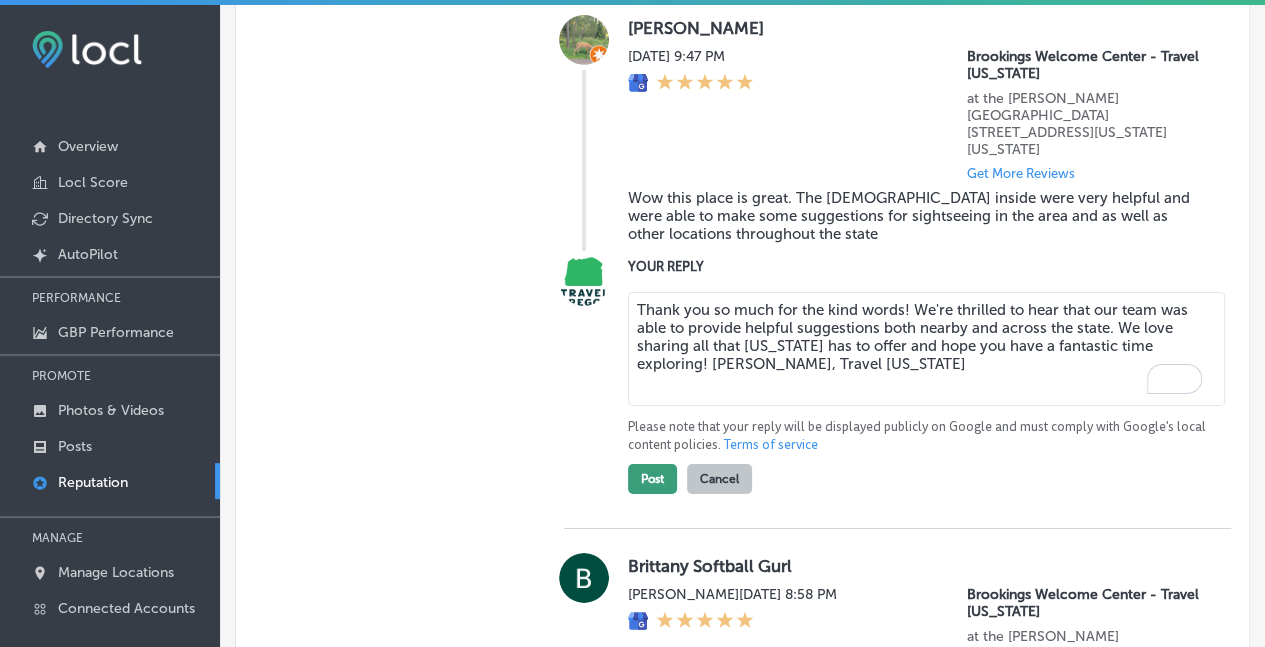 type on "Thank you so much for the kind words! We're thrilled to hear that our team was able to provide helpful suggestions both nearby and across the state. We love sharing all that [US_STATE] has to offer and hope you have a fantastic time exploring! [PERSON_NAME], Travel [US_STATE]" 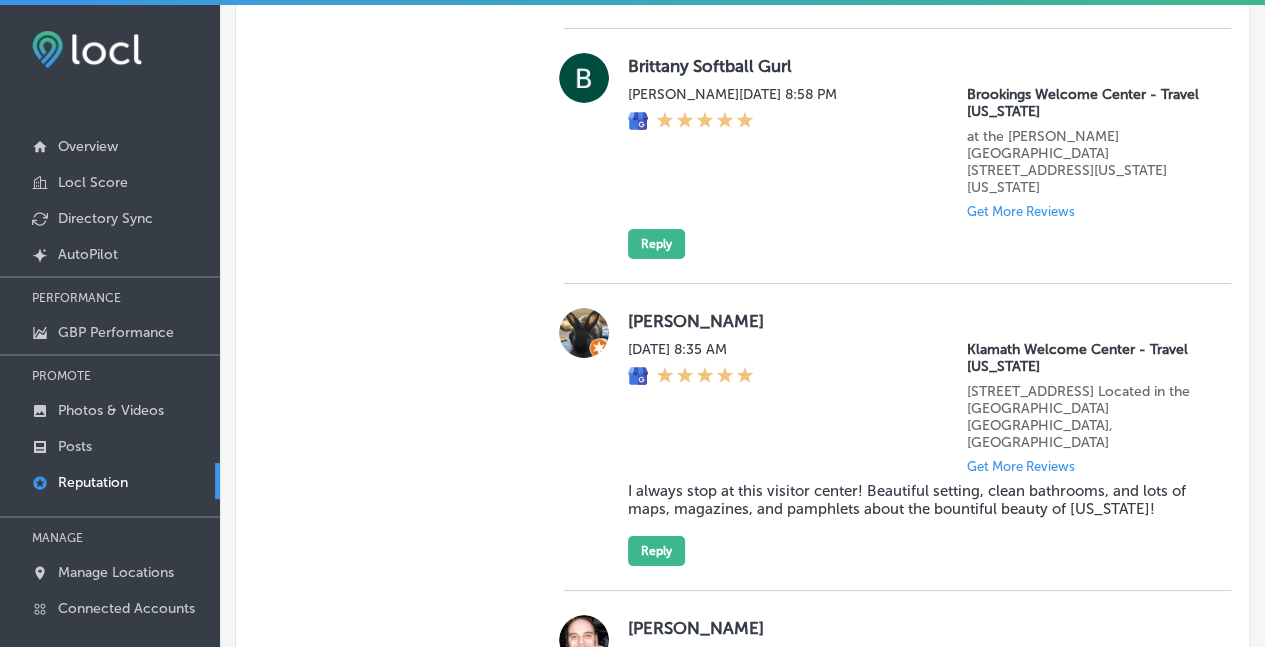 scroll, scrollTop: 3612, scrollLeft: 0, axis: vertical 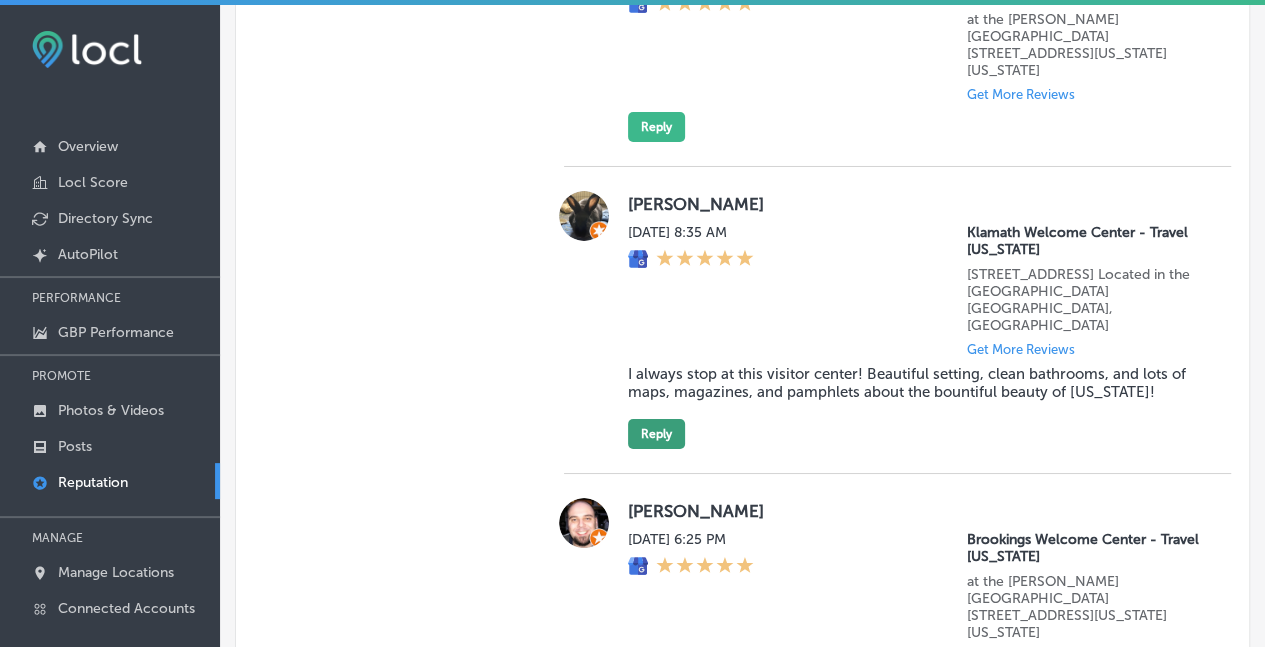 click on "Reply" at bounding box center [656, 434] 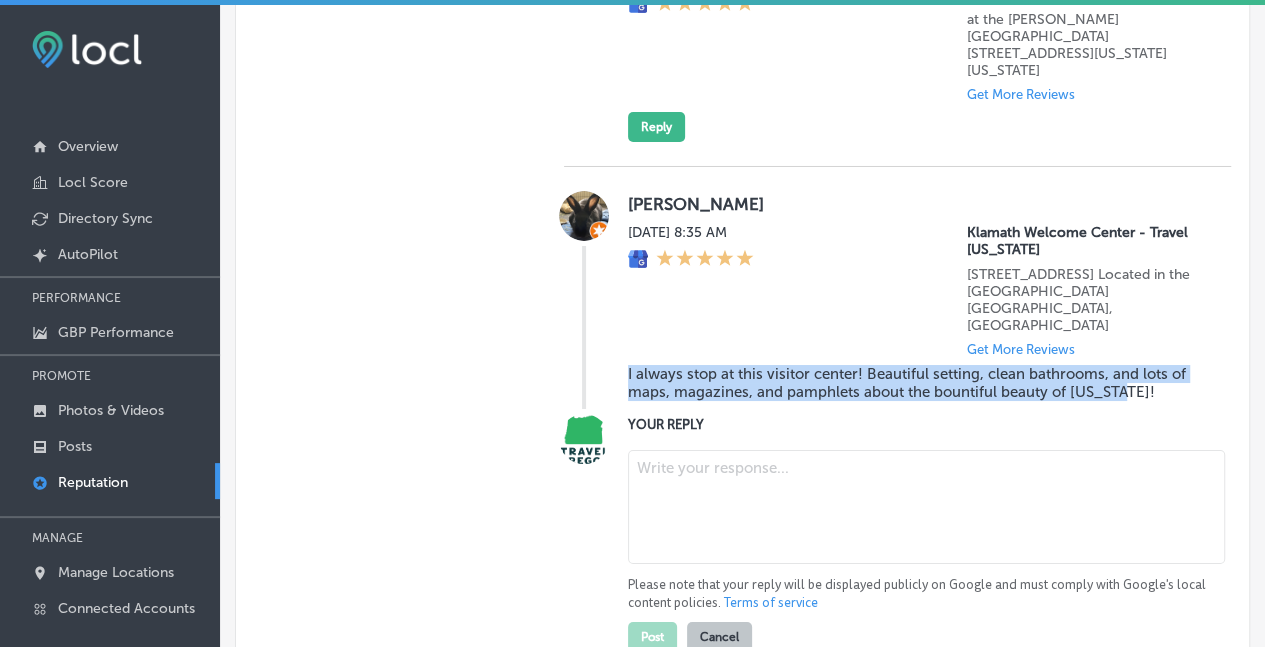 drag, startPoint x: 1038, startPoint y: 327, endPoint x: 620, endPoint y: 311, distance: 418.30612 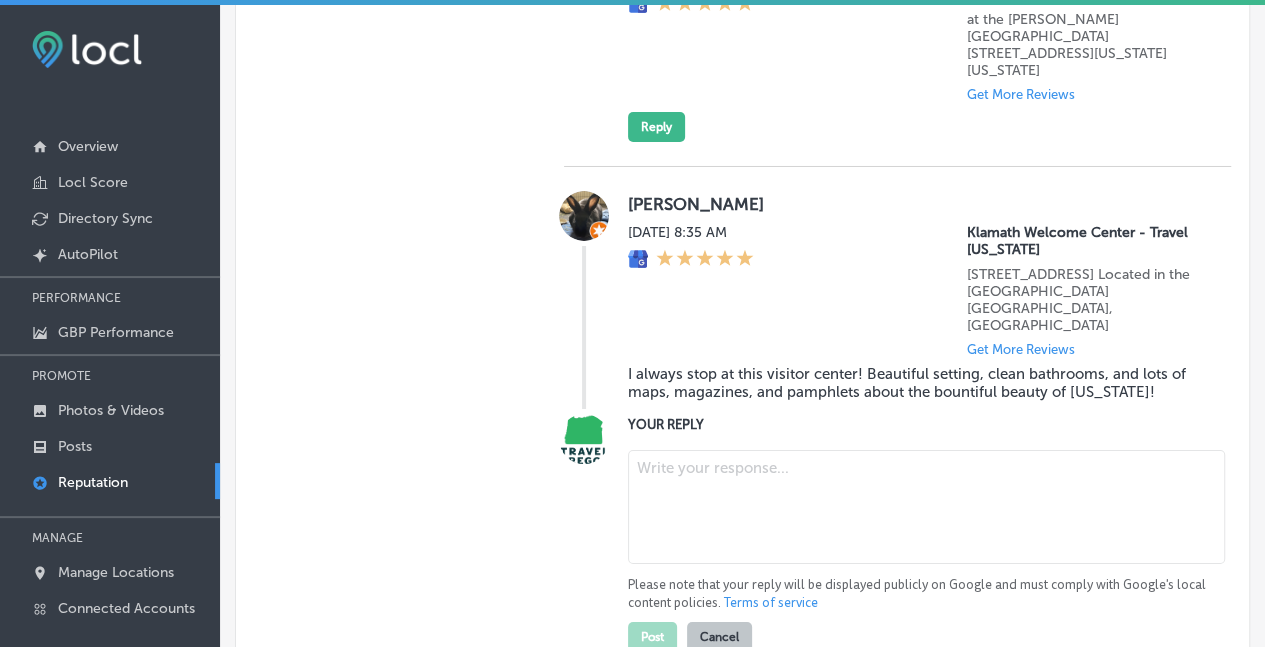 click at bounding box center [926, 507] 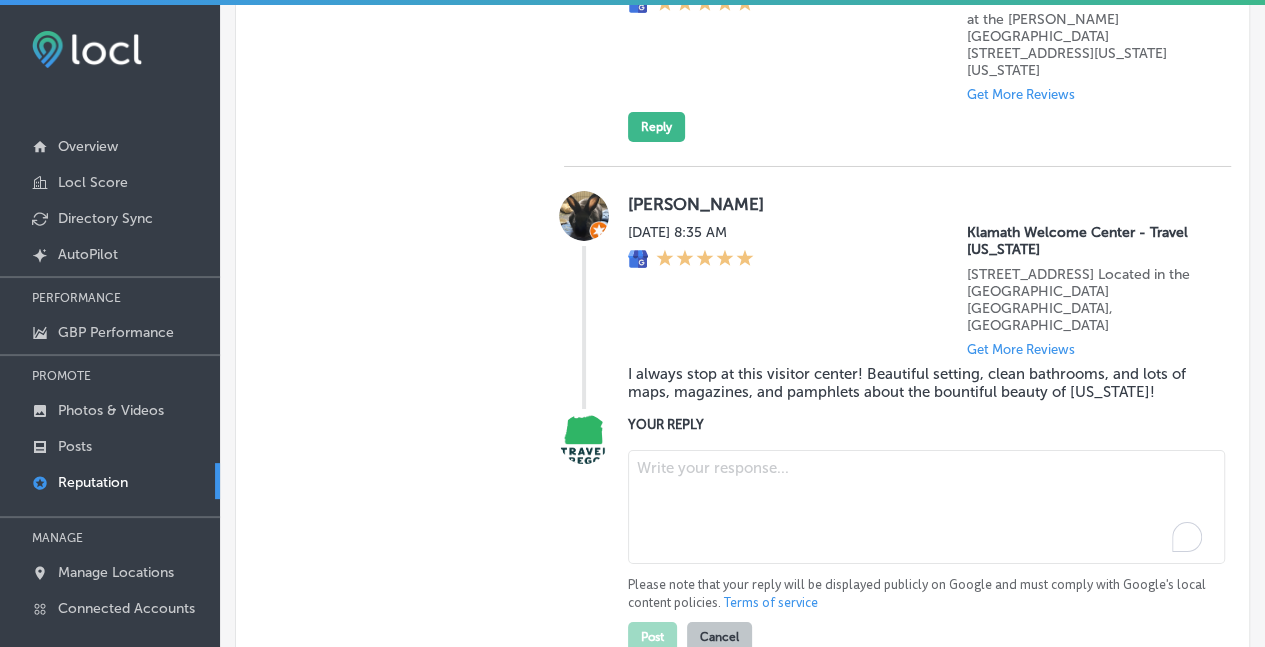 paste on "Thank you for making us a regular stop on your travels! We're so glad you enjoy the beautiful setting, clean facilities, and all the resources we have to share about [US_STATE]’s many wonders. We appreciate your kind words and look forward to welcoming you back again soon!" 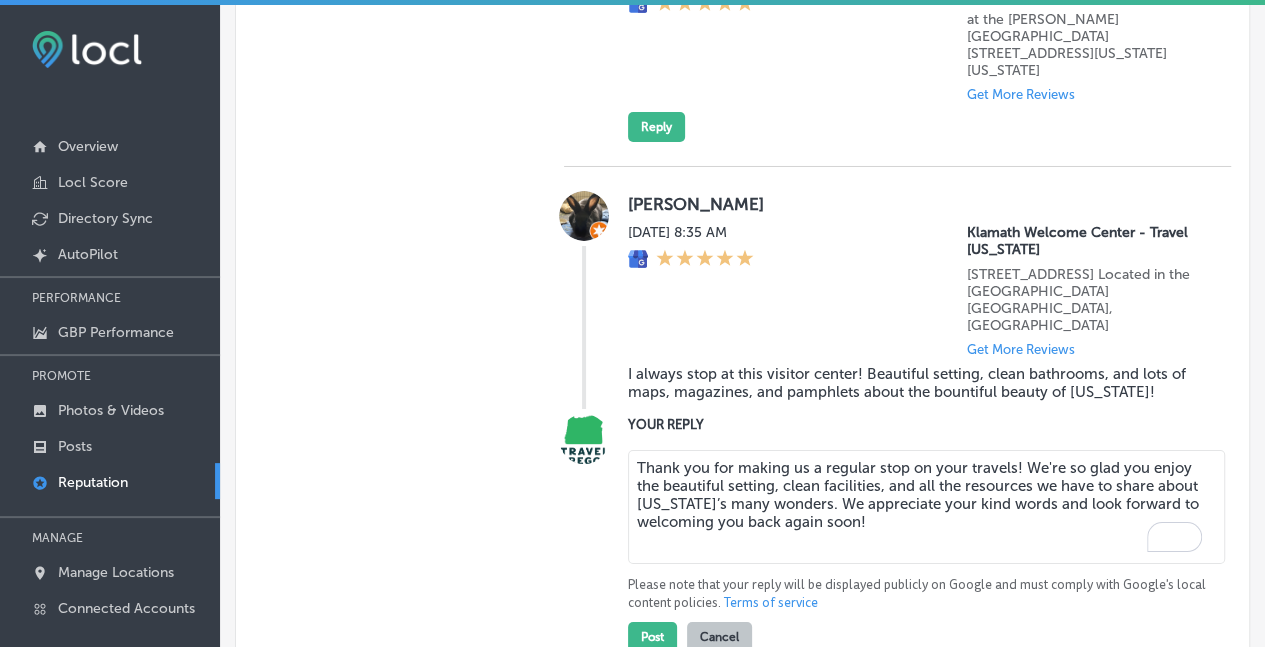 drag, startPoint x: 628, startPoint y: 398, endPoint x: 665, endPoint y: 417, distance: 41.59327 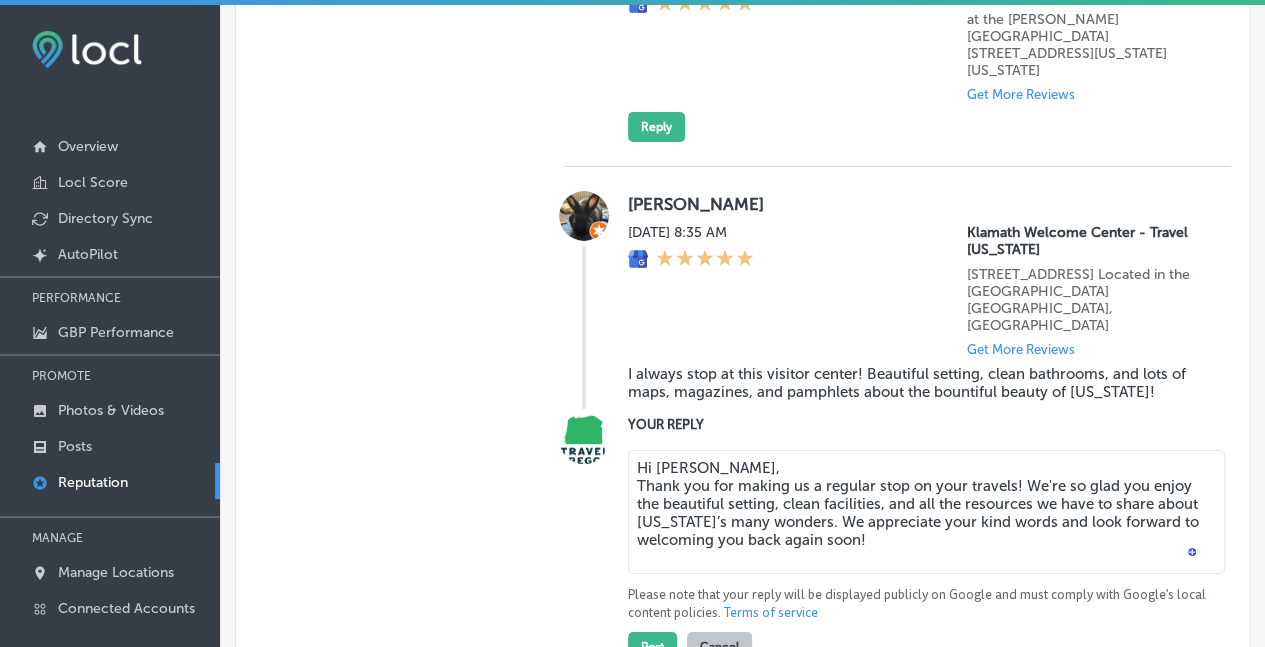 click on "Hi [PERSON_NAME],
Thank you for making us a regular stop on your travels! We're so glad you enjoy the beautiful setting, clean facilities, and all the resources we have to share about [US_STATE]’s many wonders. We appreciate your kind words and look forward to welcoming you back again soon!" at bounding box center [926, 512] 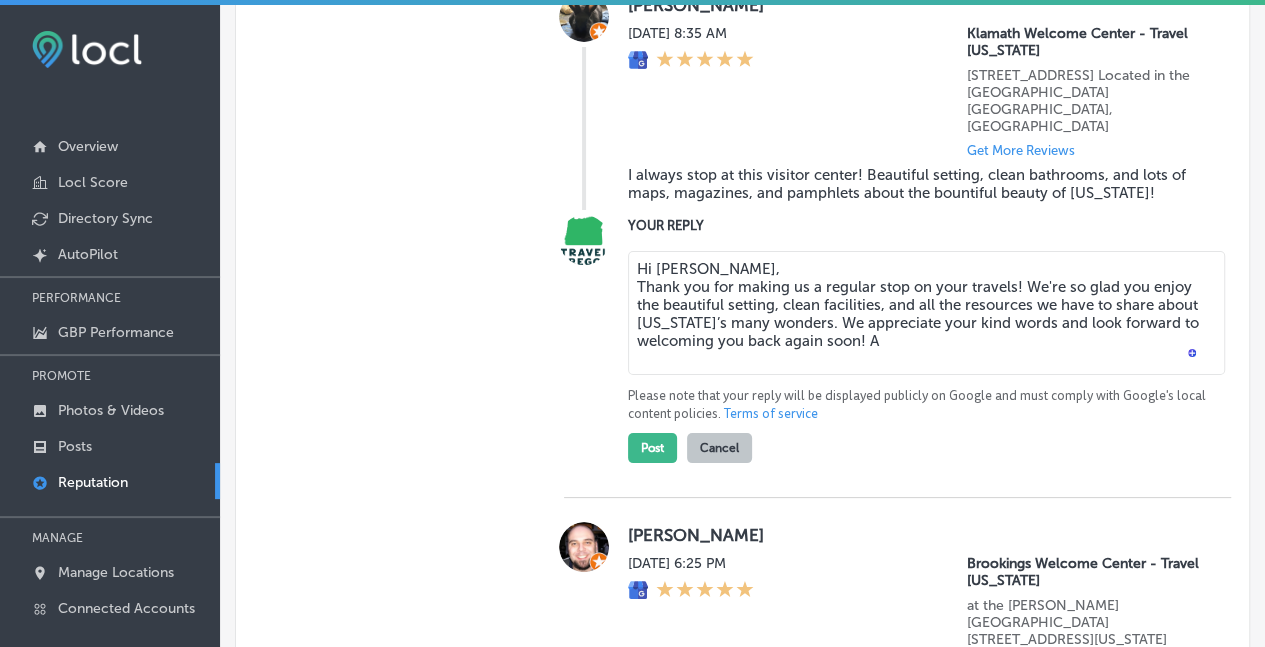 scroll, scrollTop: 3712, scrollLeft: 0, axis: vertical 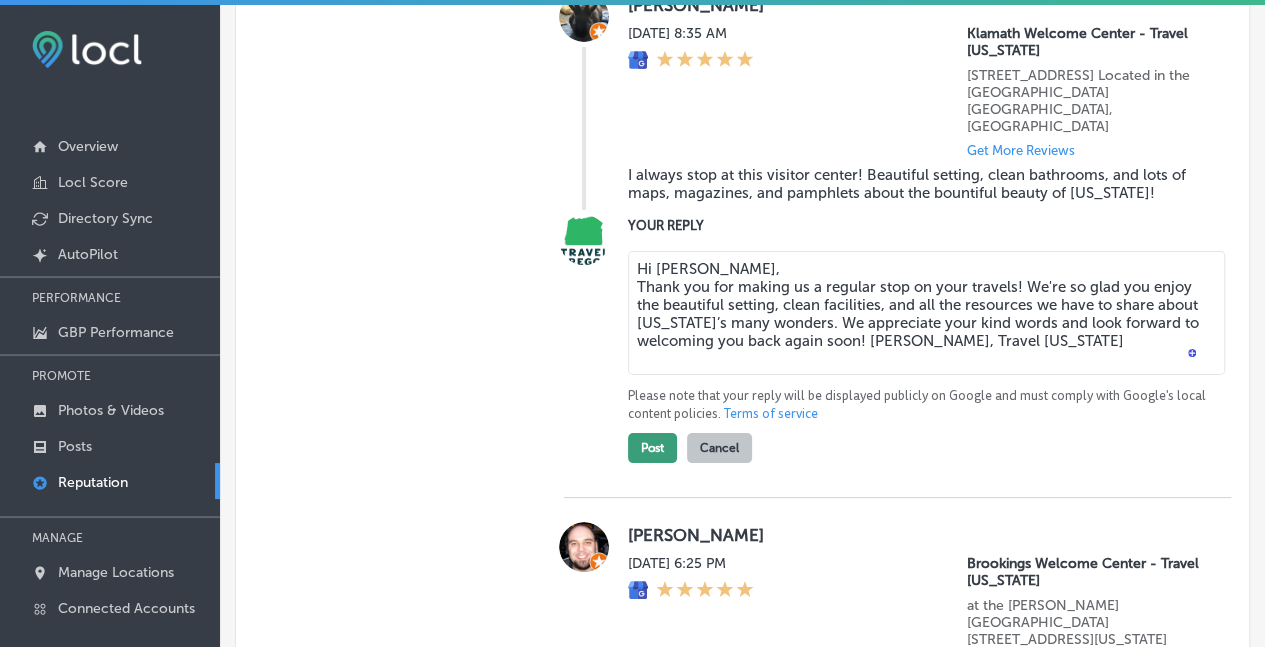 type on "Hi [PERSON_NAME],
Thank you for making us a regular stop on your travels! We're so glad you enjoy the beautiful setting, clean facilities, and all the resources we have to share about [US_STATE]’s many wonders. We appreciate your kind words and look forward to welcoming you back again soon! [PERSON_NAME], Travel [US_STATE]" 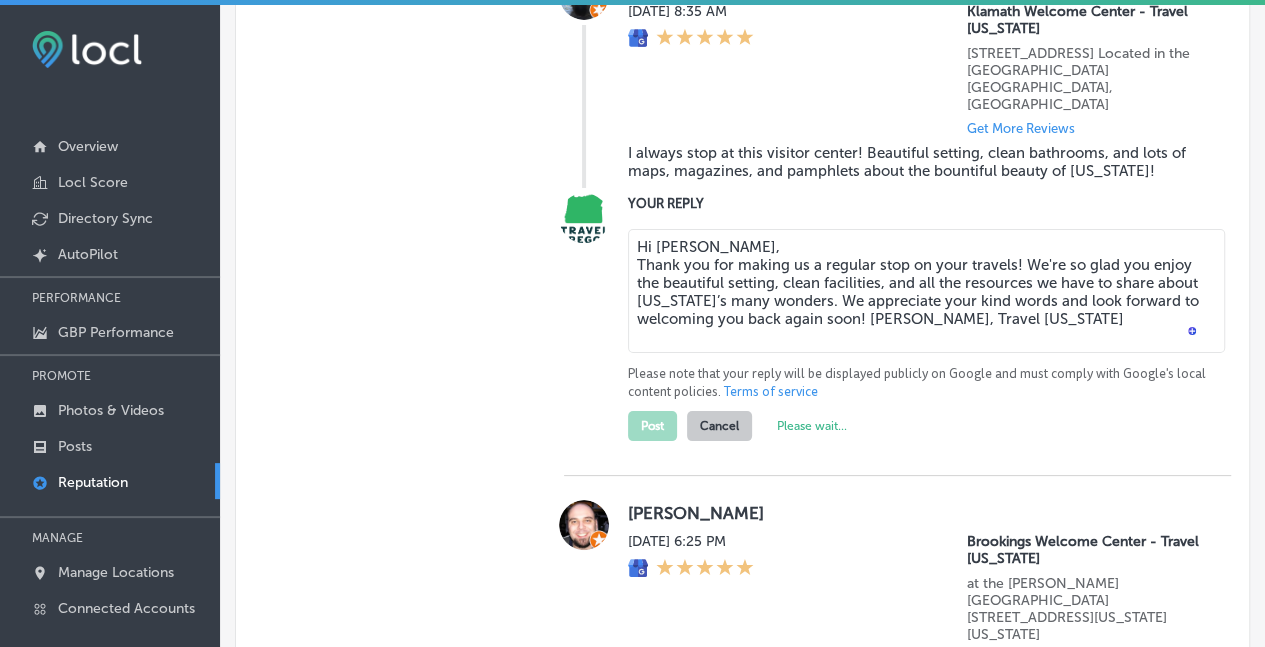 type on "x" 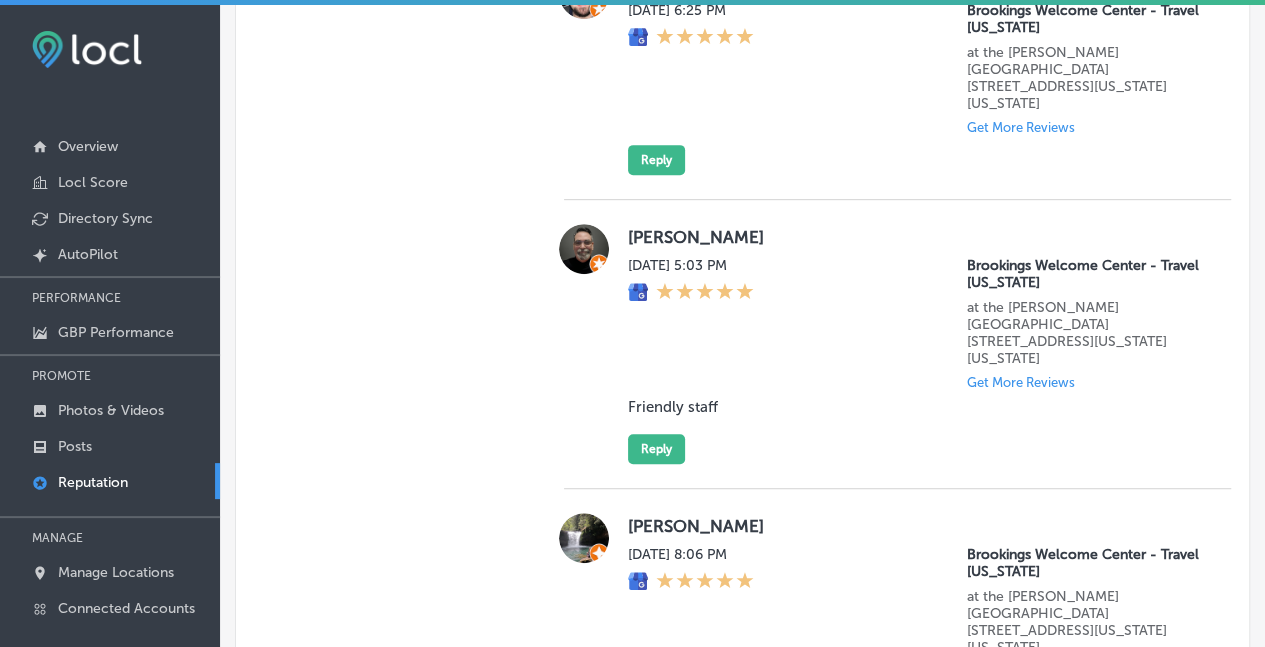 scroll, scrollTop: 4206, scrollLeft: 0, axis: vertical 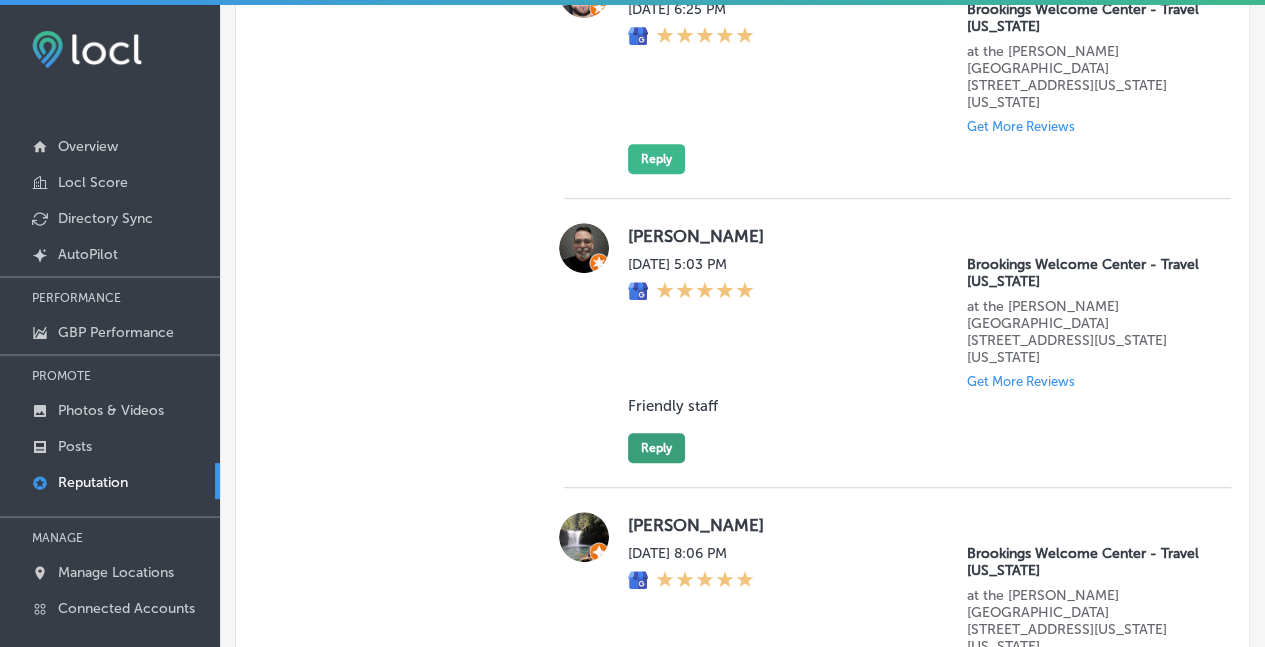 click on "Reply" at bounding box center [656, 448] 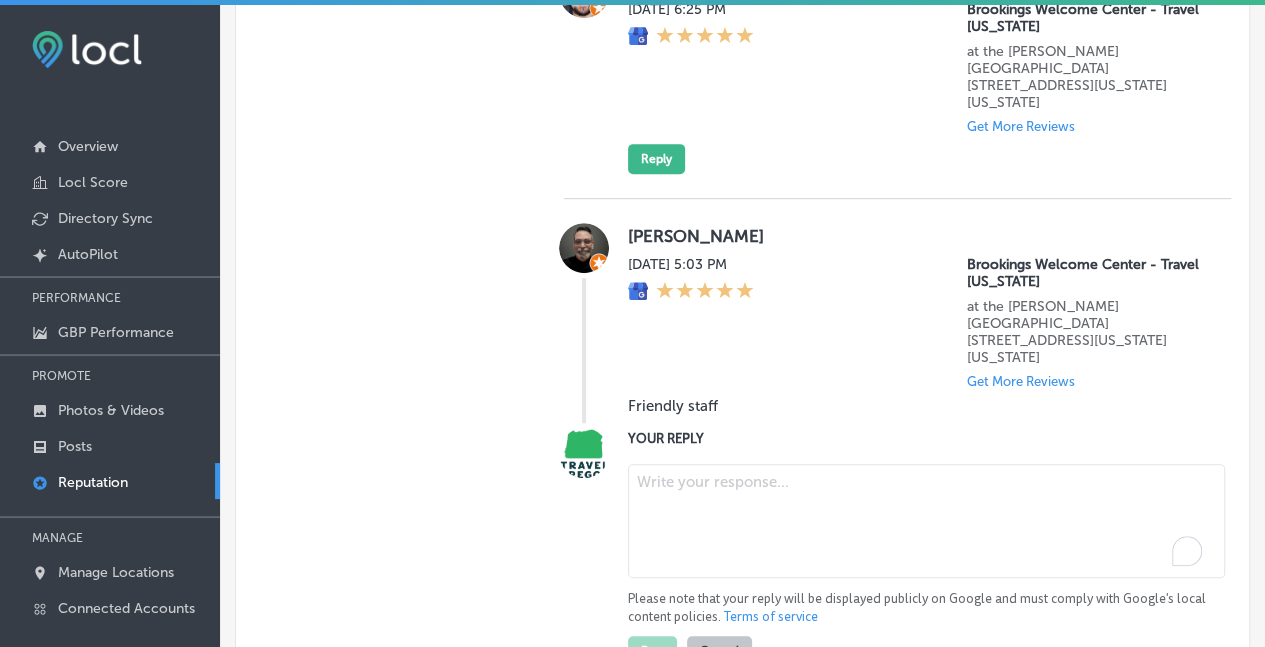 click at bounding box center [926, 521] 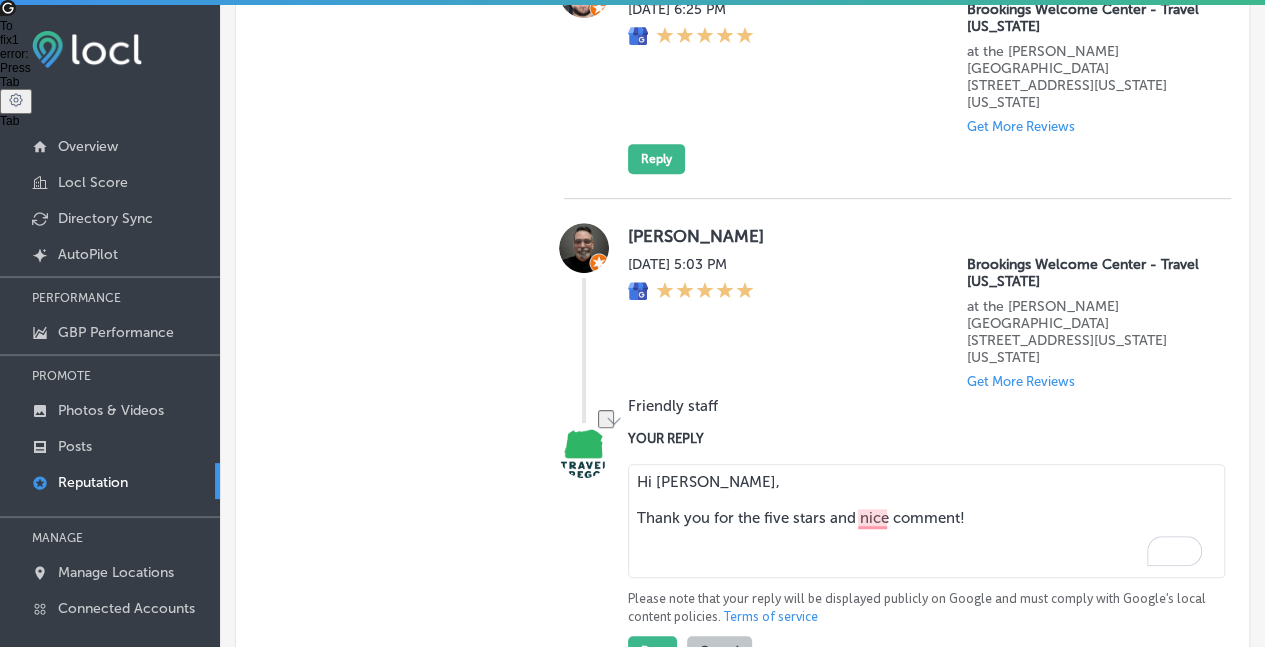 drag, startPoint x: 972, startPoint y: 453, endPoint x: 681, endPoint y: 475, distance: 291.83044 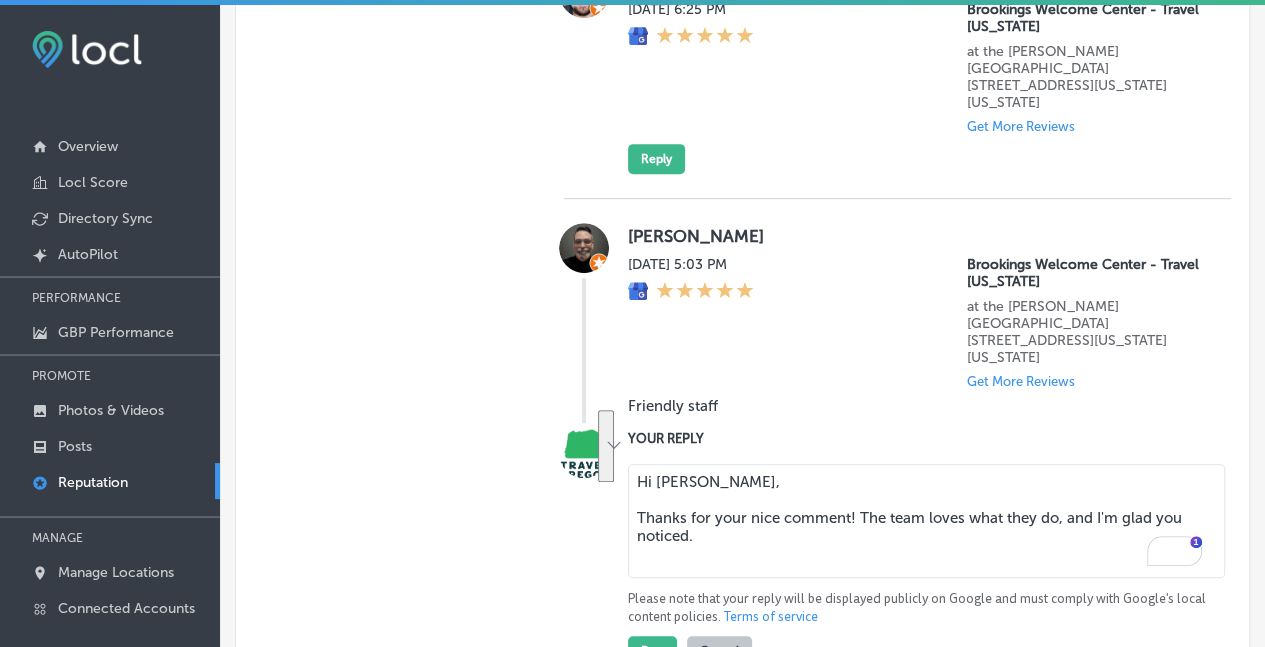 drag, startPoint x: 700, startPoint y: 477, endPoint x: 640, endPoint y: 424, distance: 80.05623 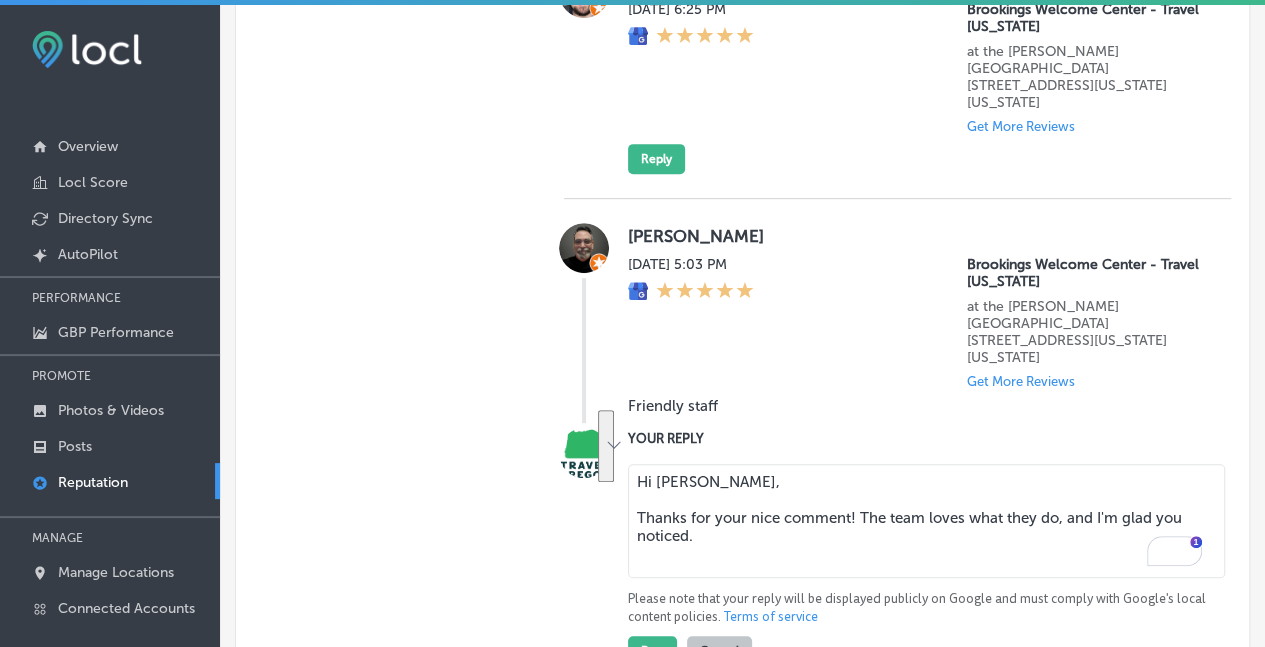 click on "Hi [PERSON_NAME],
Thanks for your nice comment! The team loves what they do, and I'm glad you noticed." at bounding box center (926, 521) 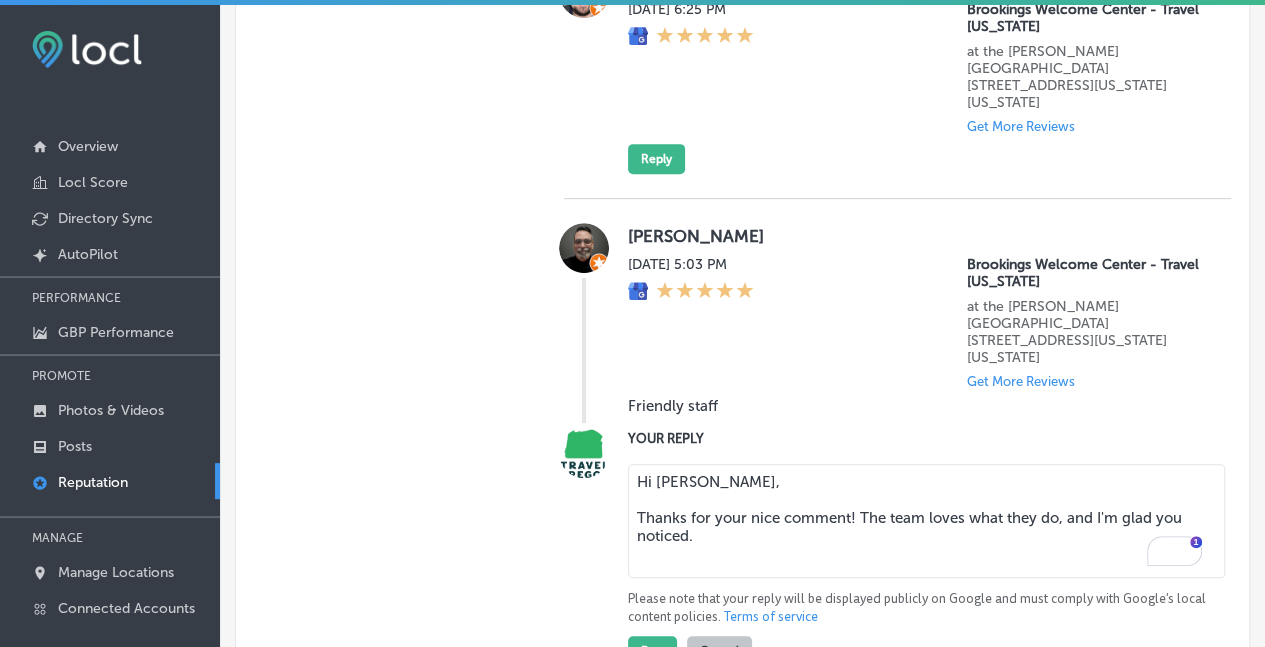 drag, startPoint x: 692, startPoint y: 473, endPoint x: 618, endPoint y: 384, distance: 115.74541 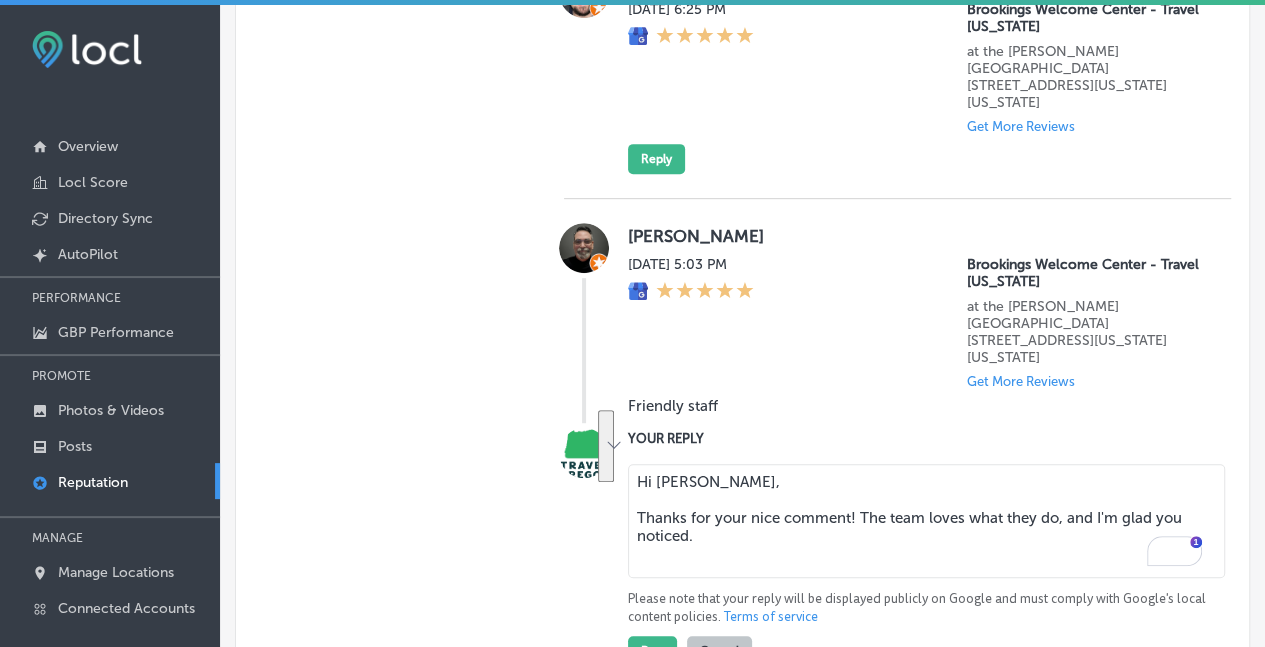 paste on "Thanks so much for the kind comment! Our team truly enjoys what they do, and we're glad it showed. We appreciate you taking the time to share!" 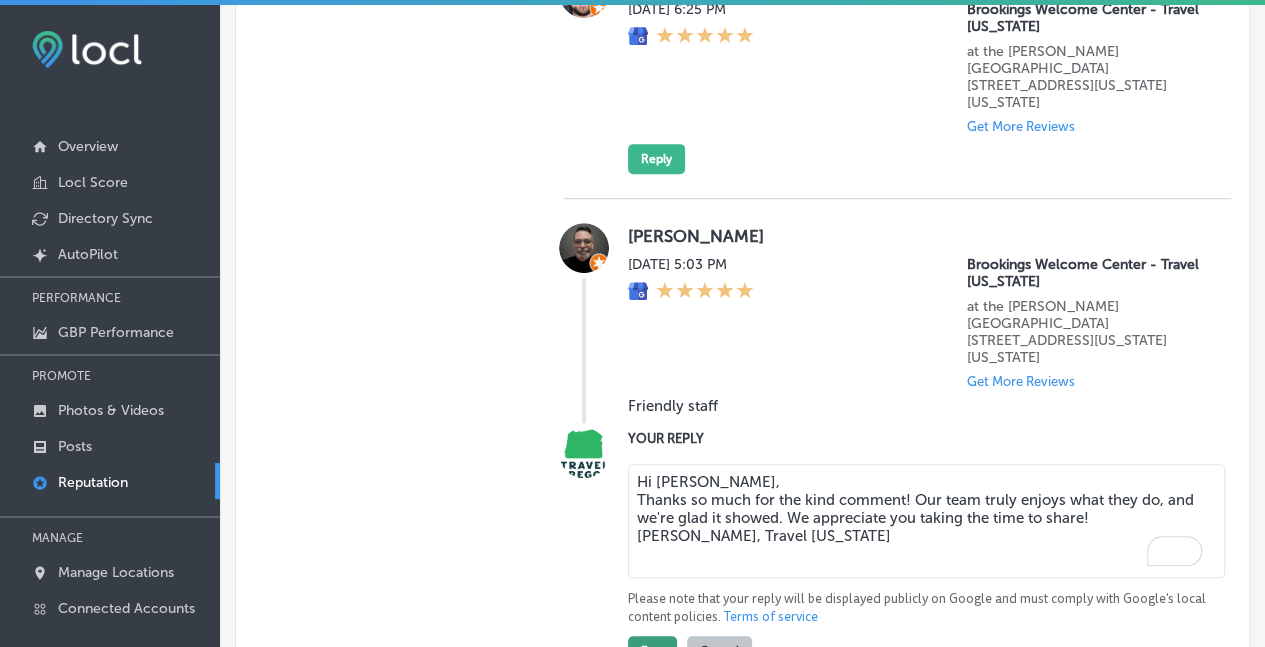 type on "Hi [PERSON_NAME],
Thanks so much for the kind comment! Our team truly enjoys what they do, and we're glad it showed. We appreciate you taking the time to share! [PERSON_NAME], Travel [US_STATE]" 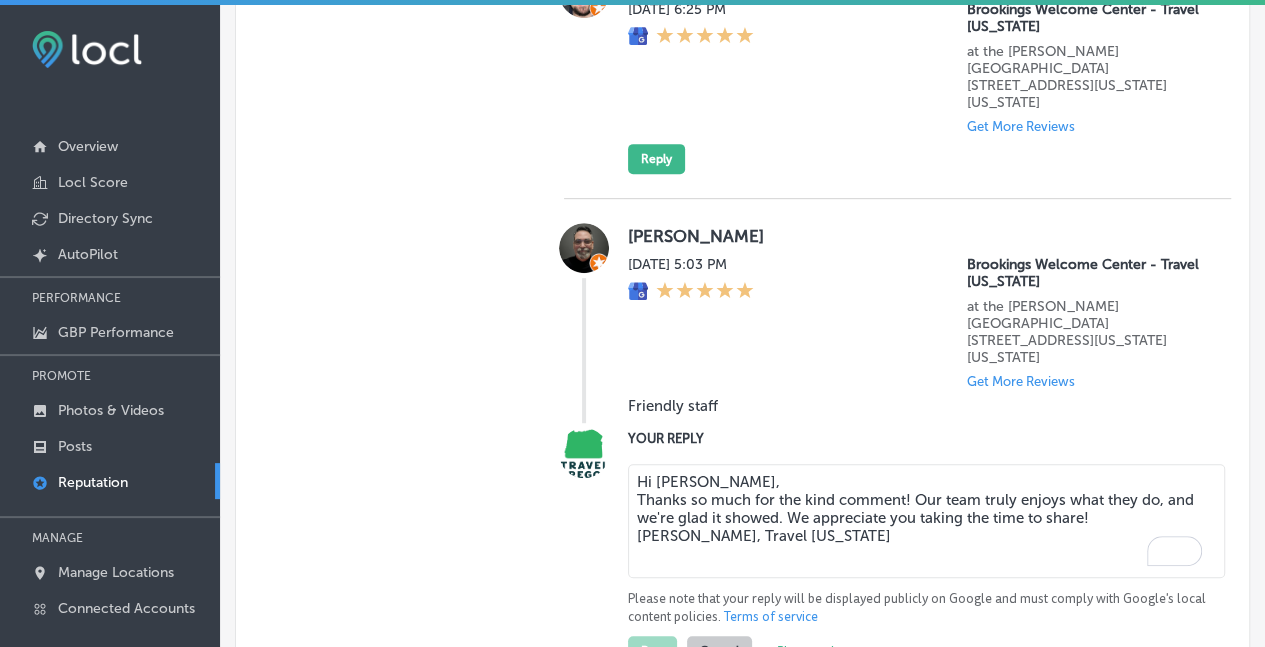 type on "x" 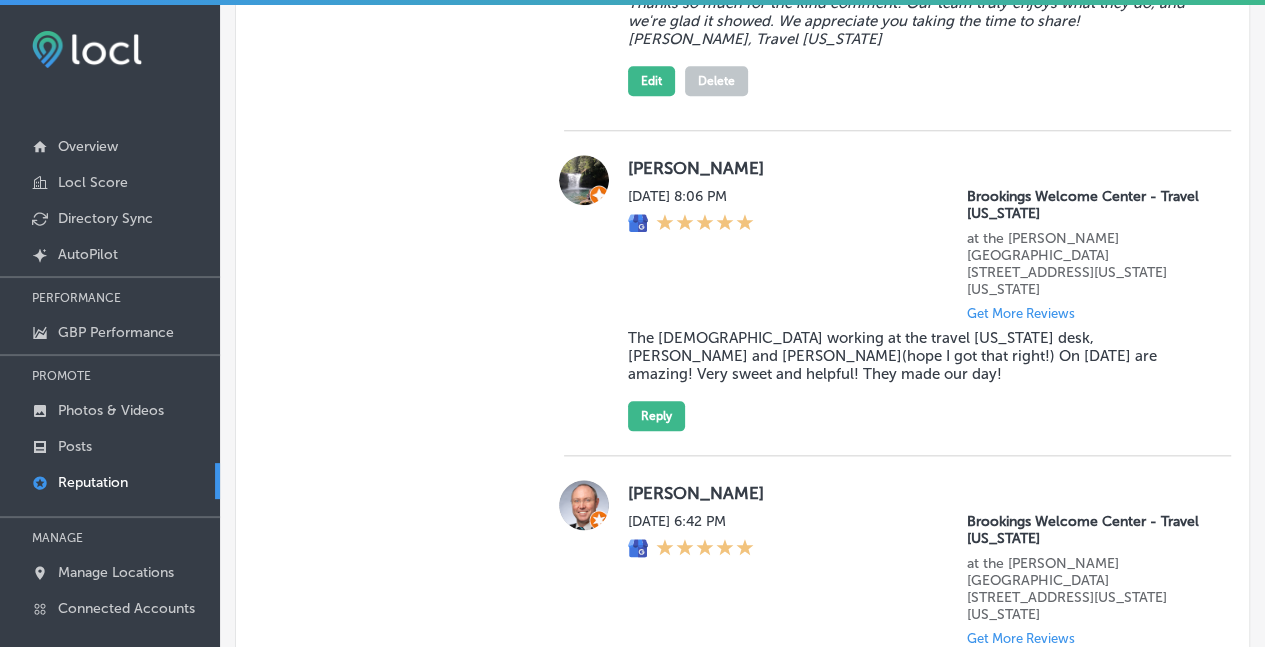 scroll, scrollTop: 4708, scrollLeft: 0, axis: vertical 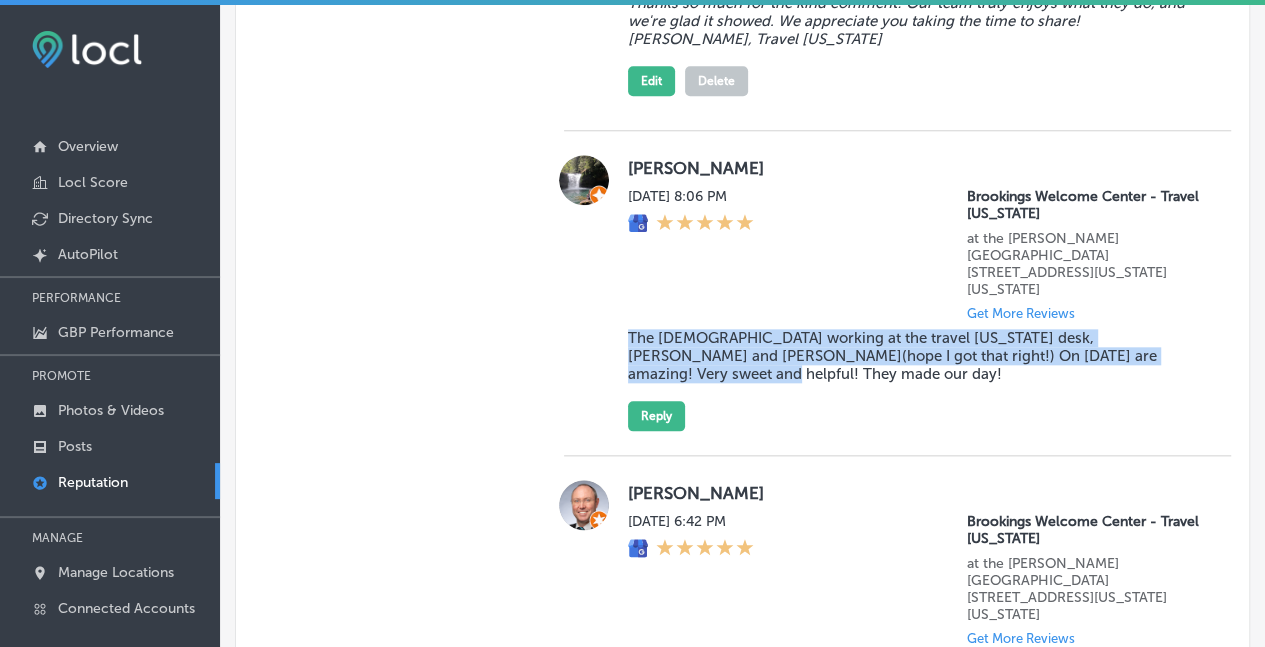 drag, startPoint x: 622, startPoint y: 269, endPoint x: 1192, endPoint y: 287, distance: 570.2841 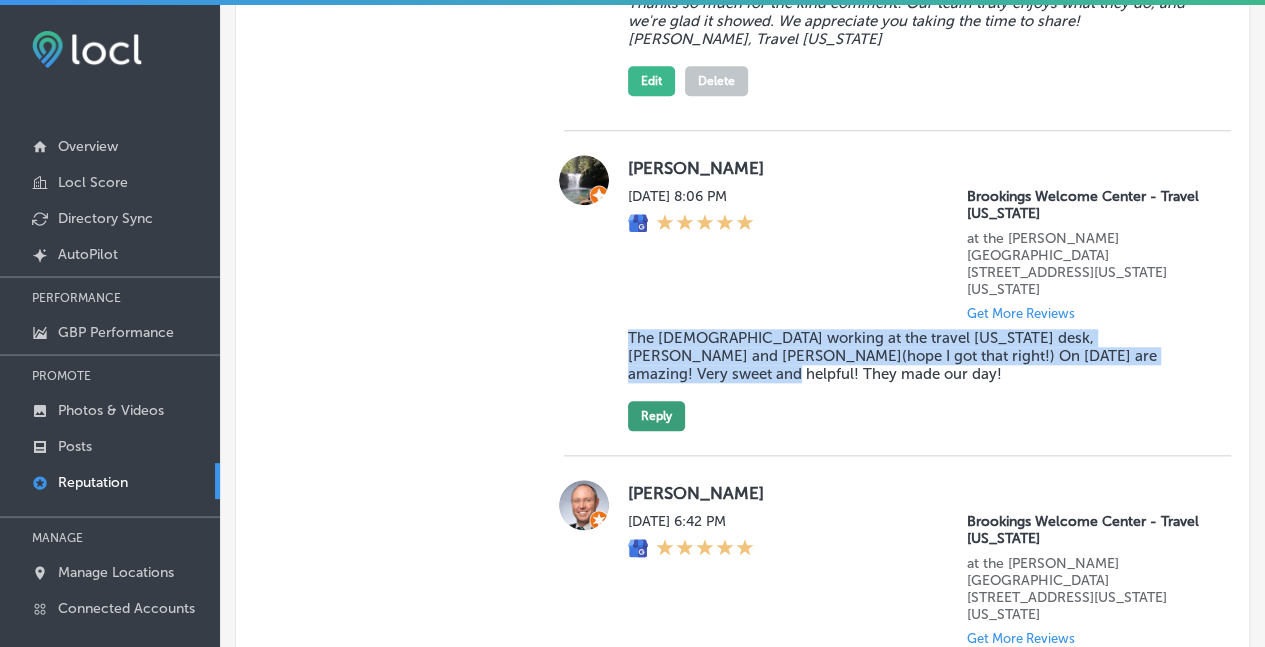 click on "Reply" at bounding box center [656, 416] 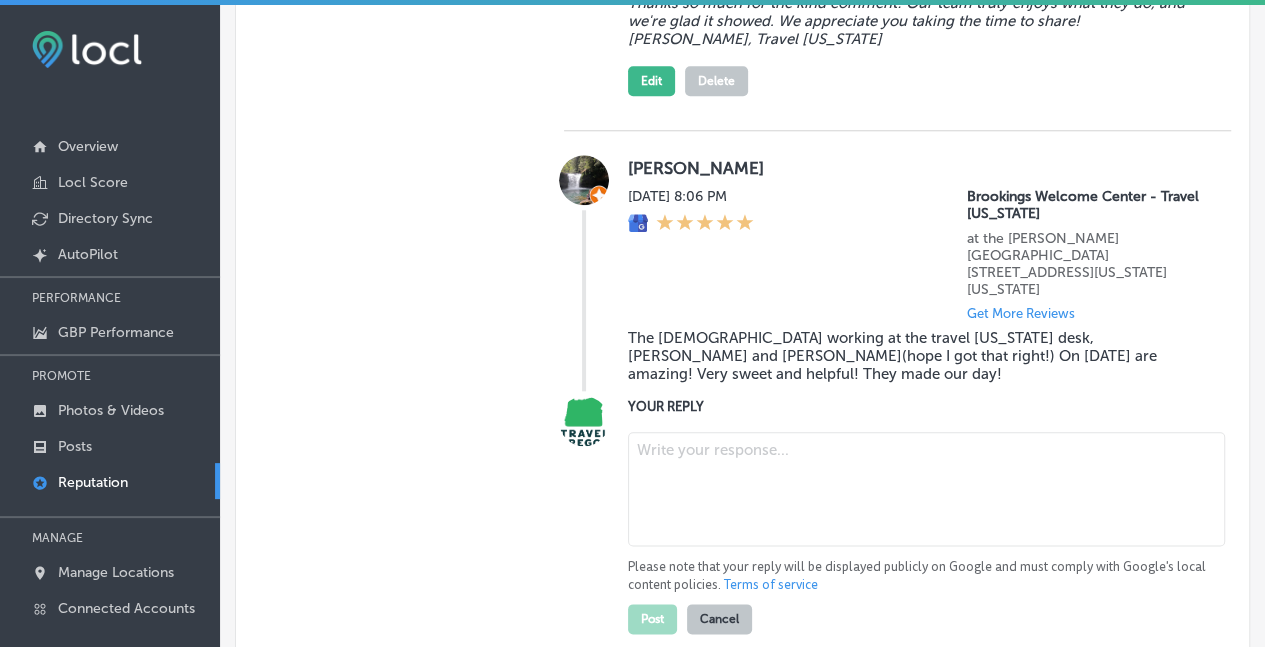 click at bounding box center [926, 489] 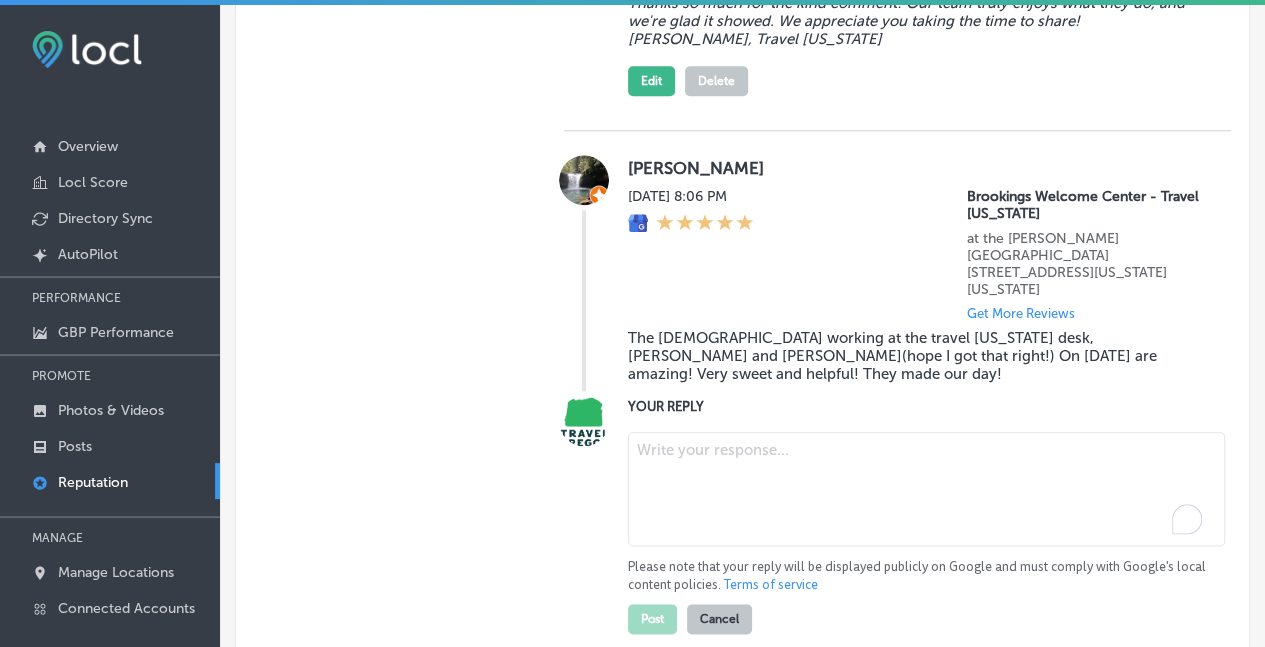 paste on "Thank you so much for the wonderful review! We’re thrilled to hear that [PERSON_NAME] and [PERSON_NAME] made your day—they’ll be so happy to know their kindness and helpfulness stood out. We hope the rest of your time in [US_STATE] was just as great. Come visit us again anytime!" 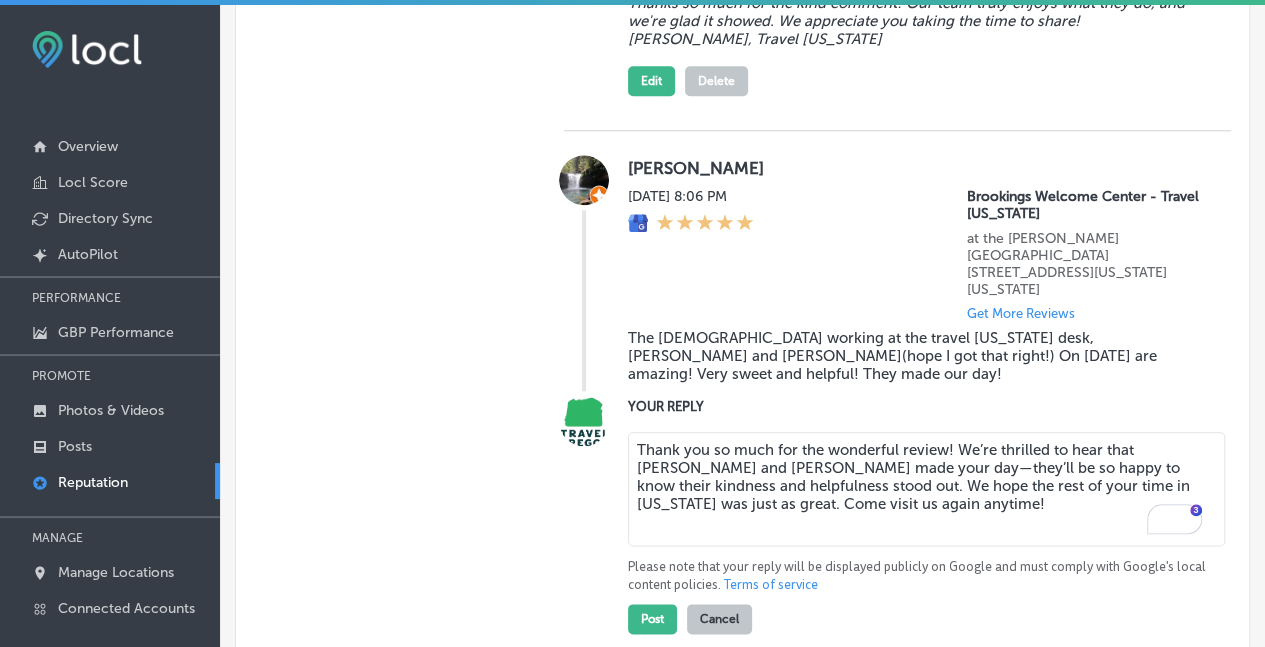 click on "Thank you so much for the wonderful review! We’re thrilled to hear that [PERSON_NAME] and [PERSON_NAME] made your day—they’ll be so happy to know their kindness and helpfulness stood out. We hope the rest of your time in [US_STATE] was just as great. Come visit us again anytime!" at bounding box center (926, 489) 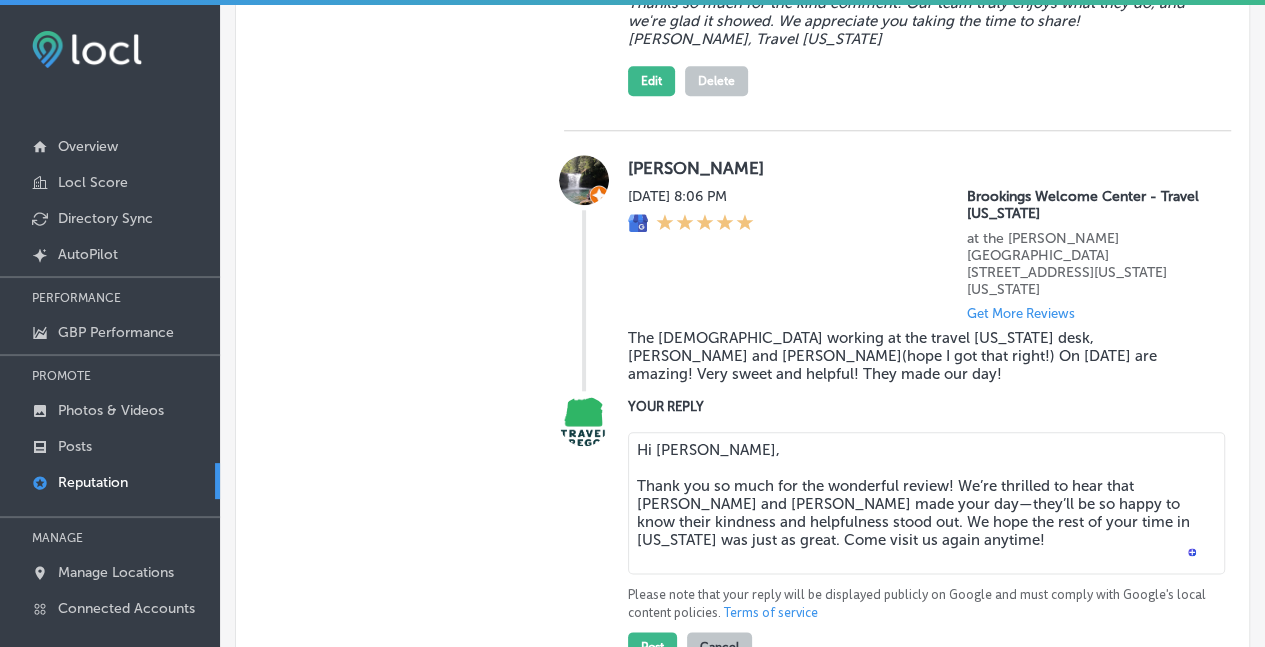 click on "Hi [PERSON_NAME],
Thank you so much for the wonderful review! We’re thrilled to hear that [PERSON_NAME] and [PERSON_NAME] made your day—they’ll be so happy to know their kindness and helpfulness stood out. We hope the rest of your time in [US_STATE] was just as great. Come visit us again anytime!" at bounding box center (926, 503) 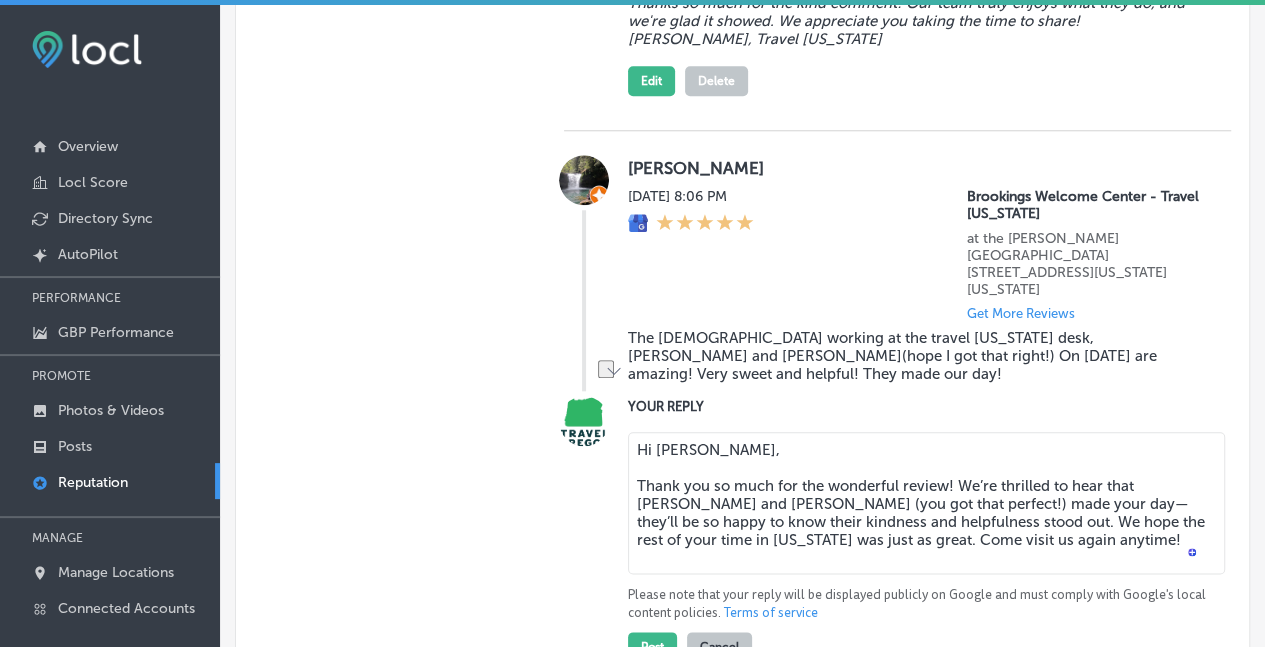 drag, startPoint x: 860, startPoint y: 424, endPoint x: 718, endPoint y: 423, distance: 142.00352 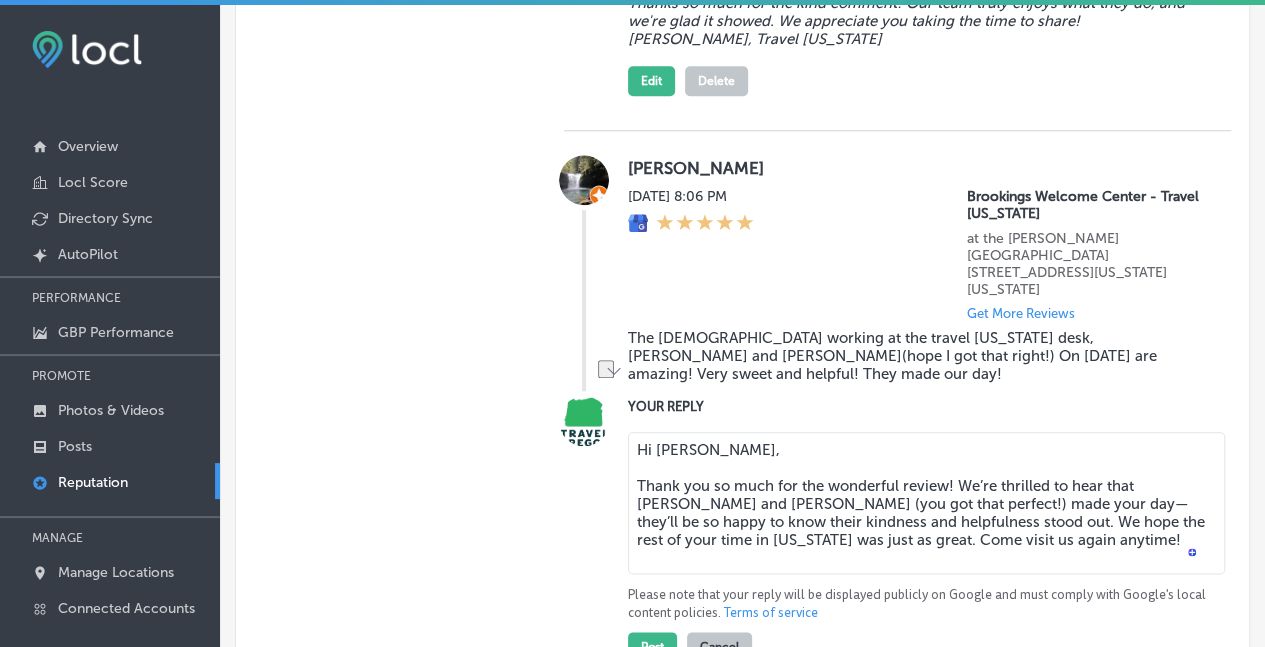 click on "Hi [PERSON_NAME],
Thank you so much for the wonderful review! We’re thrilled to hear that [PERSON_NAME] and [PERSON_NAME] (you got that perfect!) made your day—they’ll be so happy to know their kindness and helpfulness stood out. We hope the rest of your time in [US_STATE] was just as great. Come visit us again anytime!" at bounding box center (926, 503) 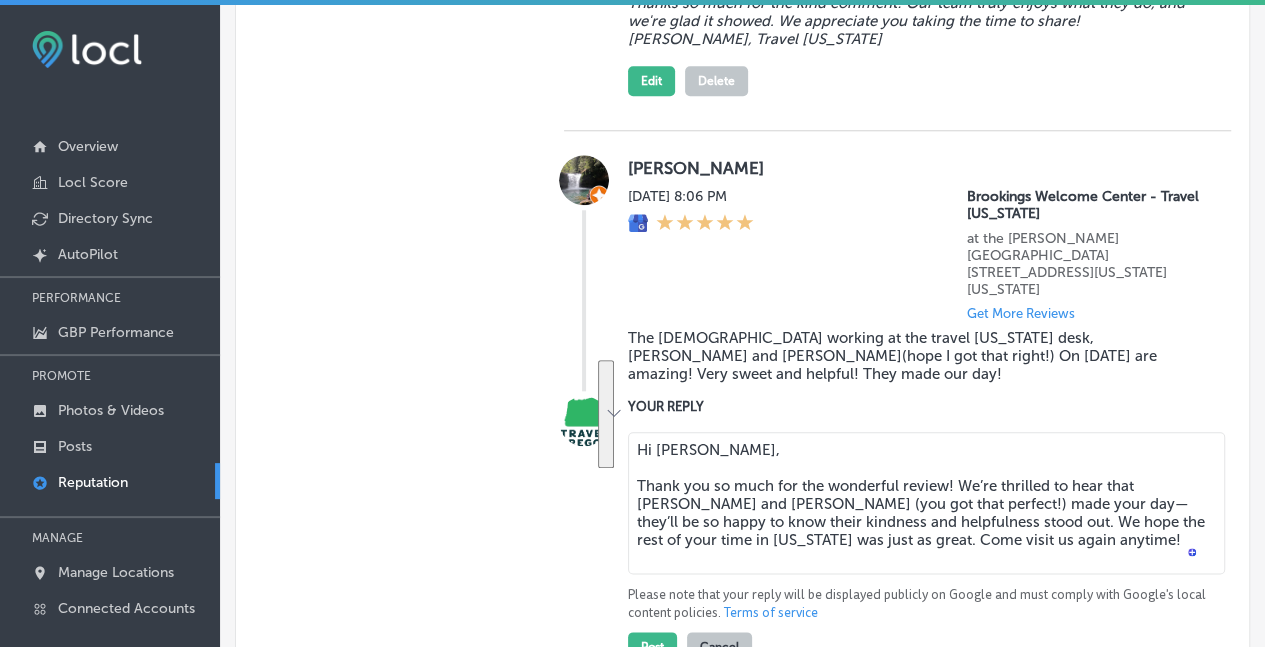 type on "Hi [PERSON_NAME],
Thank you so much for the wonderful review! We’re thrilled to hear that [PERSON_NAME] and [PERSON_NAME] (you got that perfect!) made your day—they’ll be so happy to know their kindness and helpfulness stood out. We hope the rest of your time in [US_STATE] was just as great. Come visit us again anytime!" 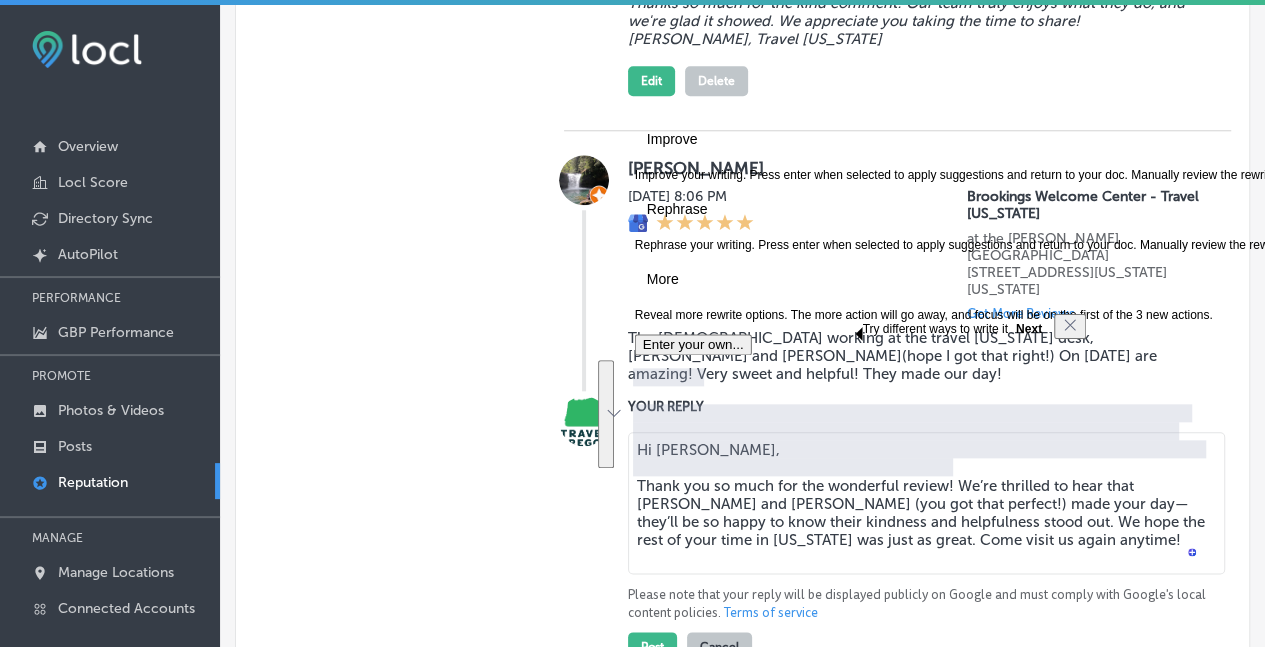 drag, startPoint x: 1031, startPoint y: 458, endPoint x: 666, endPoint y: 378, distance: 373.66428 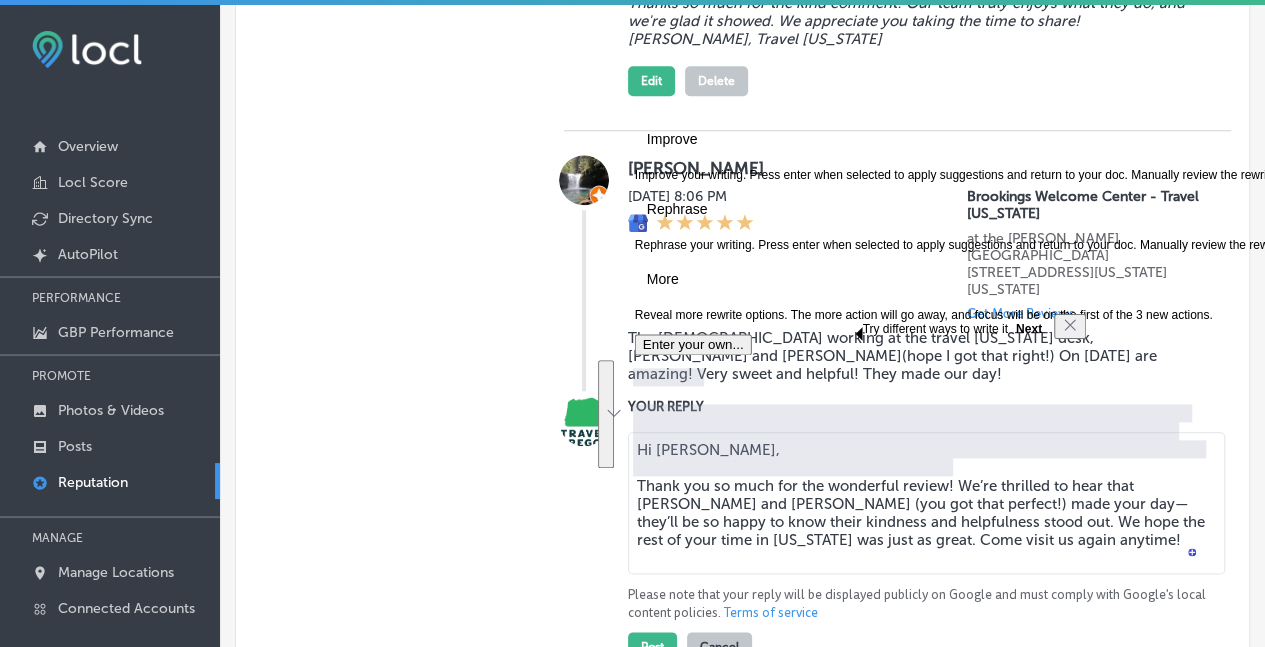 click on "Reviews & Responses Manual Replies Create templates to use for your most common replies to reviews. Create a New Manual Reply 0/4096 Add new Saved Manual Replies No Manual Replies Available Customer Reviews All Reviews (16) Haven't Replied (14) Replied (2) VIEW BY (0) (0) (0) (1) (15) Multiple Locations Selected.
Keyword Insights
All helpful 20 lot 17 clean 15 [US_STATE] 13 staff 13 friendly 12 nice 11 place 9 information 9 beach 8 Chanel [PERSON_NAME]   [DATE] 7:45 AM [GEOGRAPHIC_DATA] - Travel [US_STATE] [STREET_ADDRESS] Located in the [GEOGRAPHIC_DATA] [GEOGRAPHIC_DATA], US Get More Reviews Very Clean YOUR REPLY [DATE] 5:11 PM Thank you for the five stars, [PERSON_NAME]! We appreciate you taking the time to share your positive experience. [PERSON_NAME], Travel [US_STATE]  Edit Delete [PERSON_NAME][DATE] 6:48 AM" at bounding box center [742, -746] 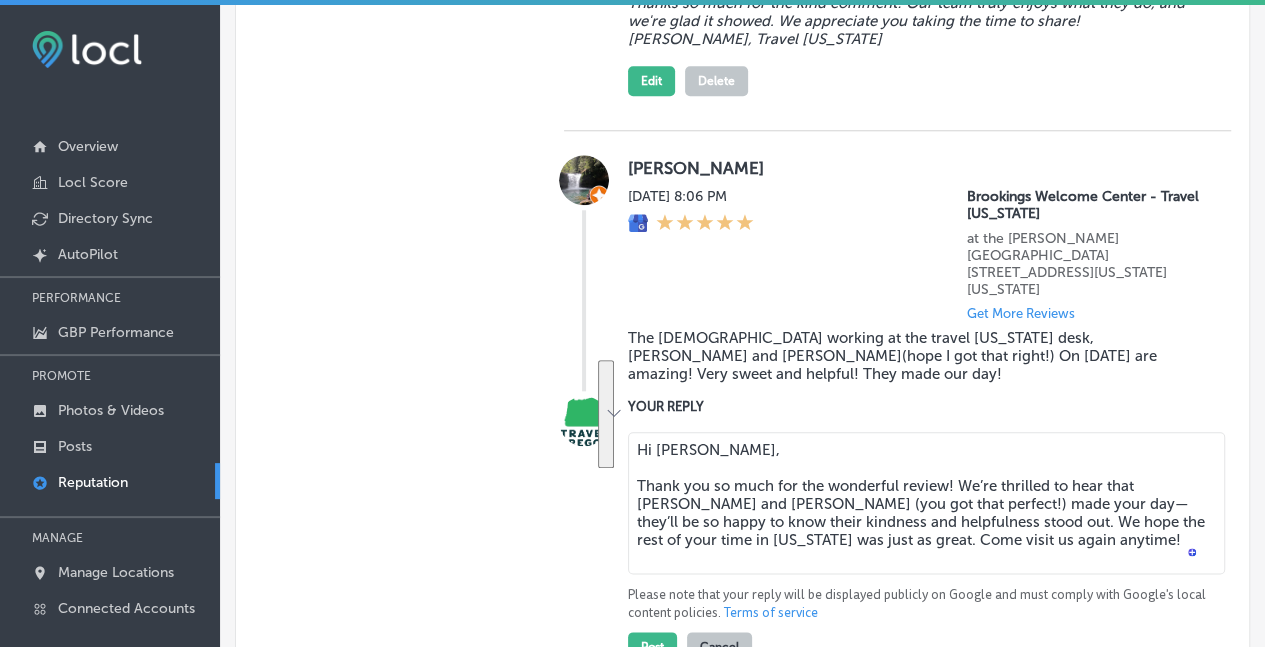 click on "Hi [PERSON_NAME],
Thank you so much for the wonderful review! We’re thrilled to hear that [PERSON_NAME] and [PERSON_NAME] (you got that perfect!) made your day—they’ll be so happy to know their kindness and helpfulness stood out. We hope the rest of your time in [US_STATE] was just as great. Come visit us again anytime!" at bounding box center [926, 503] 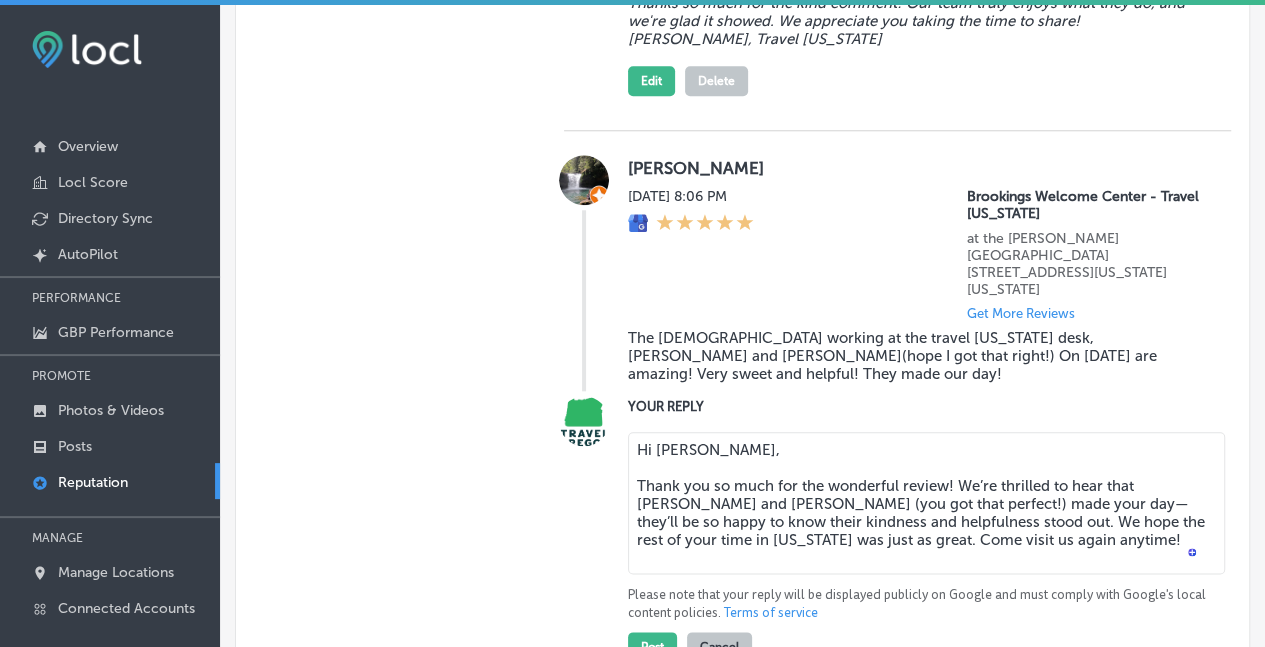 click on "Hi [PERSON_NAME],
Thank you so much for the wonderful review! We’re thrilled to hear that [PERSON_NAME] and [PERSON_NAME] (you got that perfect!) made your day—they’ll be so happy to know their kindness and helpfulness stood out. We hope the rest of your time in [US_STATE] was just as great. Come visit us again anytime!" at bounding box center (926, 503) 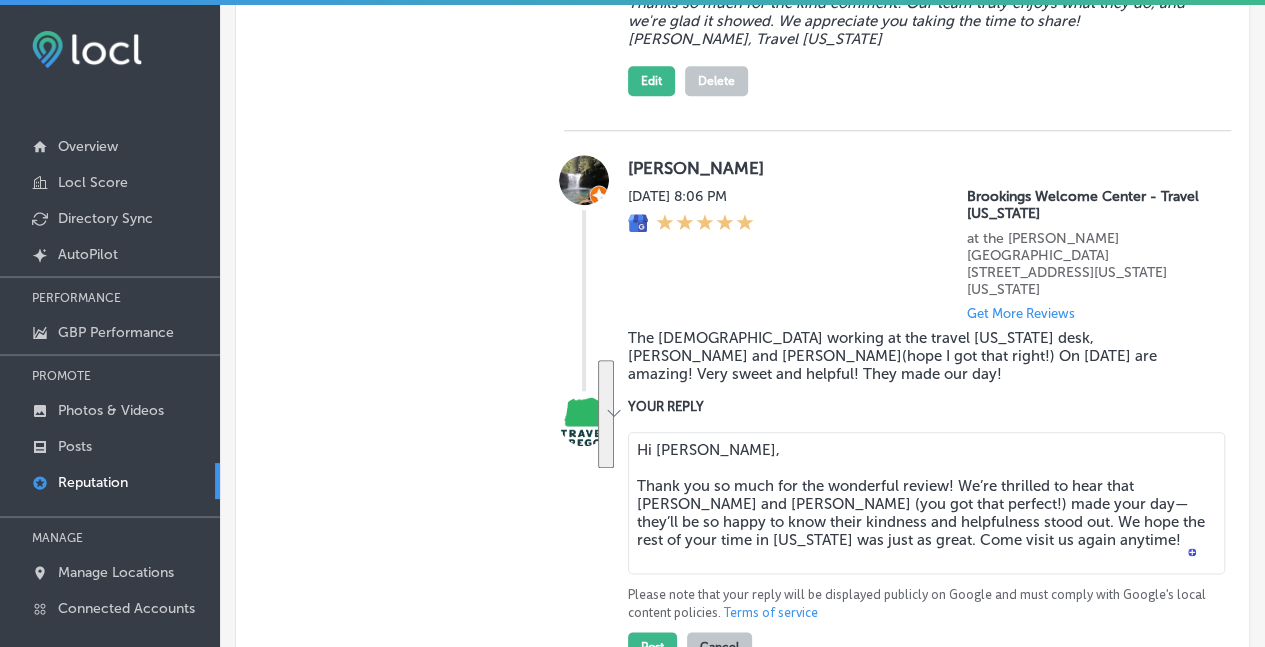 drag, startPoint x: 1020, startPoint y: 457, endPoint x: 633, endPoint y: 359, distance: 399.21548 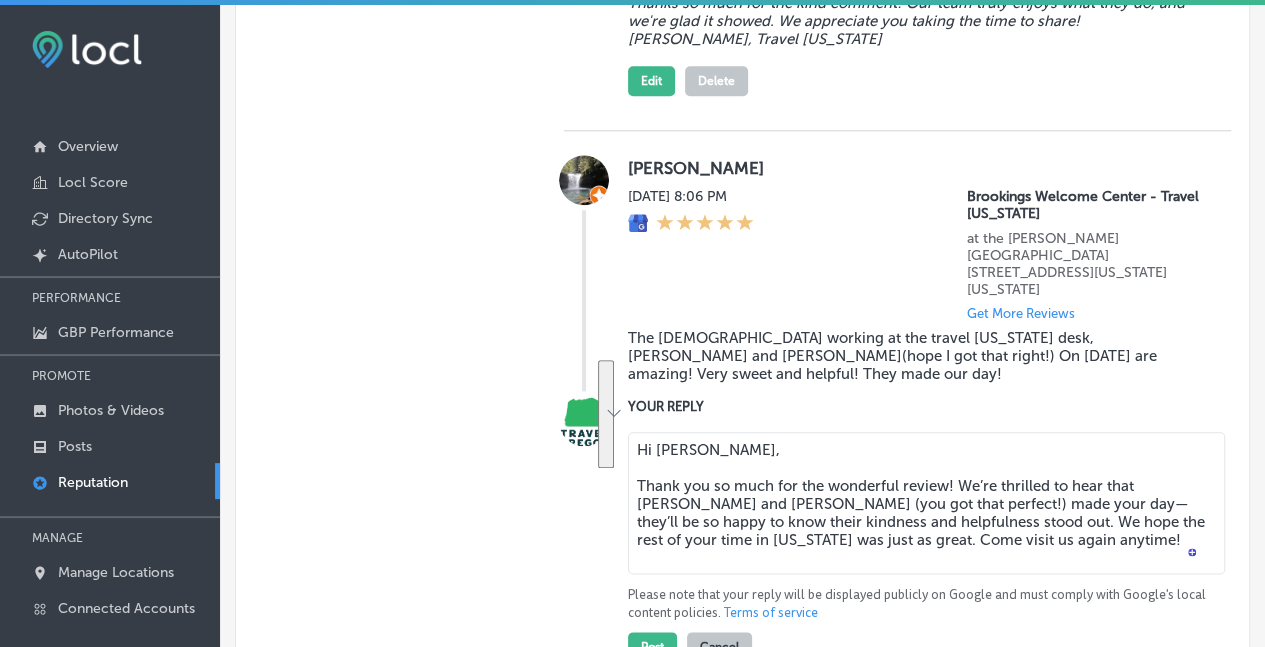 click on "Hi [PERSON_NAME],
Thank you so much for the wonderful review! We’re thrilled to hear that [PERSON_NAME] and [PERSON_NAME] (you got that perfect!) made your day—they’ll be so happy to know their kindness and helpfulness stood out. We hope the rest of your time in [US_STATE] was just as great. Come visit us again anytime!" at bounding box center [926, 503] 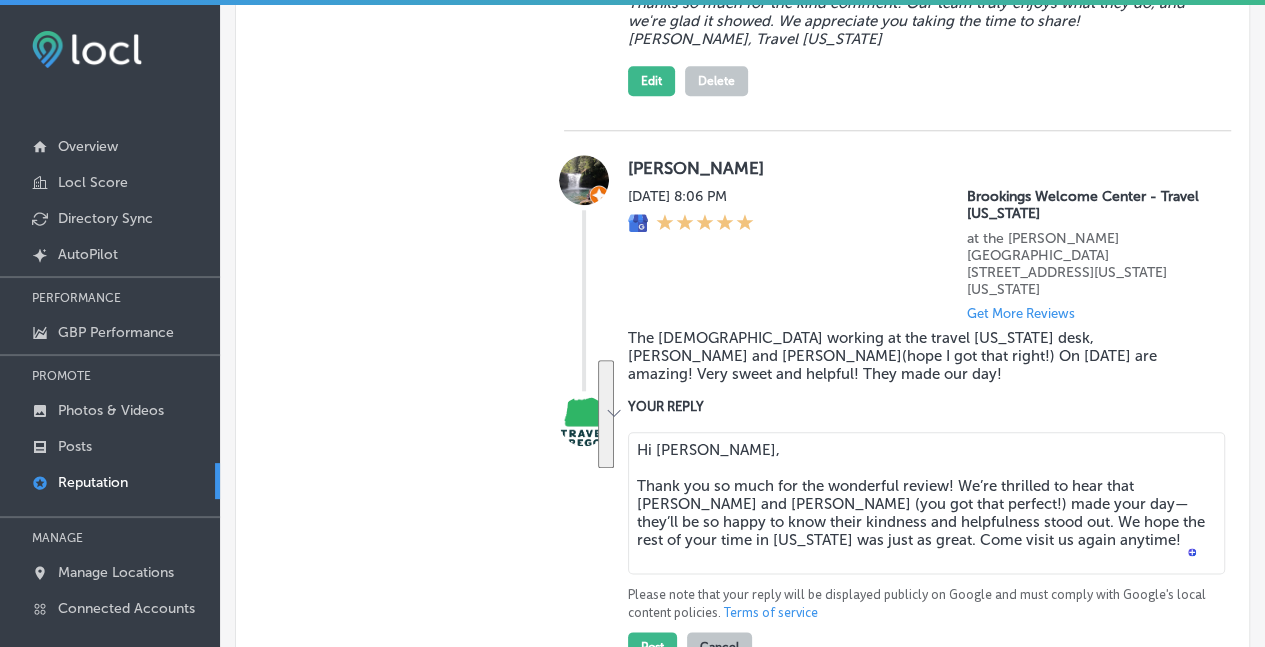 drag, startPoint x: 982, startPoint y: 453, endPoint x: 732, endPoint y: 407, distance: 254.19678 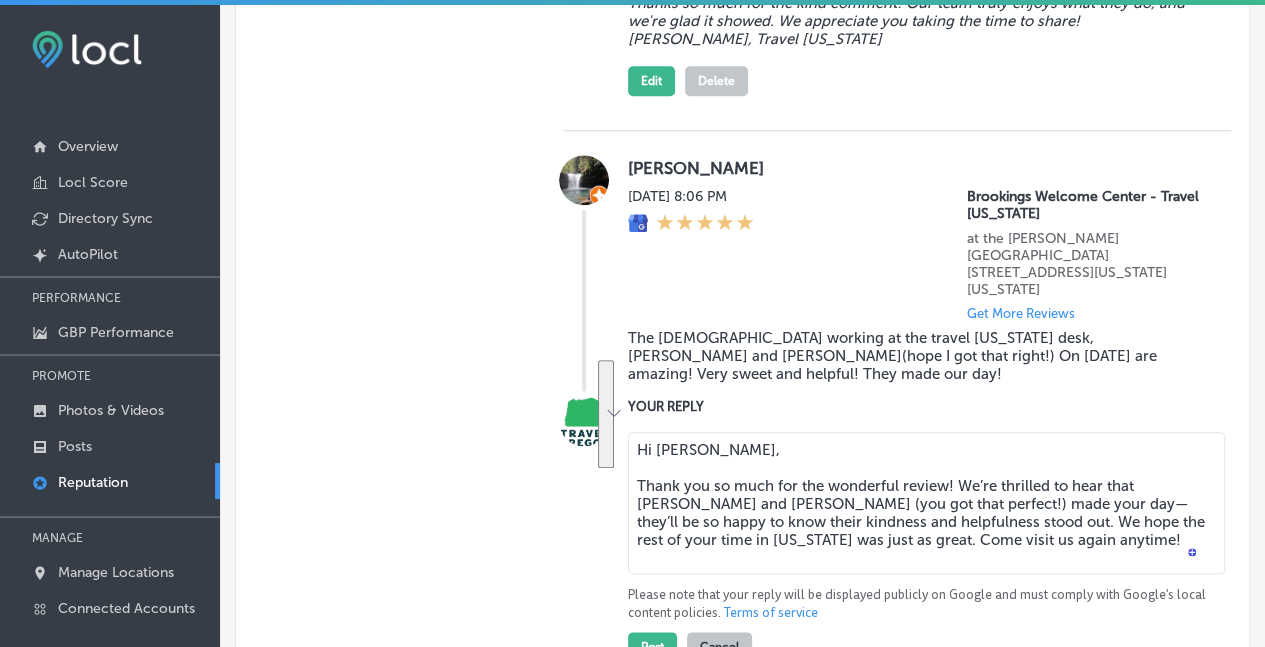 drag, startPoint x: 1033, startPoint y: 461, endPoint x: 693, endPoint y: 371, distance: 351.7101 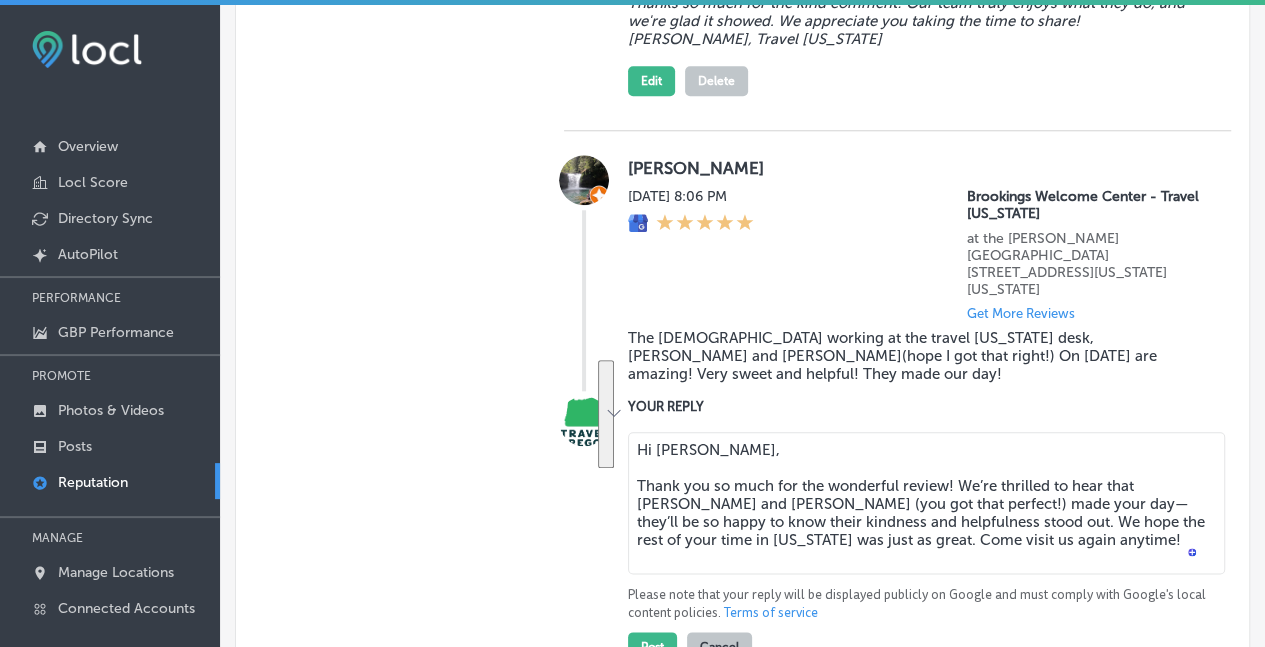 click on "Hi [PERSON_NAME],
Thank you so much for the wonderful review! We’re thrilled to hear that [PERSON_NAME] and [PERSON_NAME] (you got that perfect!) made your day—they’ll be so happy to know their kindness and helpfulness stood out. We hope the rest of your time in [US_STATE] was just as great. Come visit us again anytime! Please note that your reply will be displayed publicly on Google and must comply with Google's local content policies.    Terms of service Post Cancel" at bounding box center [917, 543] 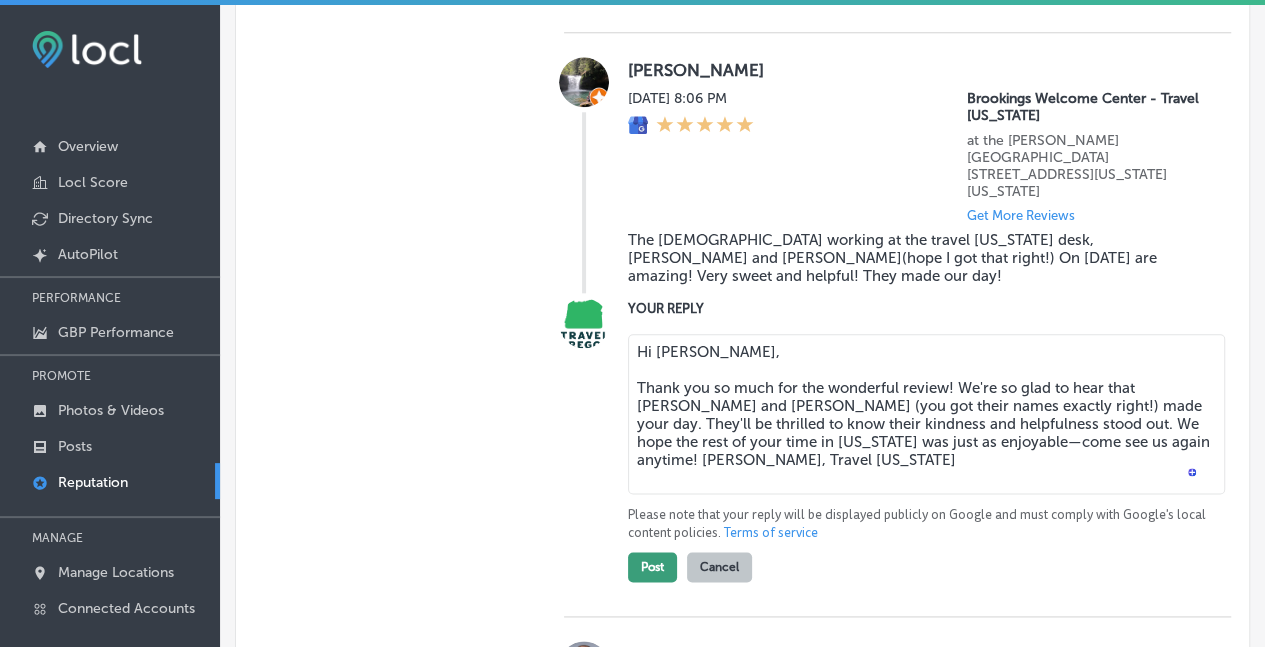 scroll, scrollTop: 4806, scrollLeft: 0, axis: vertical 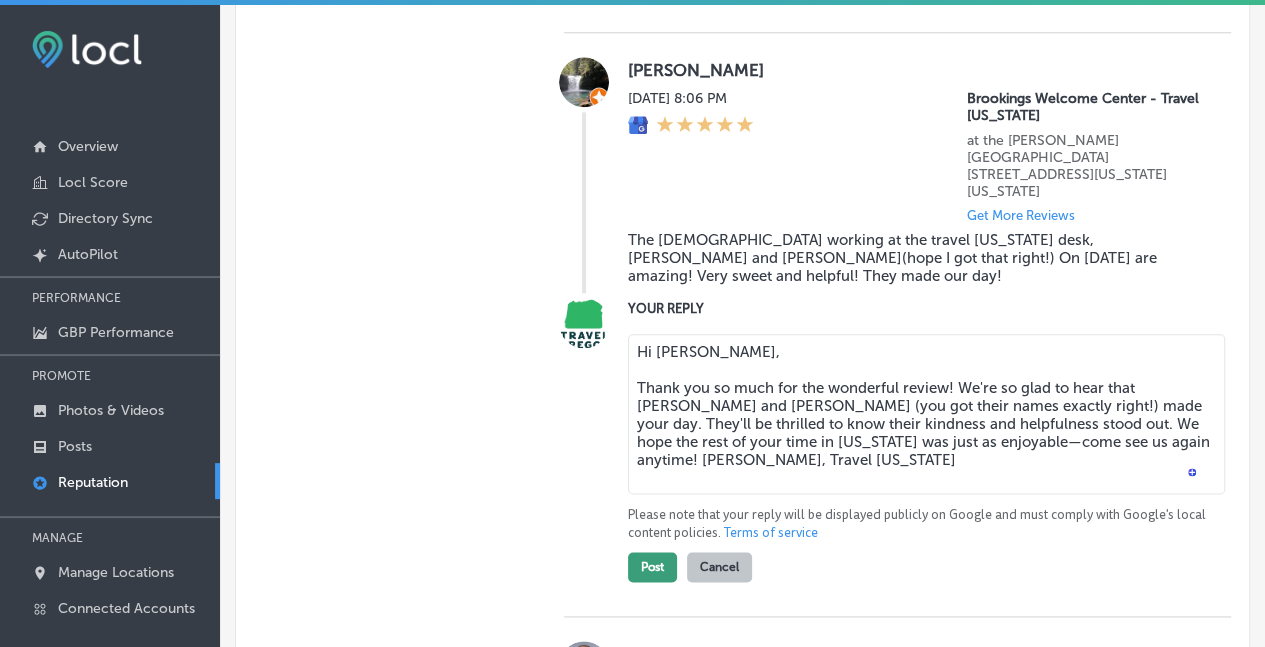 type on "Hi [PERSON_NAME],
Thank you so much for the wonderful review! We're so glad to hear that [PERSON_NAME] and [PERSON_NAME] (you got their names exactly right!) made your day. They'll be thrilled to know their kindness and helpfulness stood out. We hope the rest of your time in [US_STATE] was just as enjoyable—come see us again anytime! [PERSON_NAME], Travel [US_STATE]" 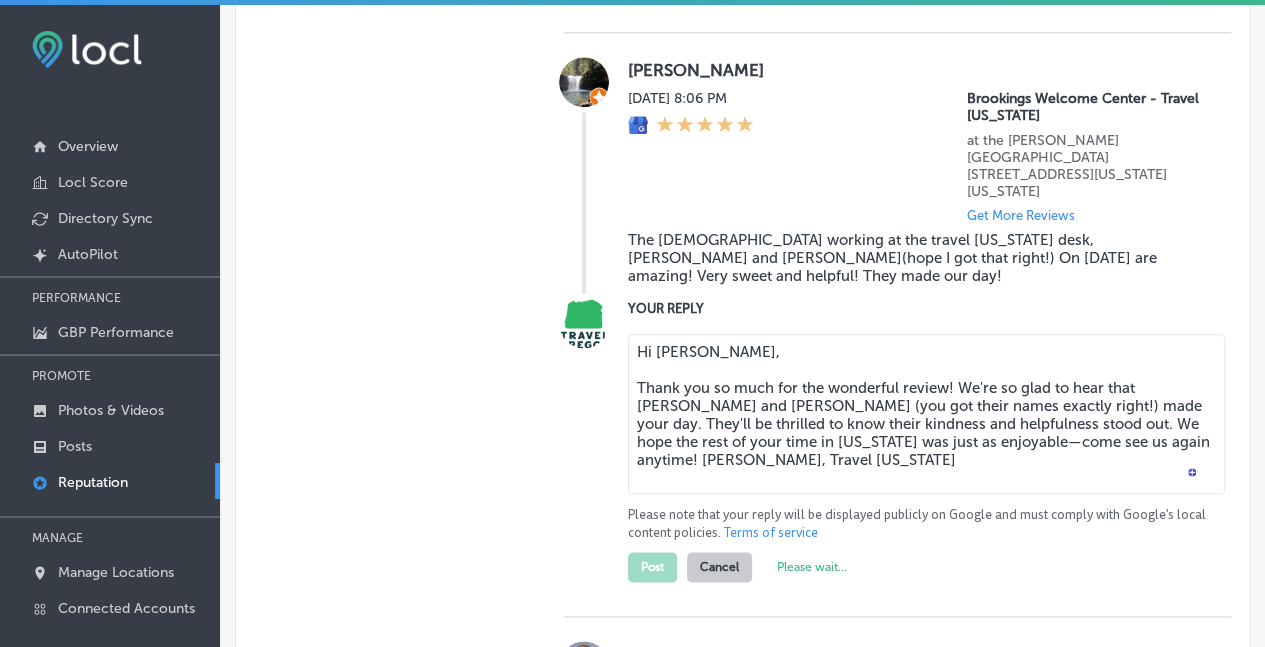 type on "x" 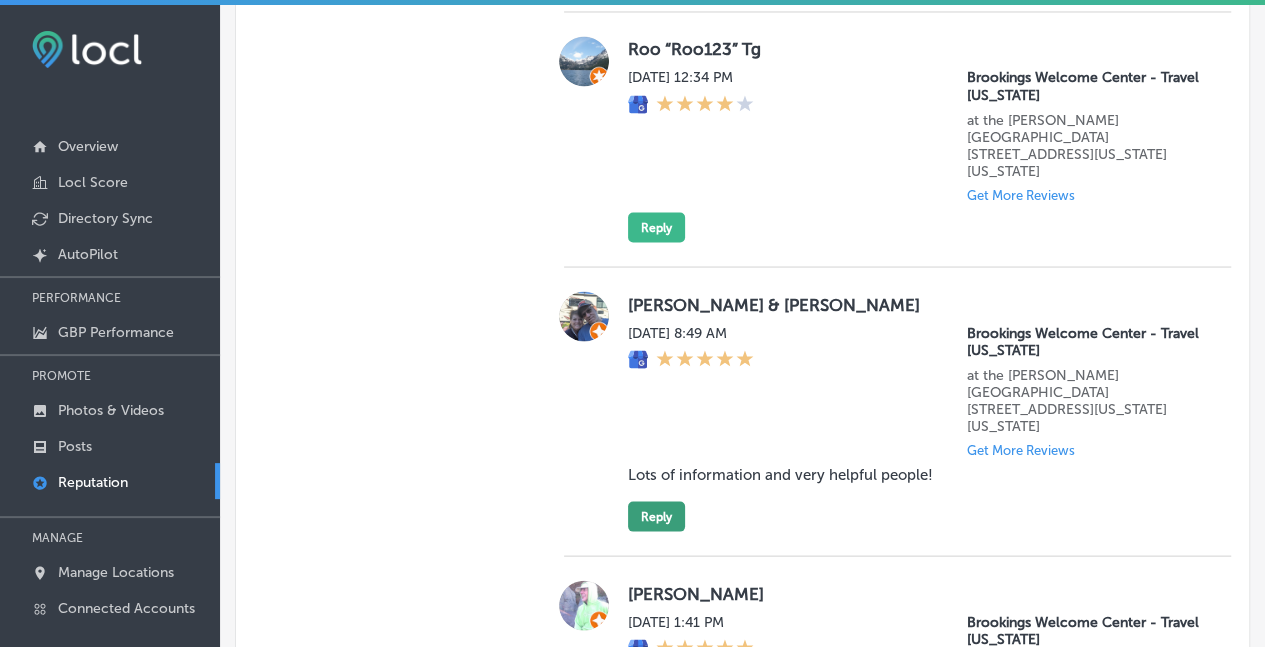 scroll, scrollTop: 5606, scrollLeft: 0, axis: vertical 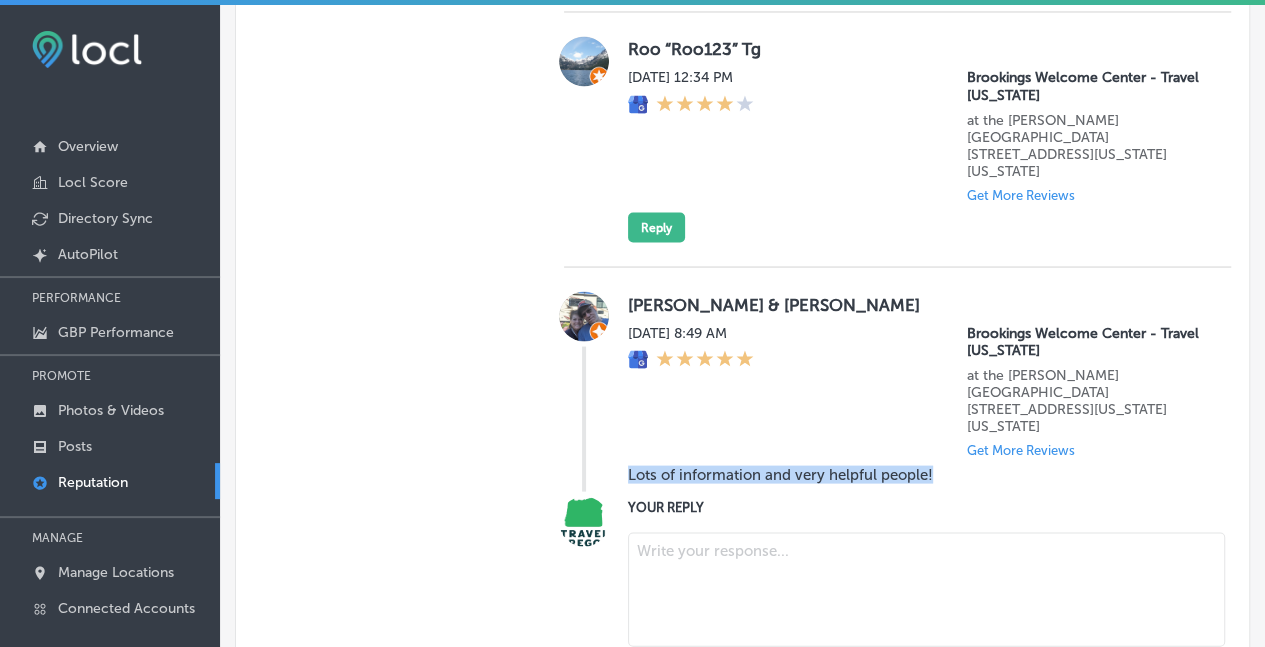drag, startPoint x: 940, startPoint y: 393, endPoint x: 618, endPoint y: 401, distance: 322.09937 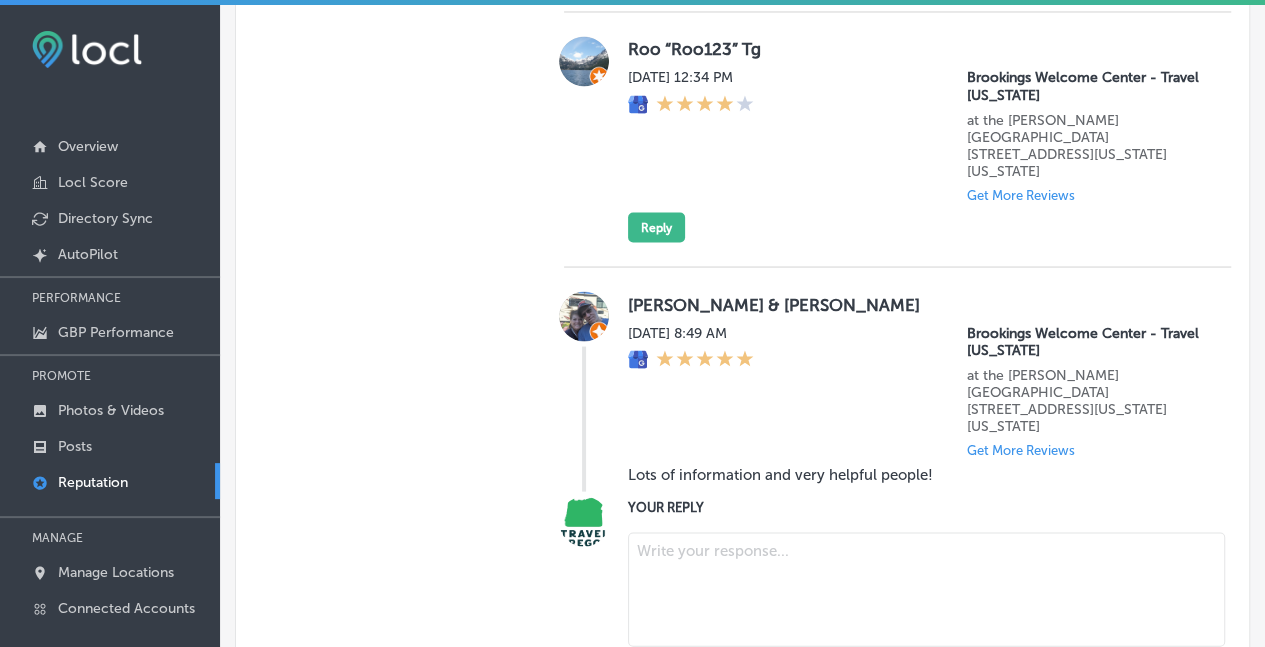 click at bounding box center (926, 589) 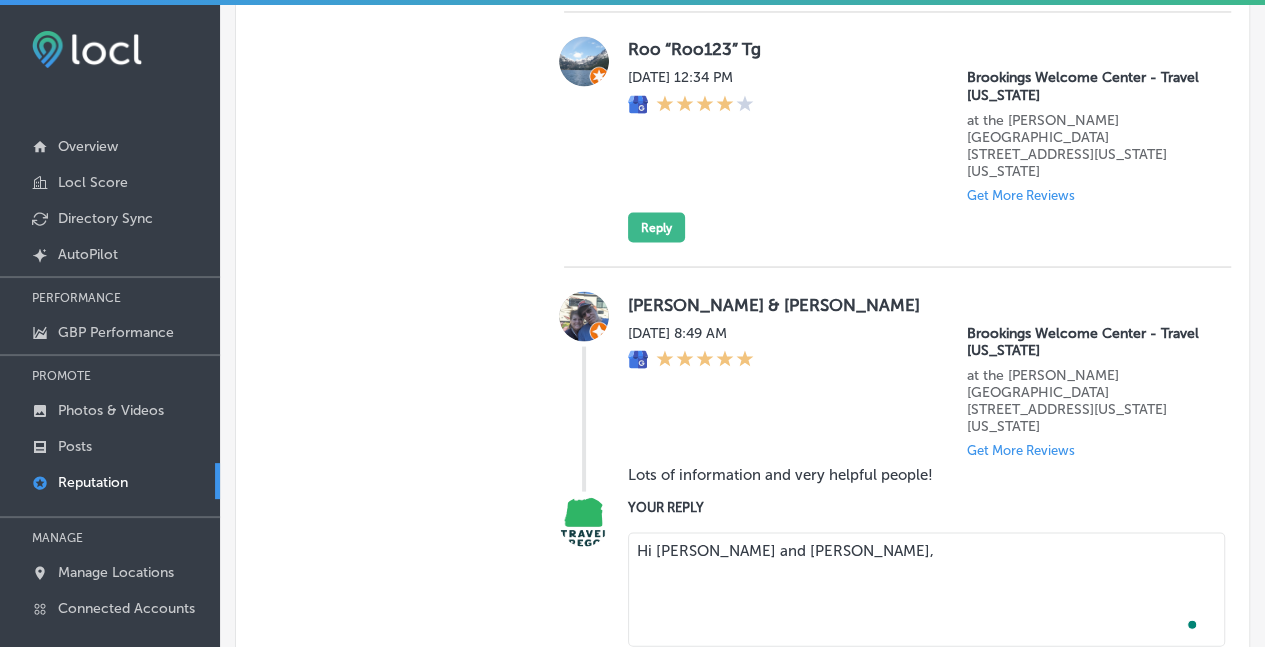 paste on "Thank you for the kind words! We're so glad you found the information helpful and had a great experience with our team. We love helping visitors make the most of their time in [US_STATE]—come see us again anytime!" 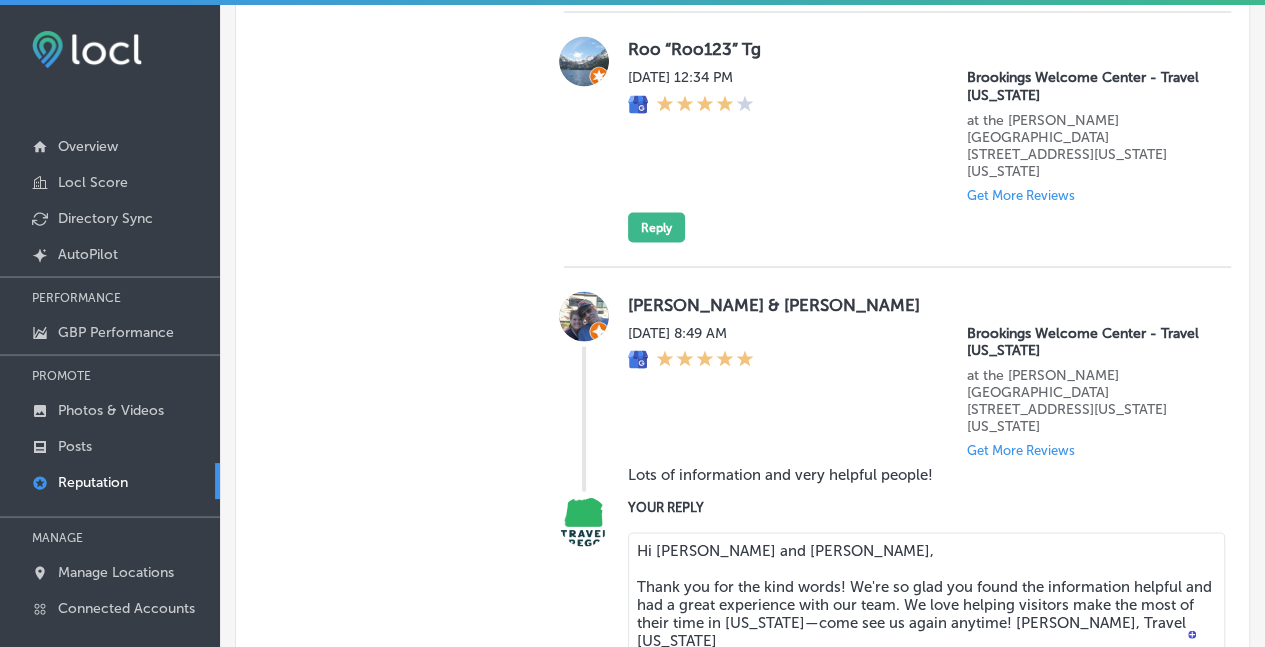 drag, startPoint x: 804, startPoint y: 537, endPoint x: 827, endPoint y: 557, distance: 30.479502 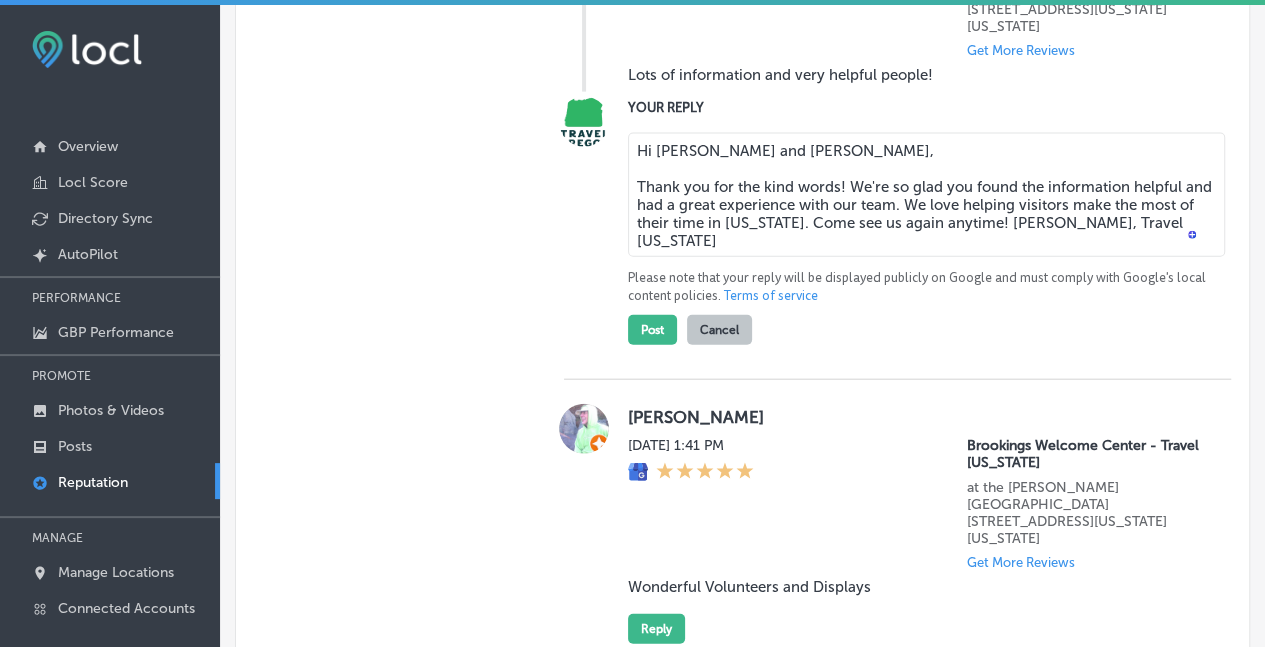 scroll, scrollTop: 6006, scrollLeft: 0, axis: vertical 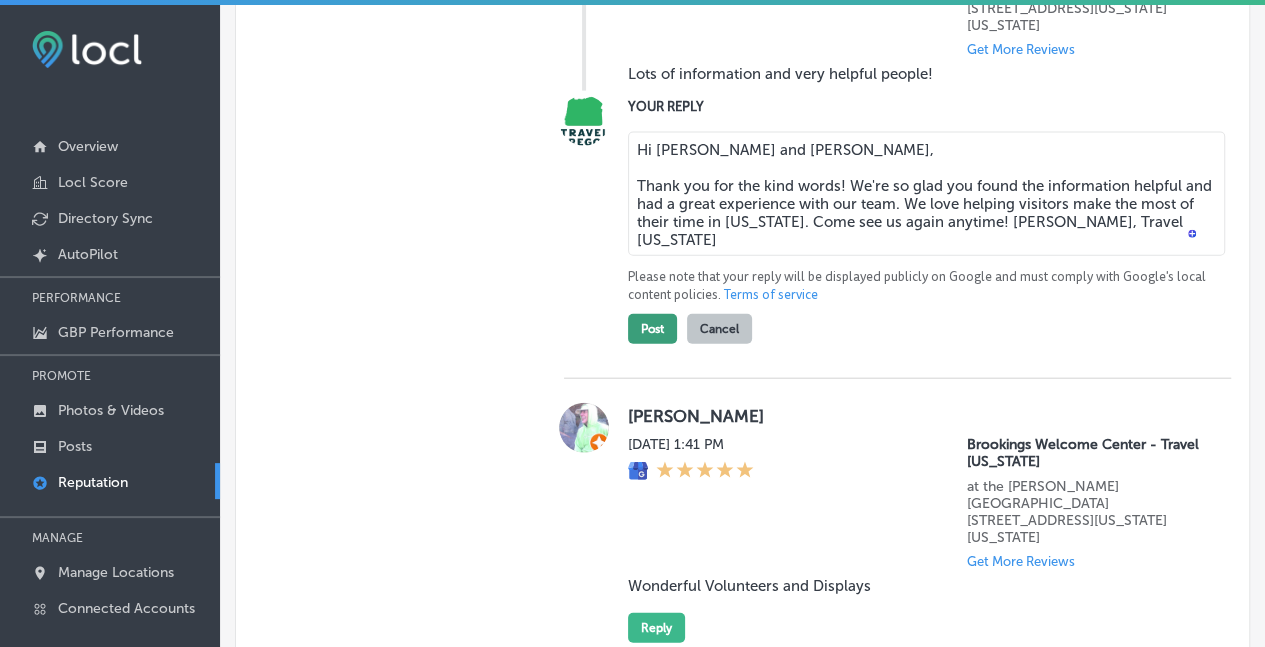 type on "Hi [PERSON_NAME] and [PERSON_NAME],
Thank you for the kind words! We're so glad you found the information helpful and had a great experience with our team. We love helping visitors make the most of their time in [US_STATE]. Come see us again anytime! [PERSON_NAME], Travel [US_STATE]" 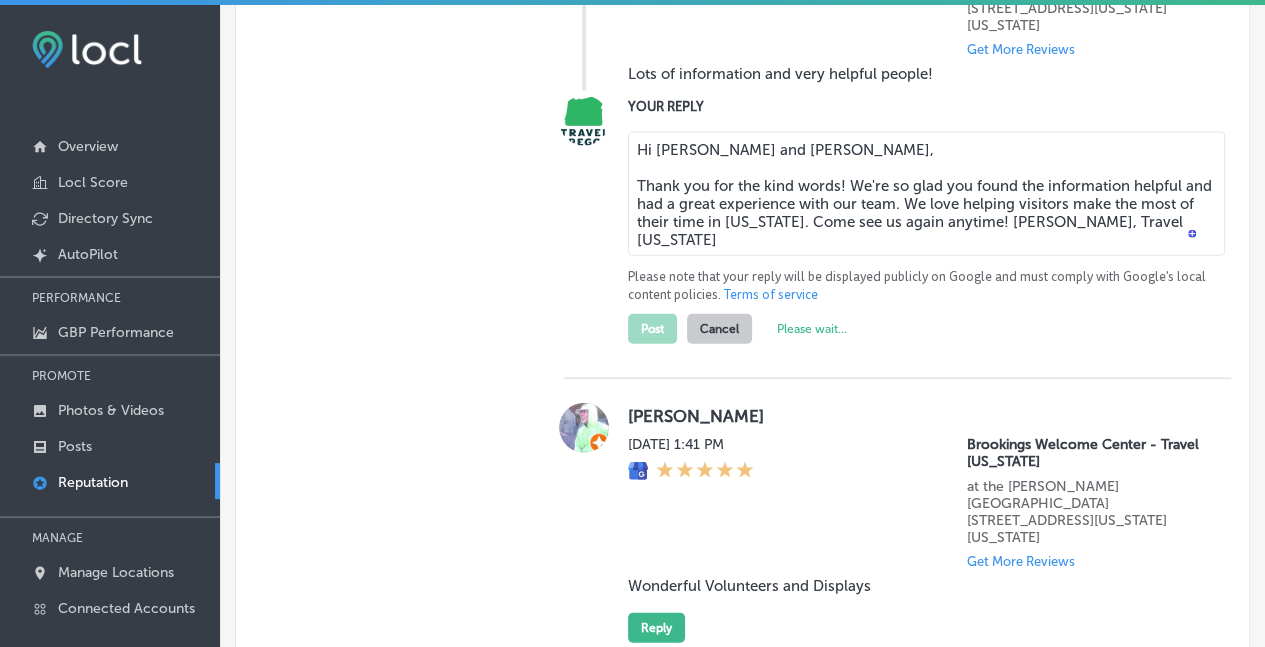 type on "x" 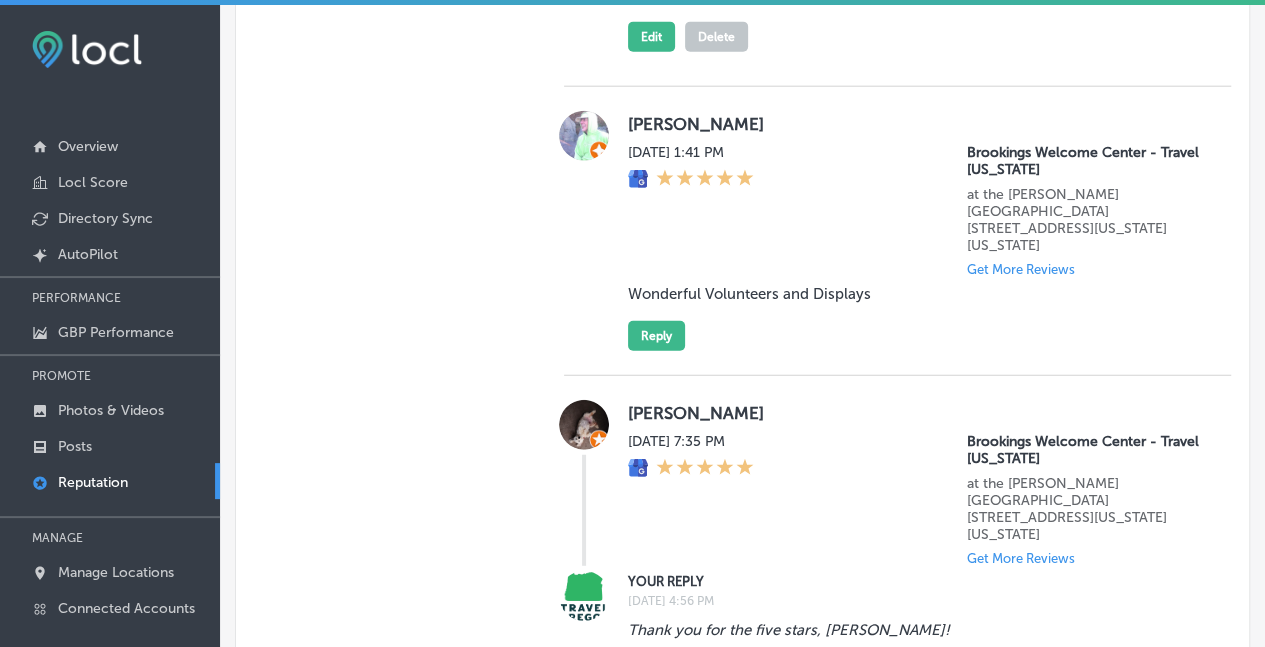 scroll, scrollTop: 6256, scrollLeft: 0, axis: vertical 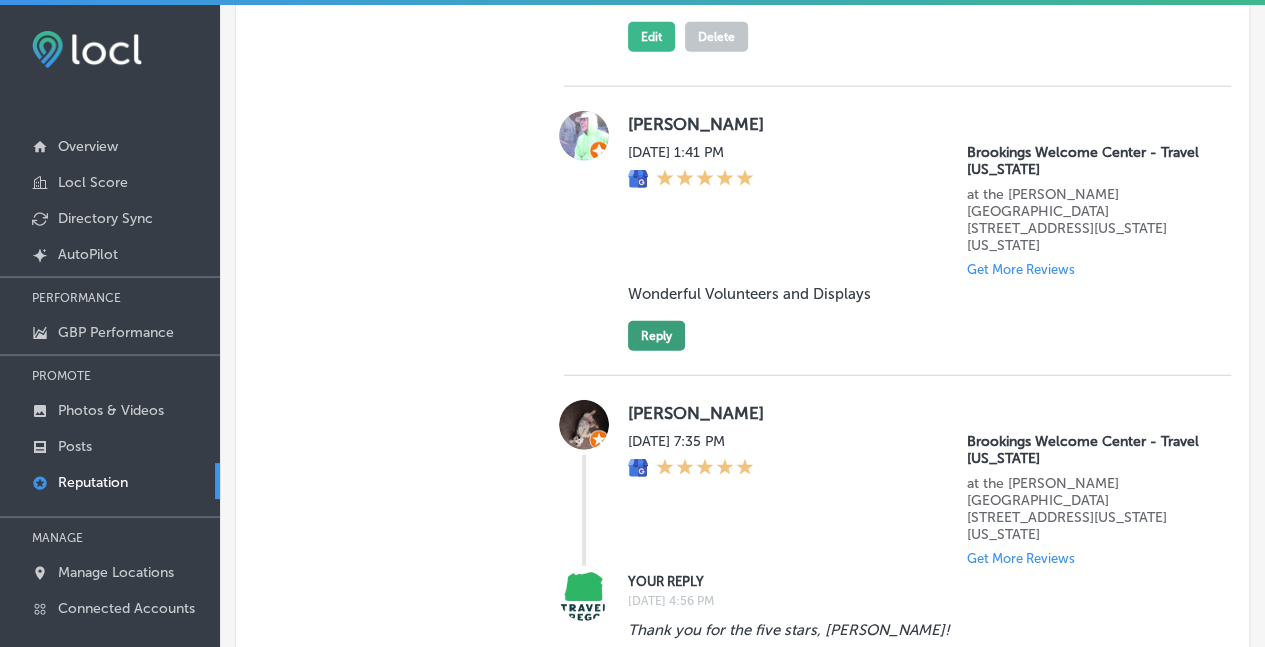 click on "Reply" at bounding box center (656, 336) 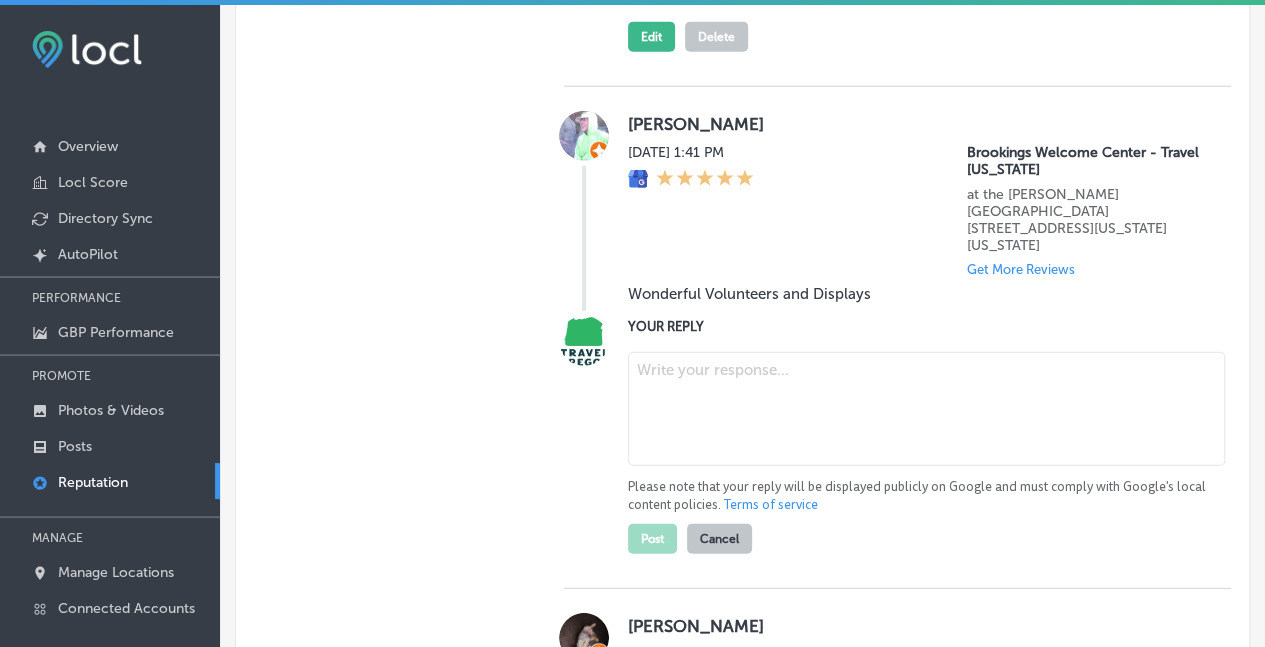click at bounding box center [926, 409] 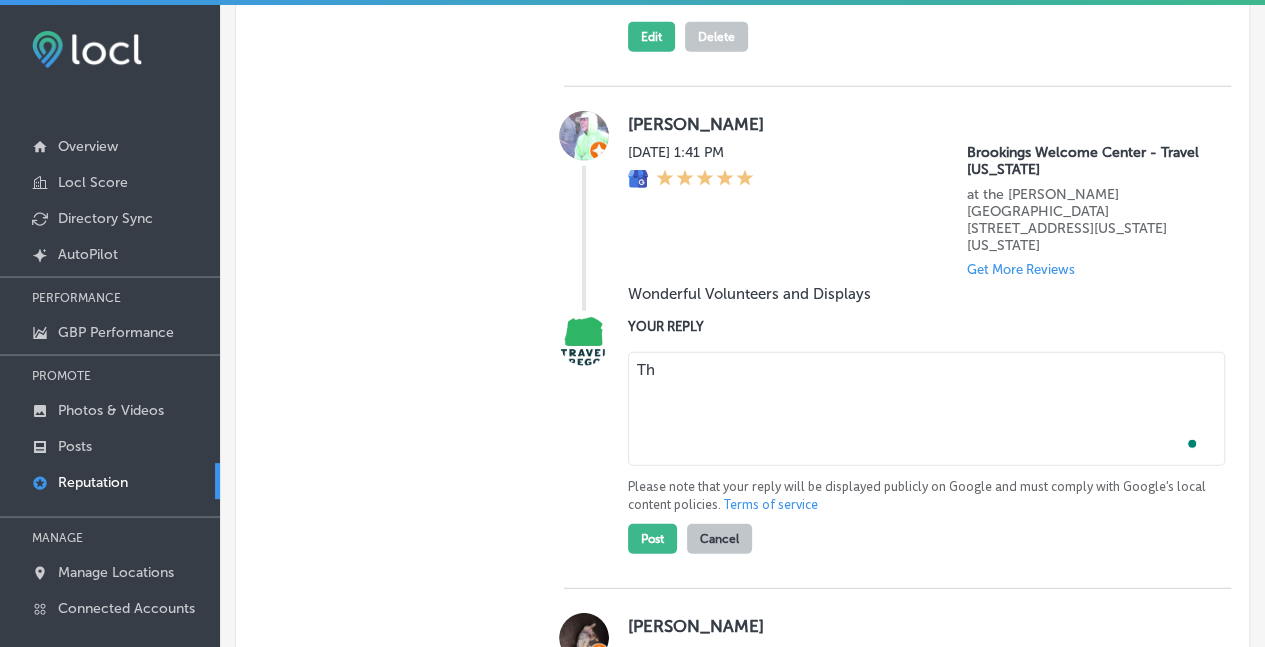 type on "T" 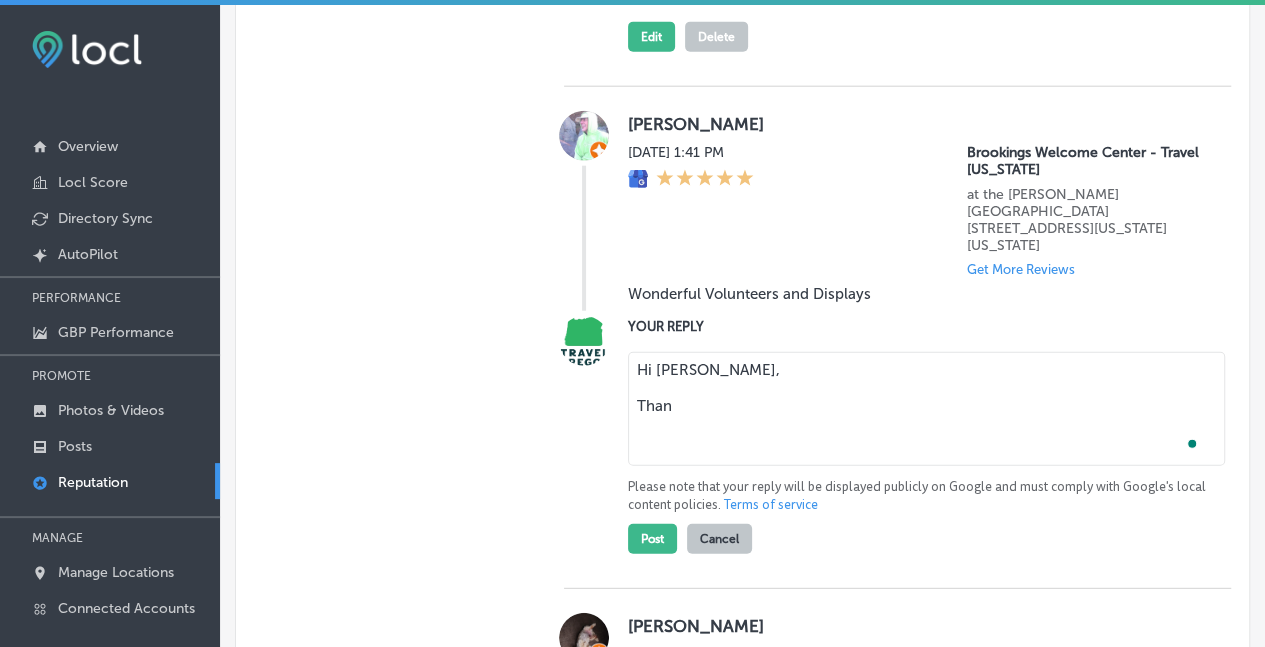type on "Hi [PERSON_NAME],
Thank" 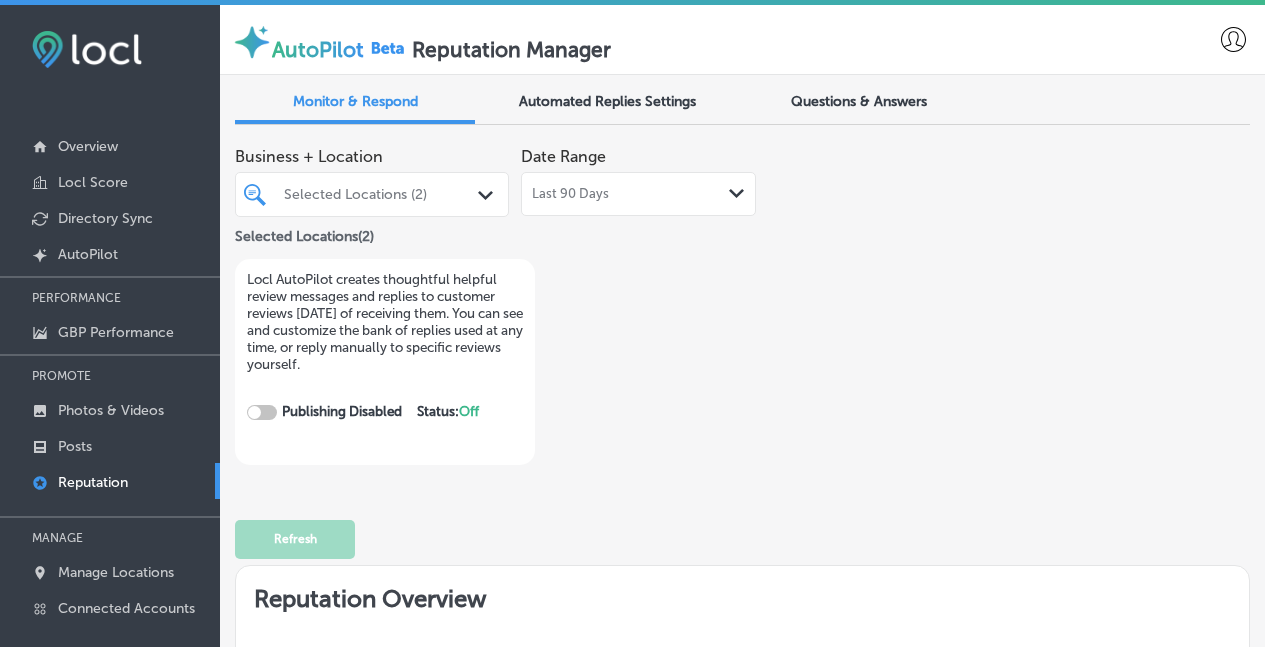 scroll, scrollTop: 0, scrollLeft: 0, axis: both 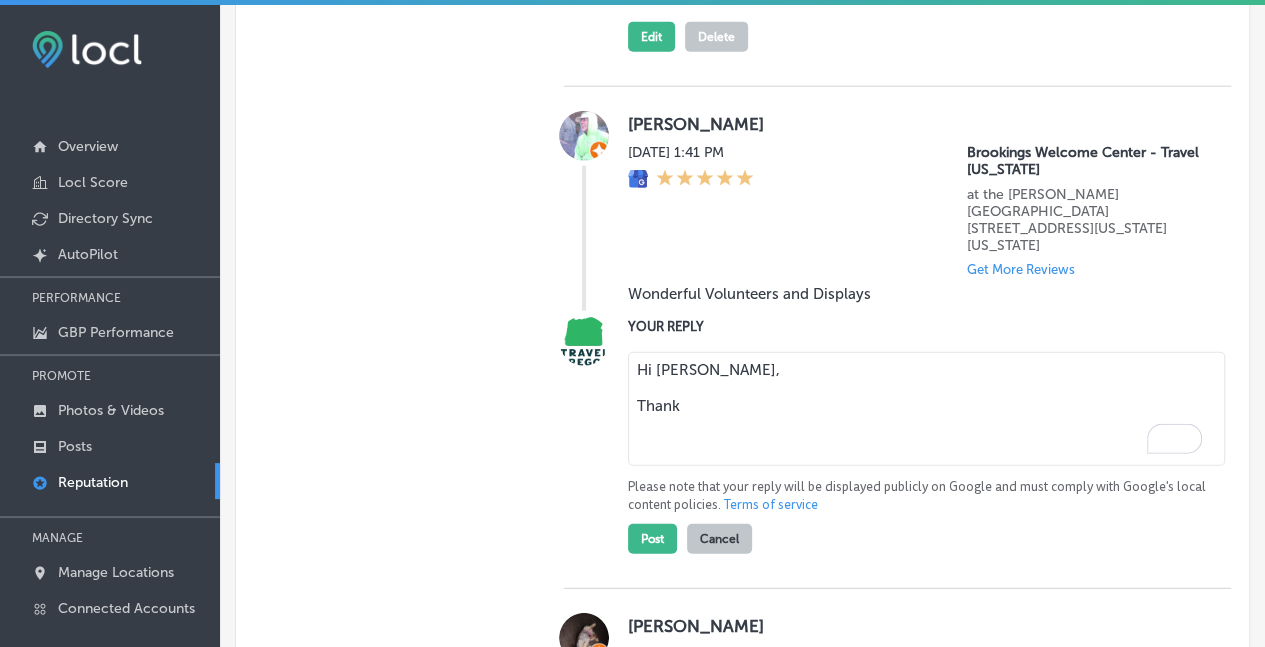 click on "Hi [PERSON_NAME],
Thank" at bounding box center (926, 409) 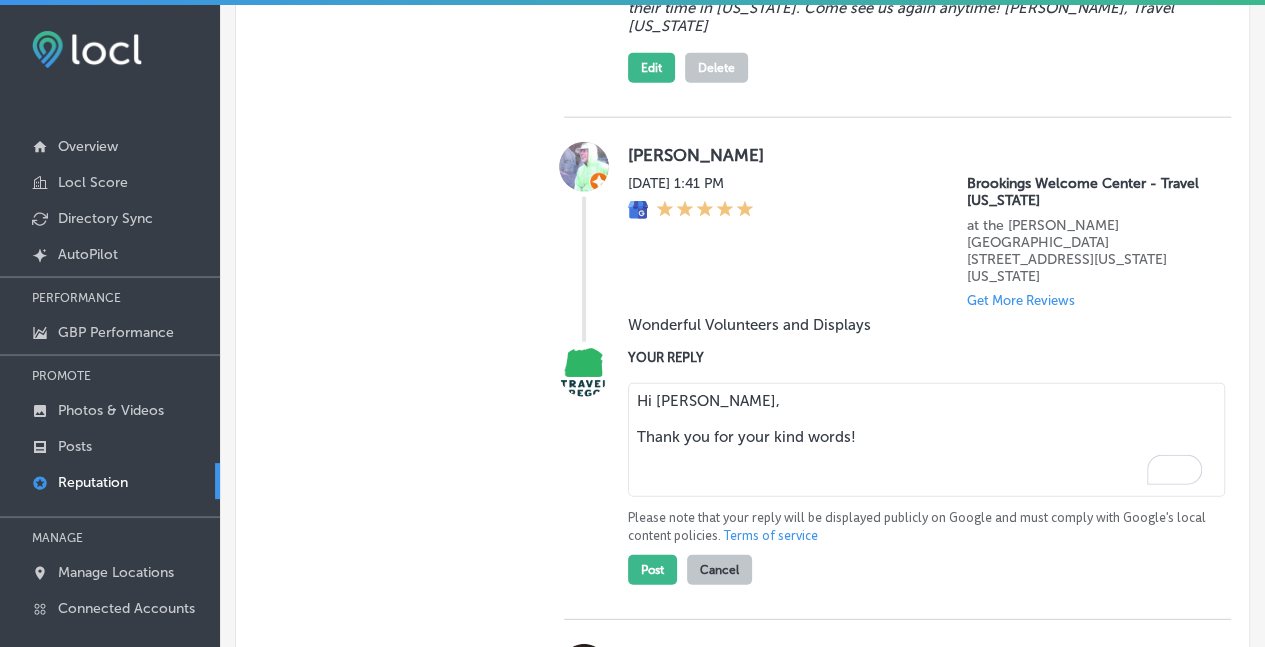 scroll, scrollTop: 6224, scrollLeft: 0, axis: vertical 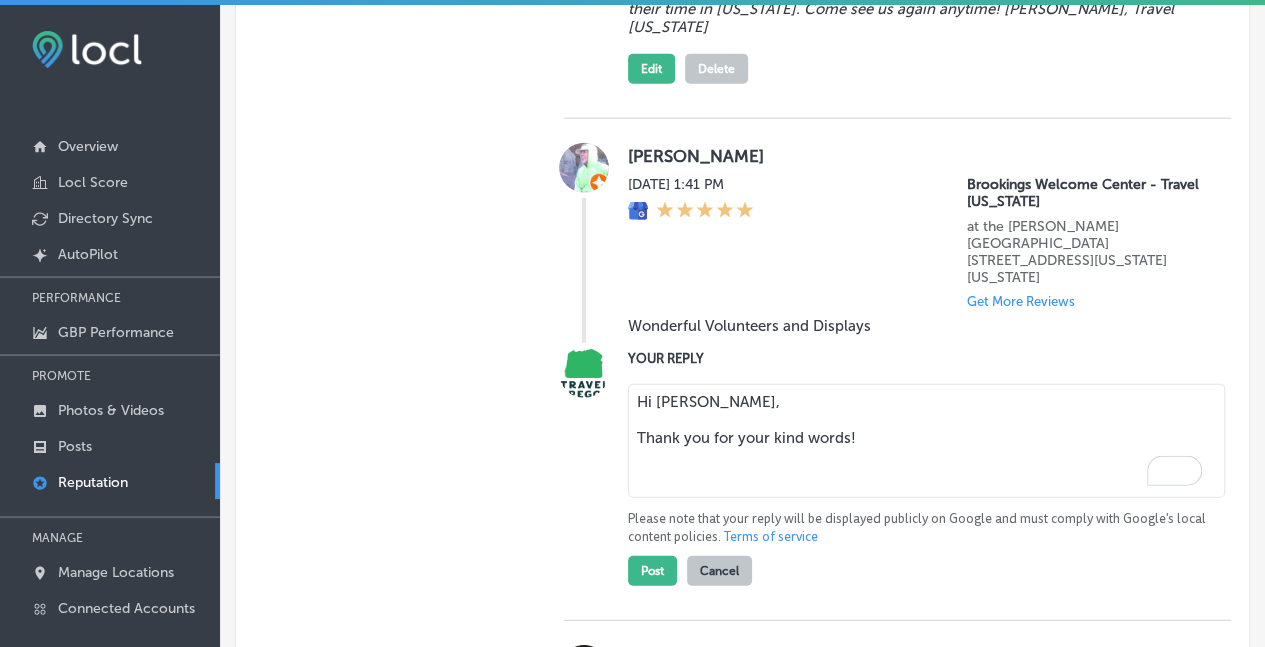 click on "YOUR REPLY Hi Chuck,
Thank you for your kind words! Please note that your reply will be displayed publicly on Google and must comply with Google's local content policies.    Terms of service Post Cancel" at bounding box center (897, 467) 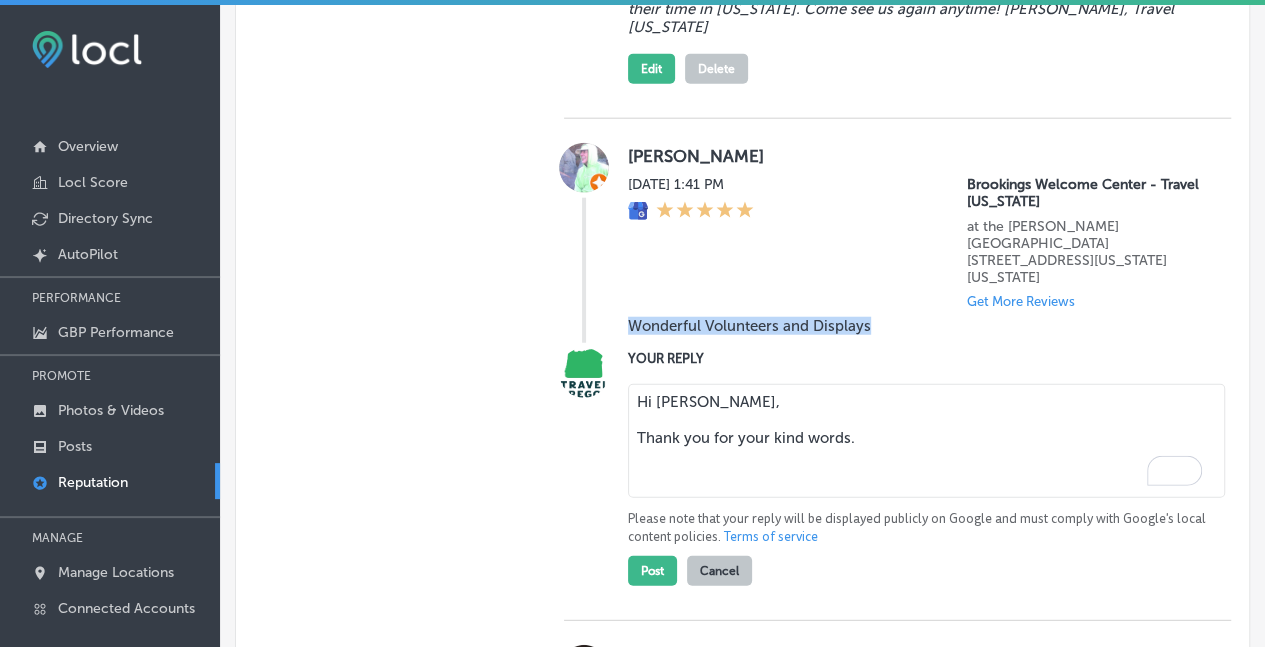 drag, startPoint x: 873, startPoint y: 241, endPoint x: 624, endPoint y: 253, distance: 249.28899 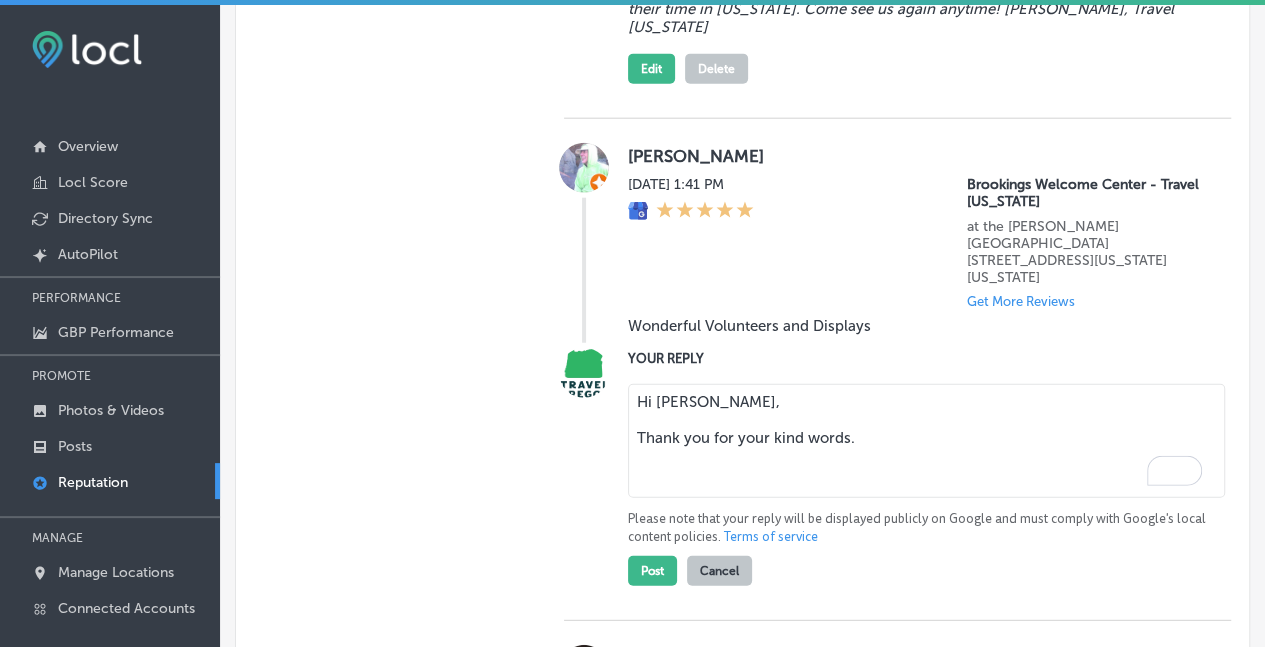 drag, startPoint x: 810, startPoint y: 383, endPoint x: 846, endPoint y: 374, distance: 37.107952 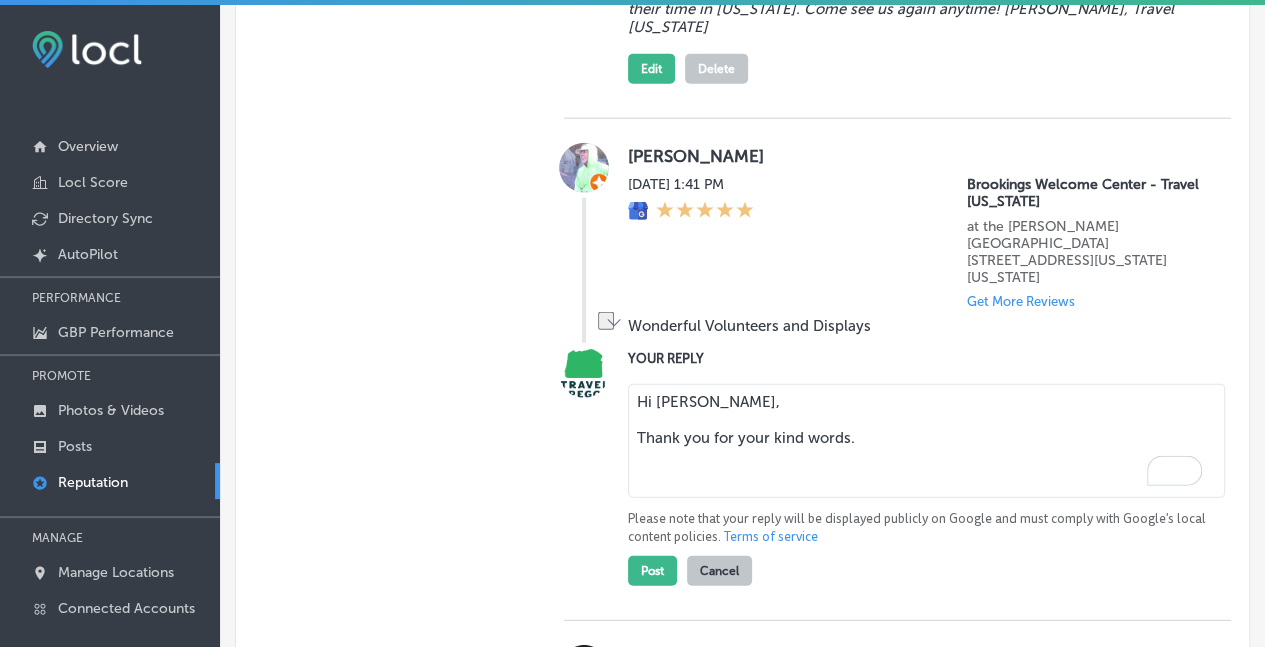 drag, startPoint x: 856, startPoint y: 357, endPoint x: 686, endPoint y: 360, distance: 170.02647 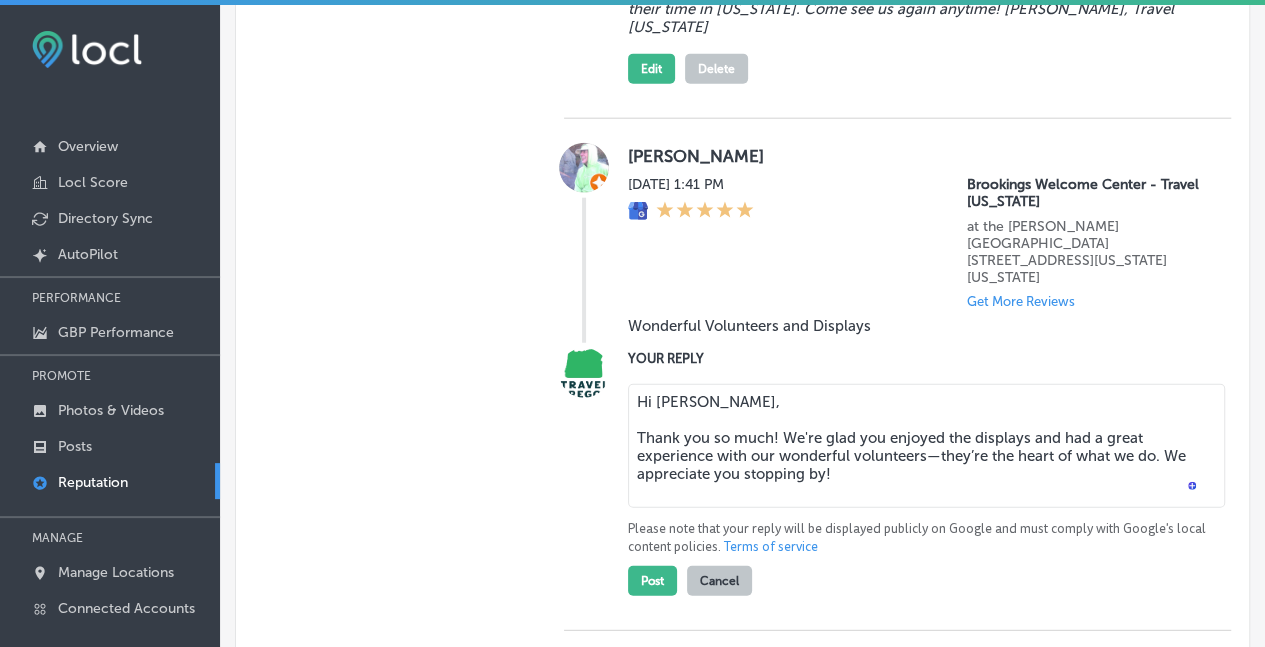 click on "Hi Chuck,
Thank you so much! We're glad you enjoyed the displays and had a great experience with our wonderful volunteers—they’re the heart of what we do. We appreciate you stopping by!" at bounding box center [926, 446] 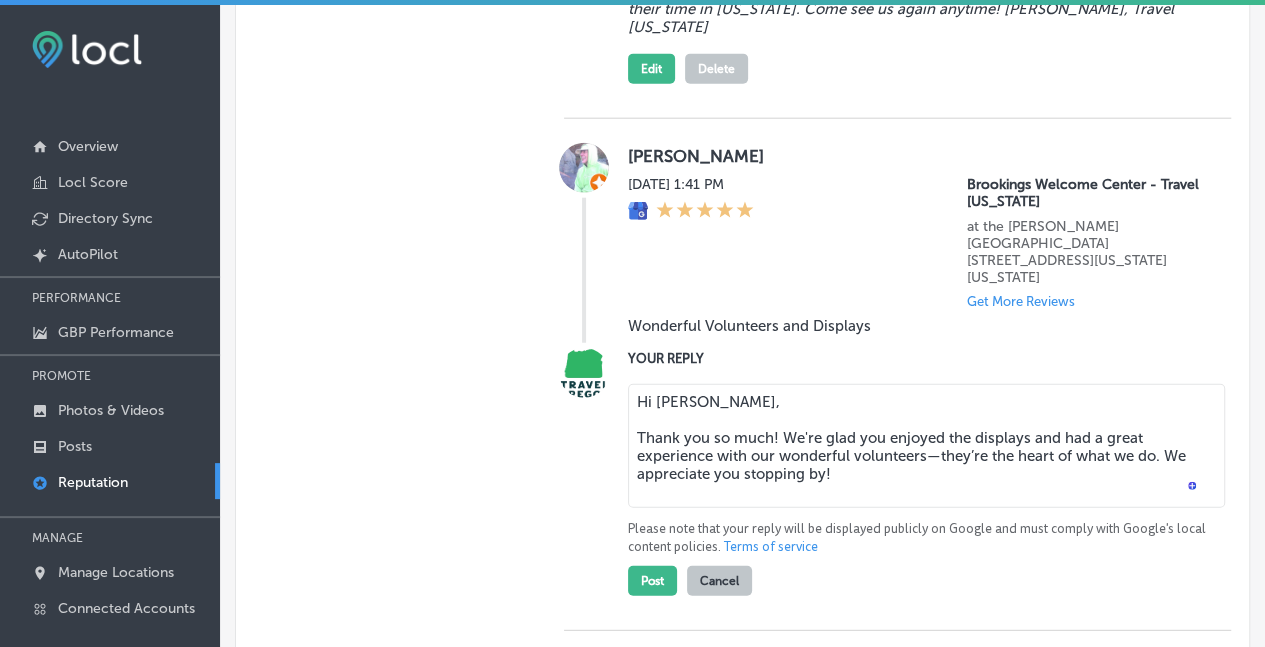 drag, startPoint x: 921, startPoint y: 372, endPoint x: 853, endPoint y: 372, distance: 68 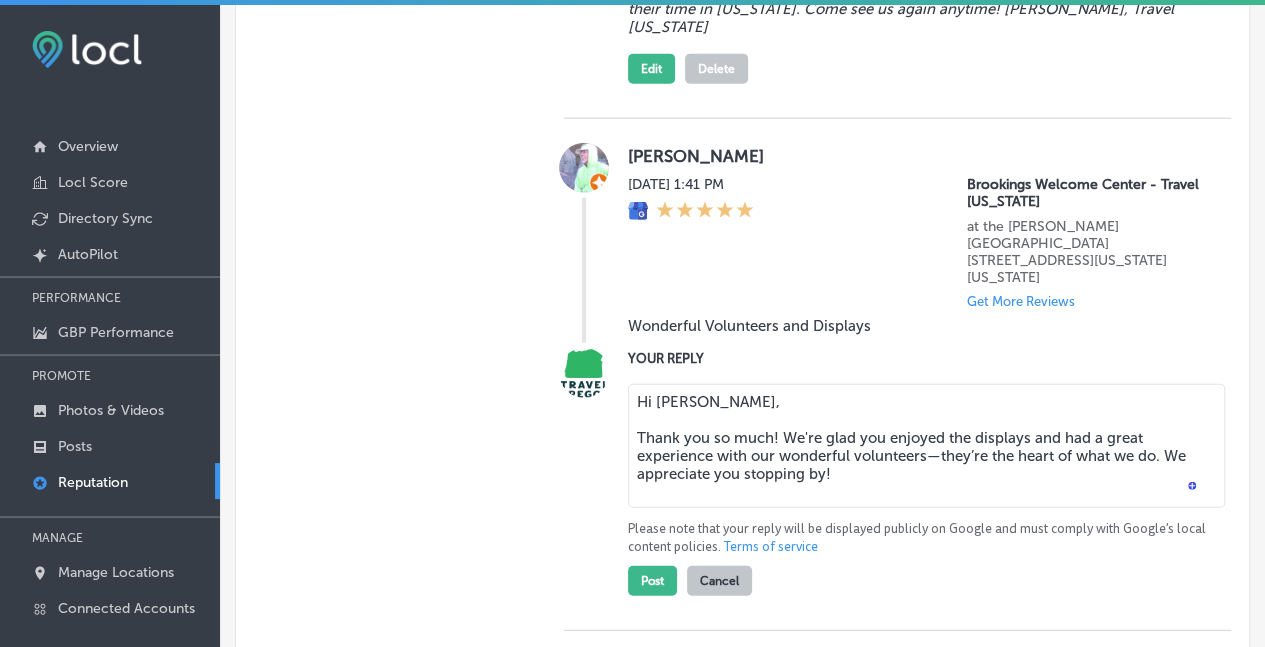 click on "Hi Chuck,
Thank you so much! We're glad you enjoyed the displays and had a great experience with our wonderful volunteers—they’re the heart of what we do. We appreciate you stopping by!" at bounding box center [926, 446] 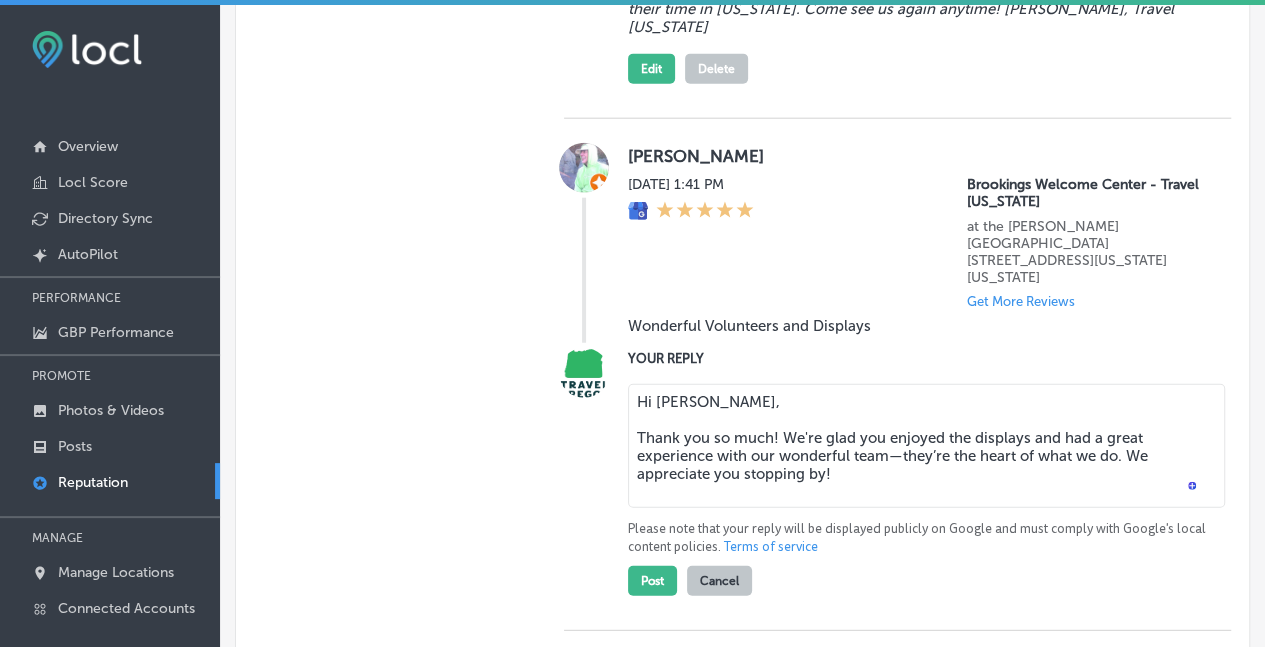drag, startPoint x: 904, startPoint y: 375, endPoint x: 929, endPoint y: 404, distance: 38.28838 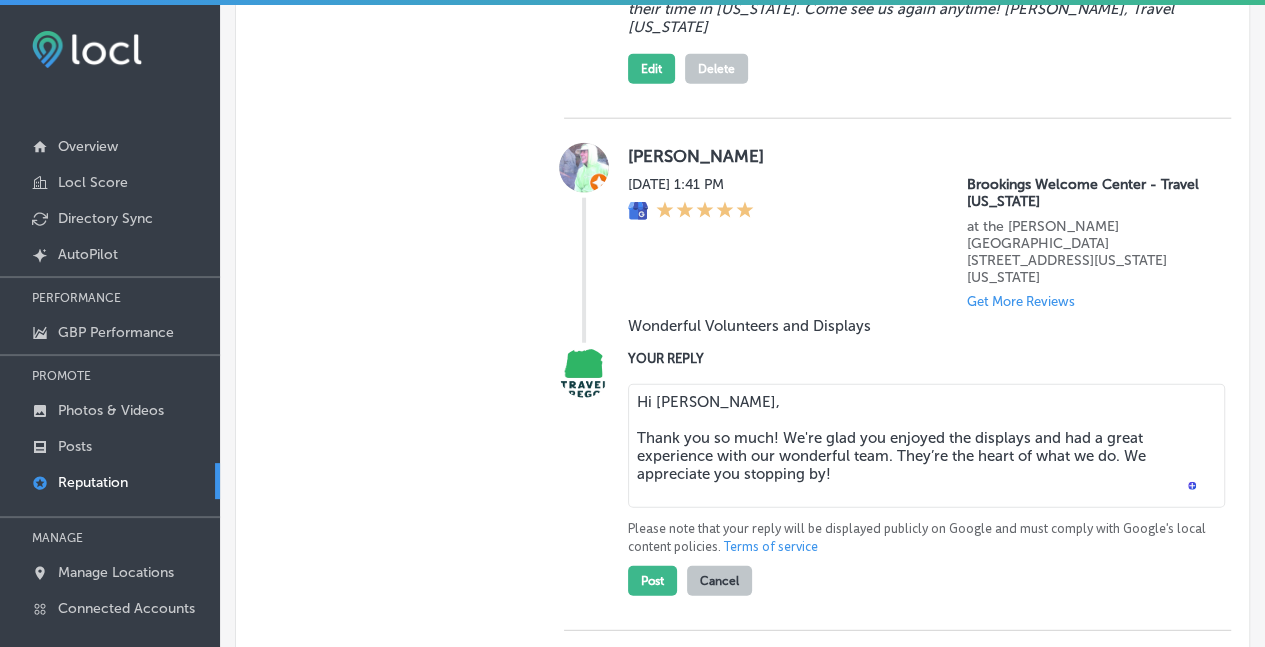 click on "Hi Chuck,
Thank you so much! We're glad you enjoyed the displays and had a great experience with our wonderful team. They’re the heart of what we do. We appreciate you stopping by!" at bounding box center [926, 446] 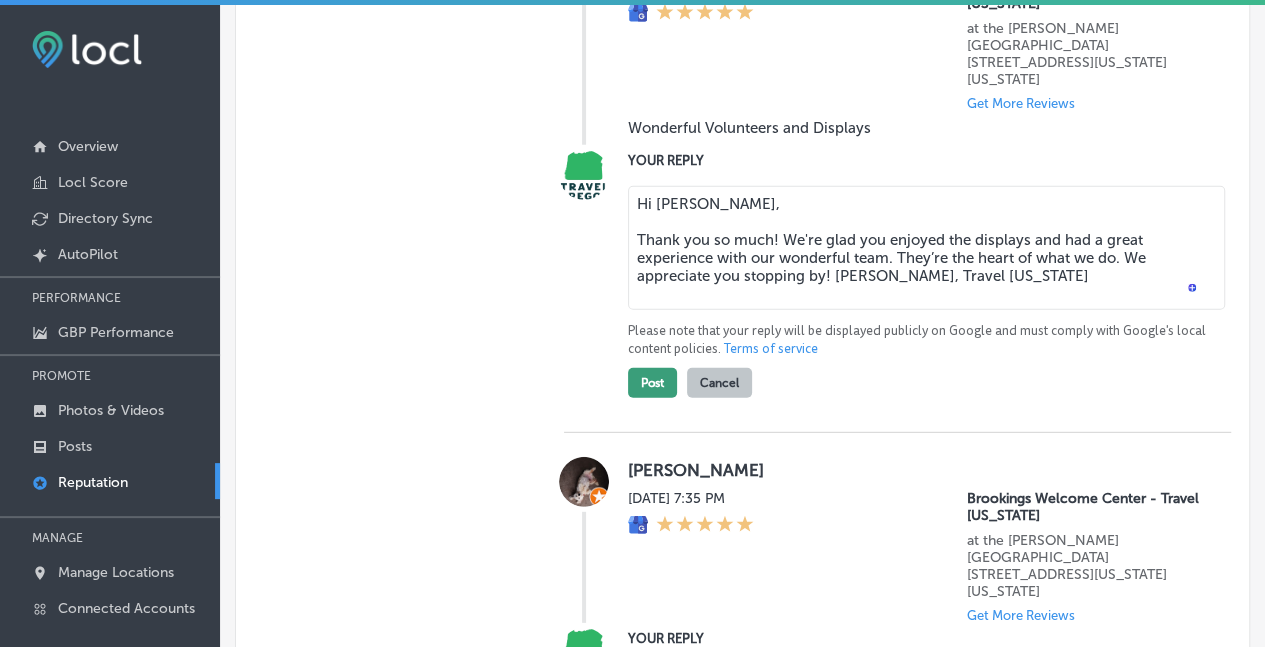 scroll, scrollTop: 6422, scrollLeft: 0, axis: vertical 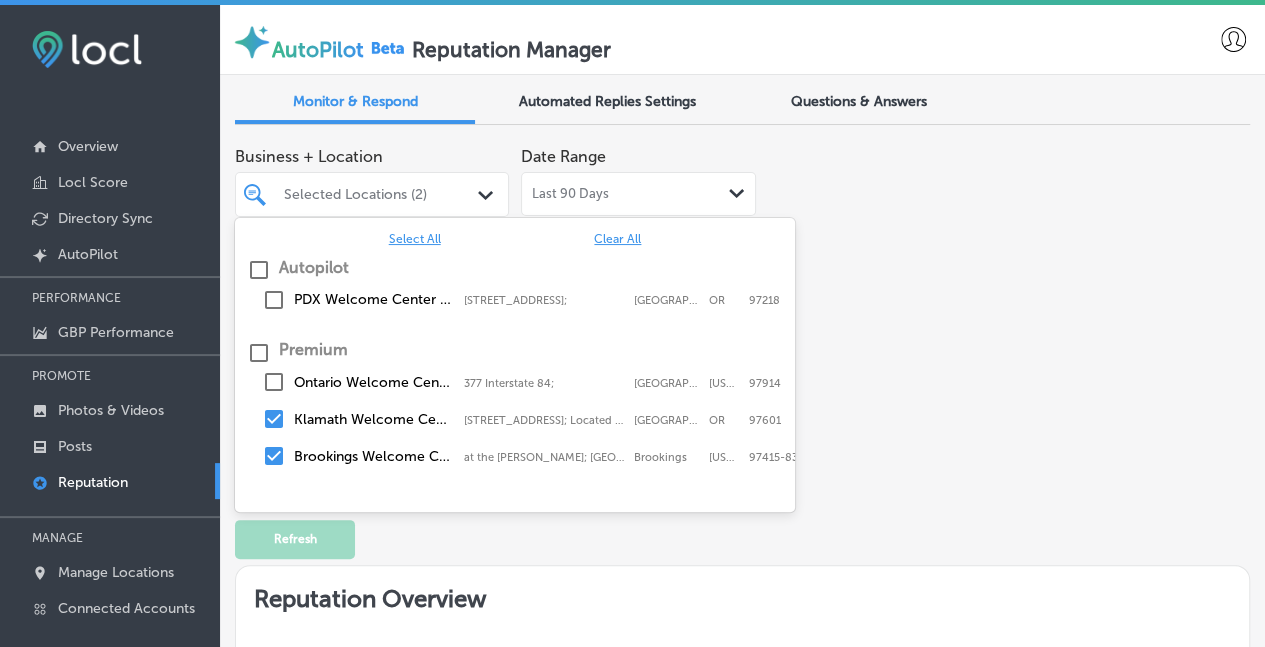 click on "Path
Created with Sketch." 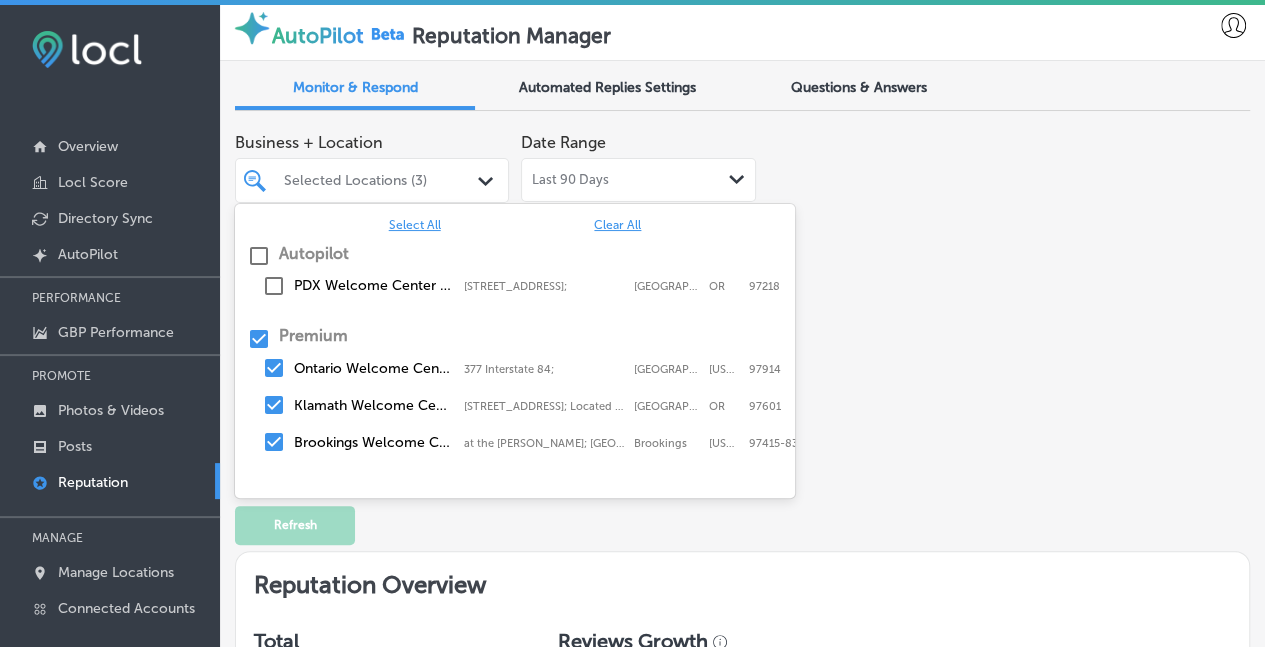 scroll, scrollTop: 0, scrollLeft: 0, axis: both 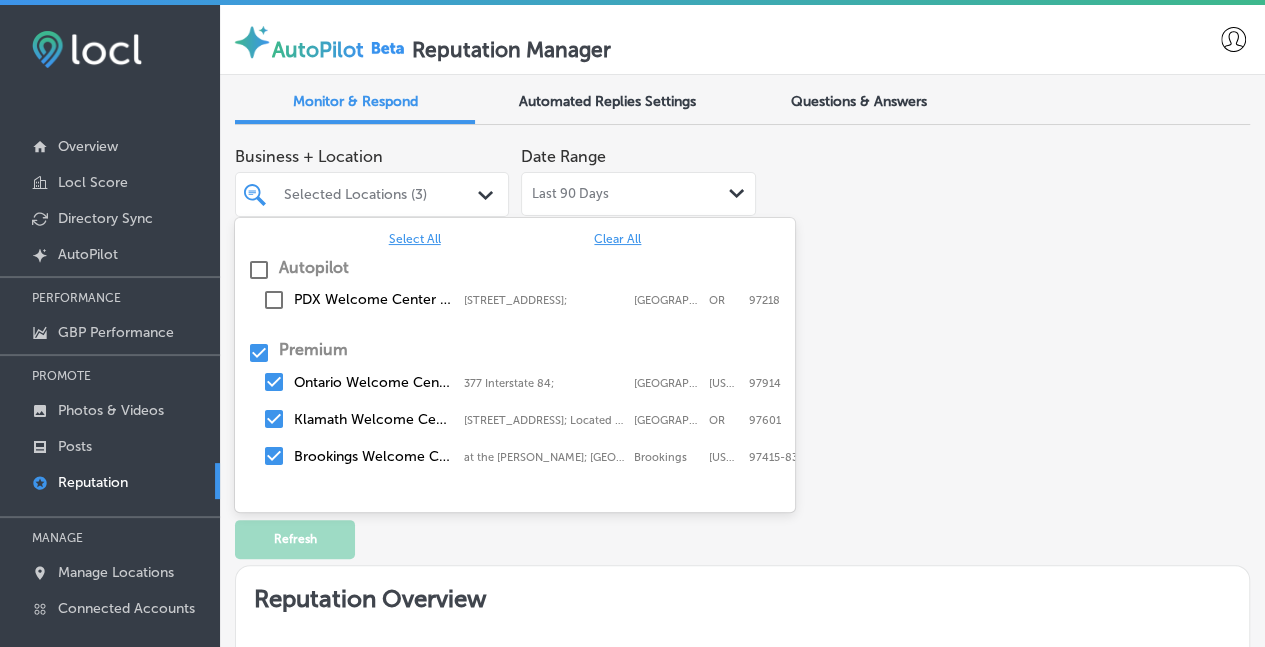 click on "PDX Welcome Center - Travel Oregon 7000 NE Airport Way;, Portland, OR, 97218 7000 NE Airport Way; Portland OR 97218" at bounding box center (515, 300) 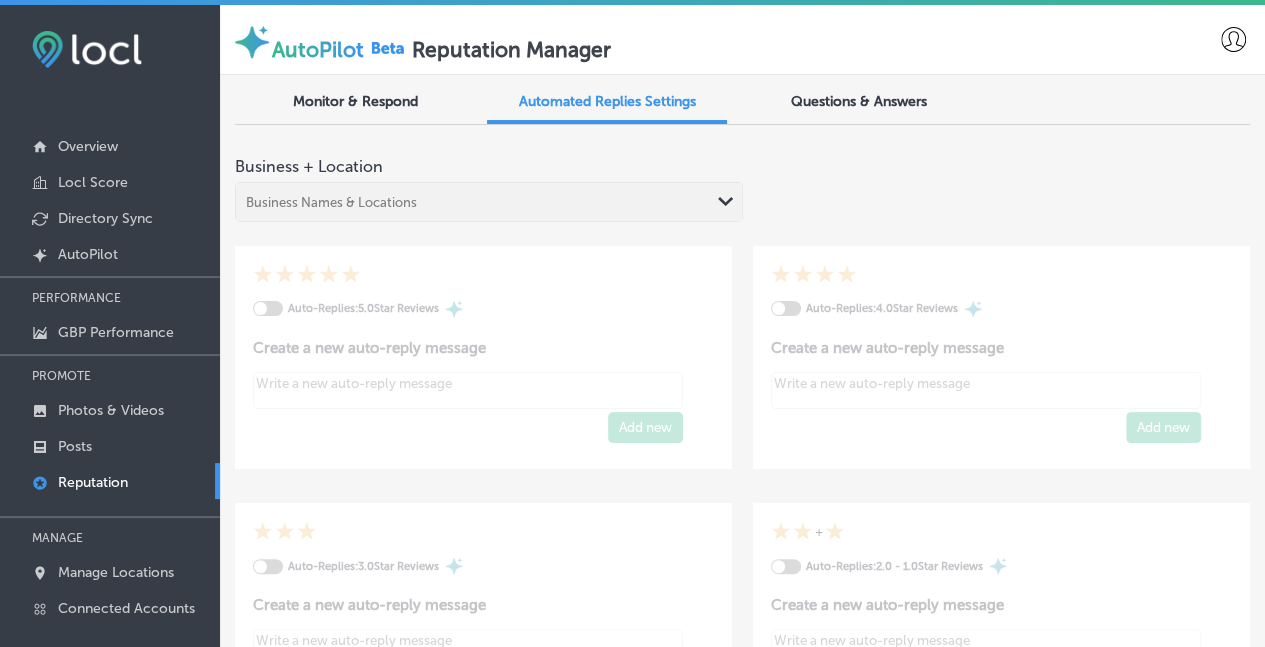 type on "x" 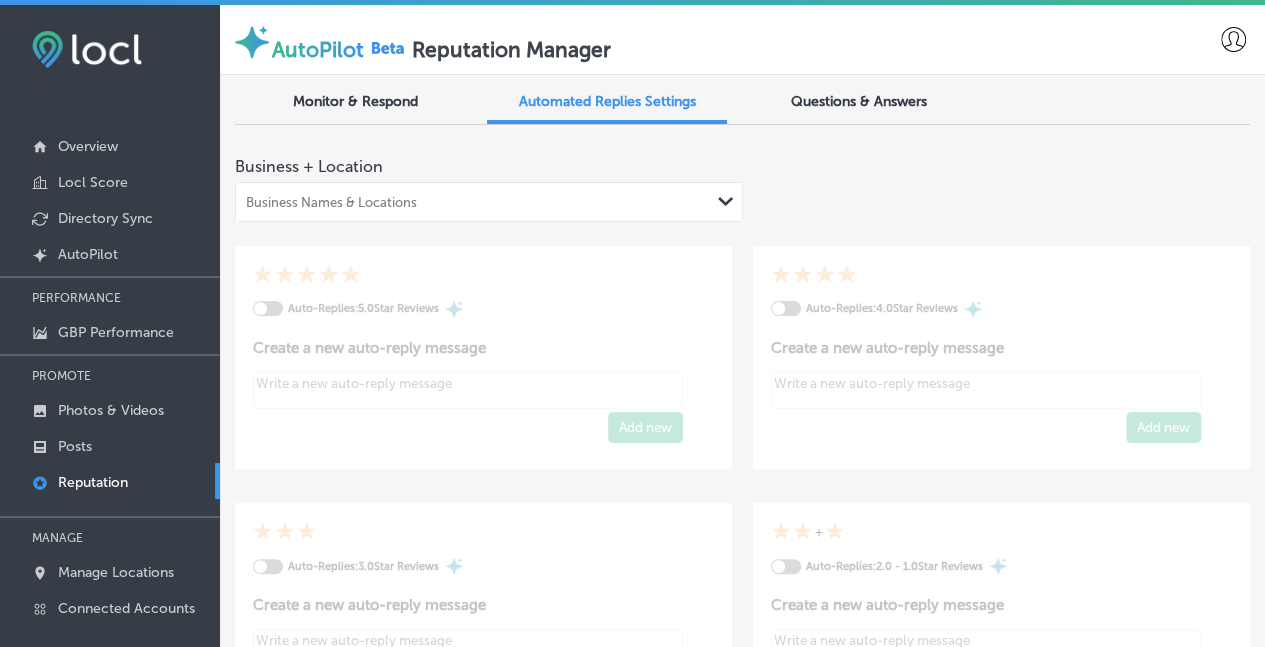 click on "Monitor & Respond" at bounding box center [355, 101] 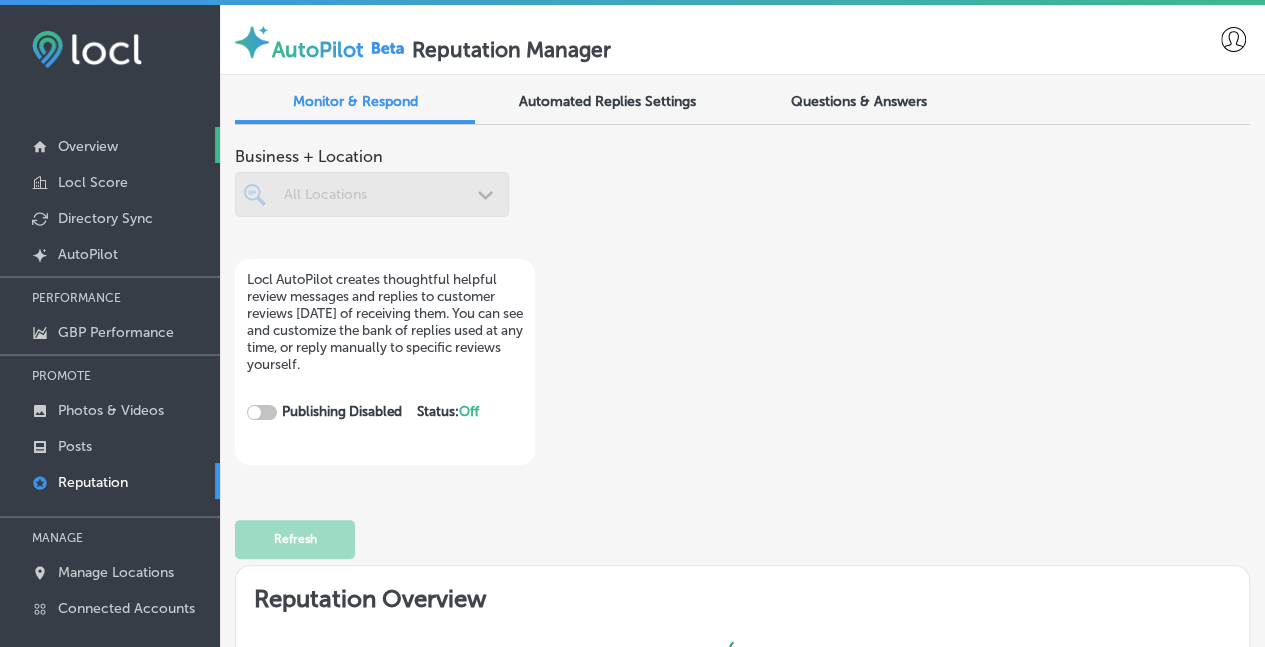 click on "Overview" at bounding box center (88, 146) 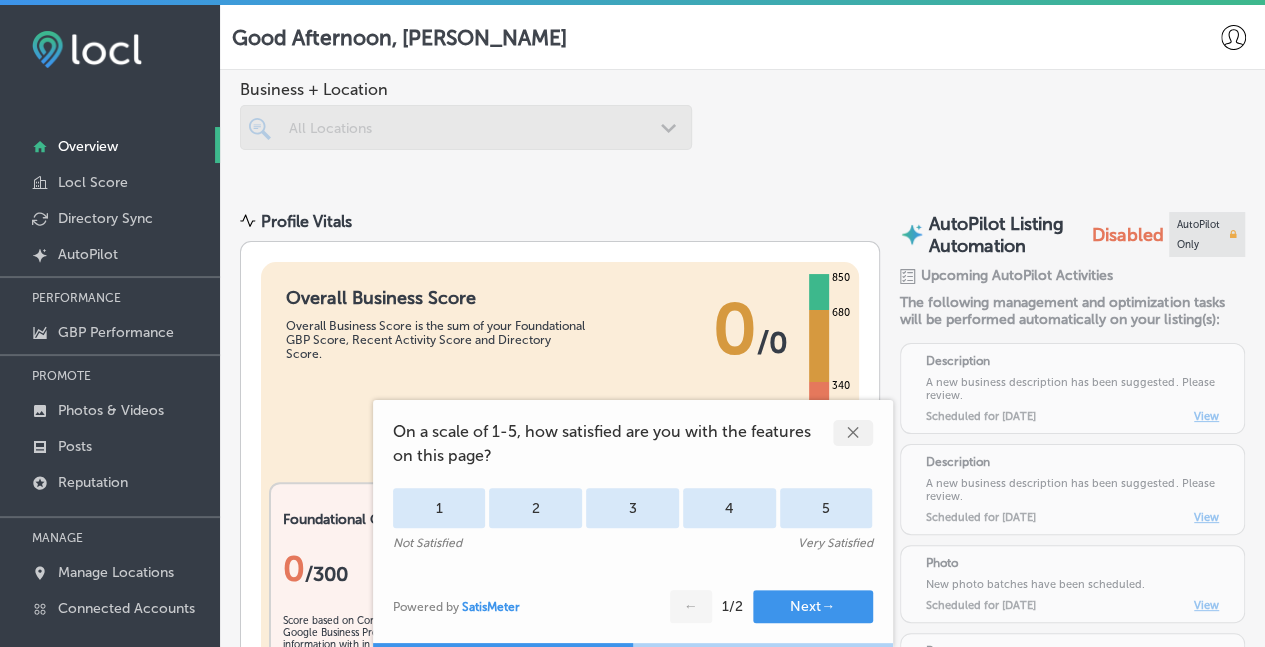 click on "✕" at bounding box center (853, 433) 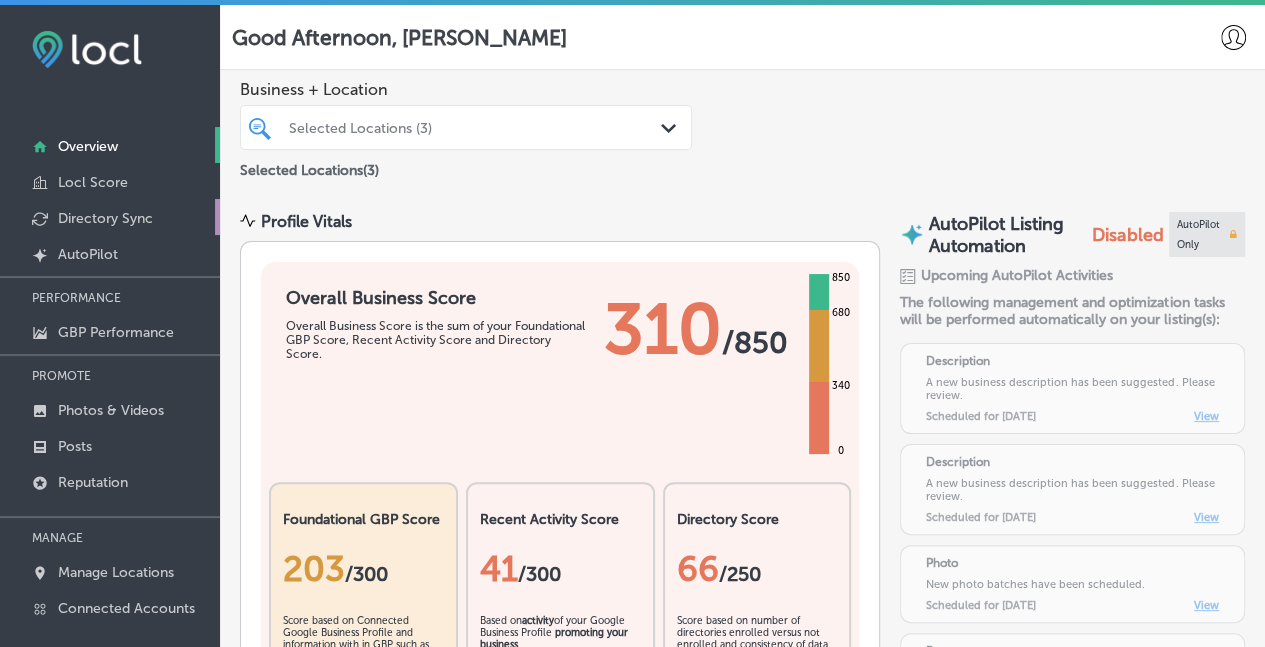 click on "Directory Sync" at bounding box center [105, 218] 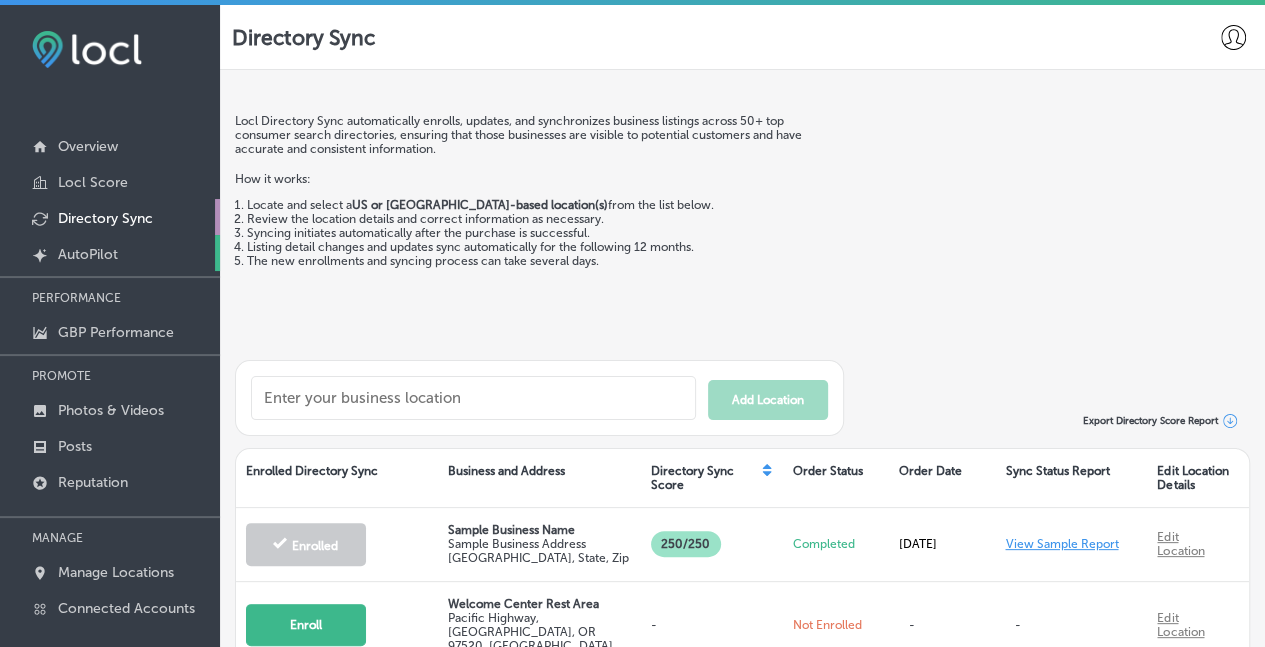 click on "AutoPilot" at bounding box center [88, 254] 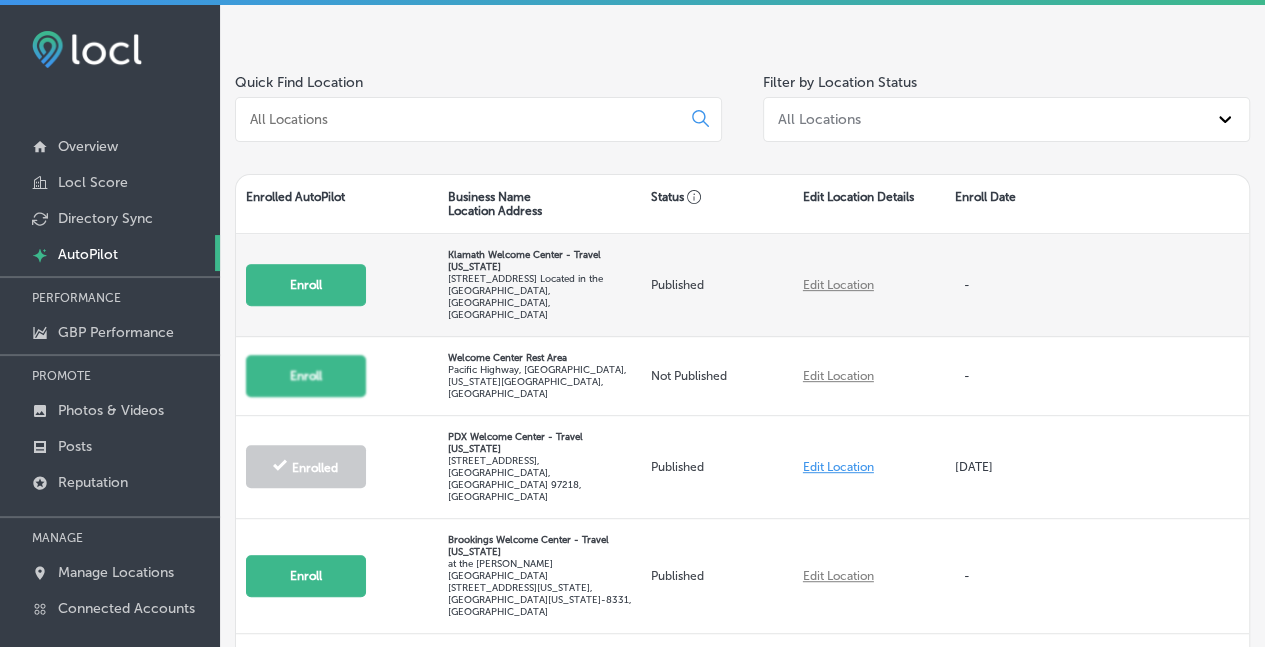scroll, scrollTop: 276, scrollLeft: 0, axis: vertical 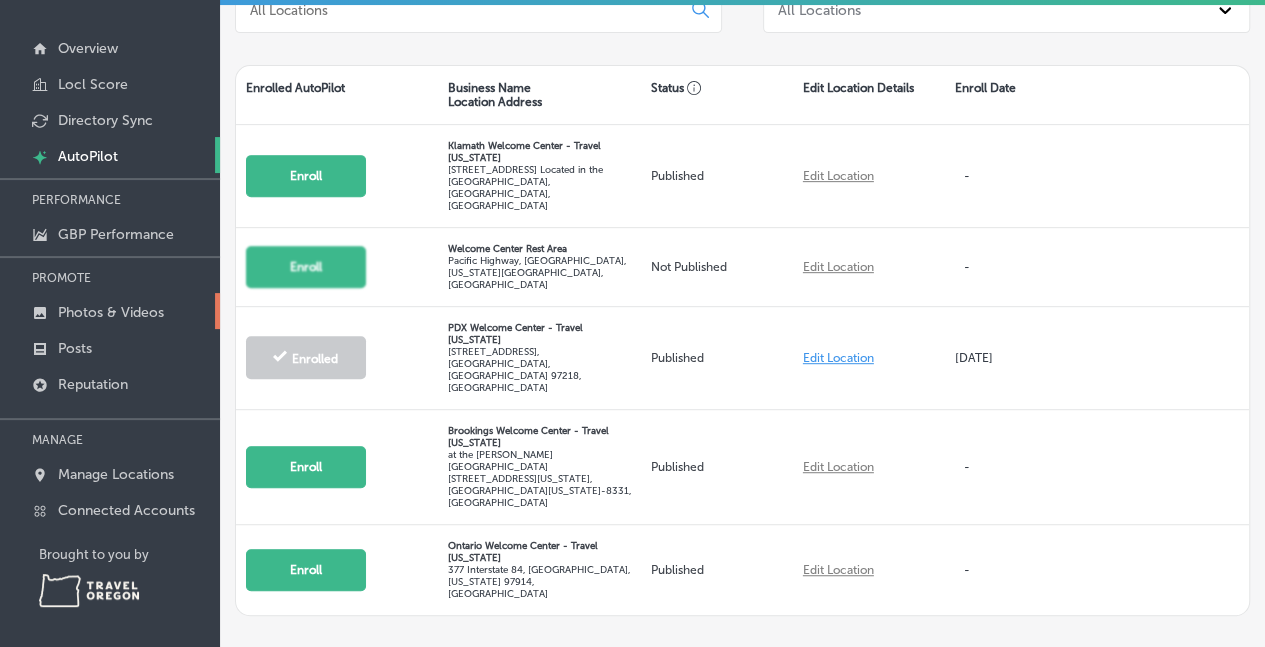 click on "Photos & Videos" at bounding box center (110, 311) 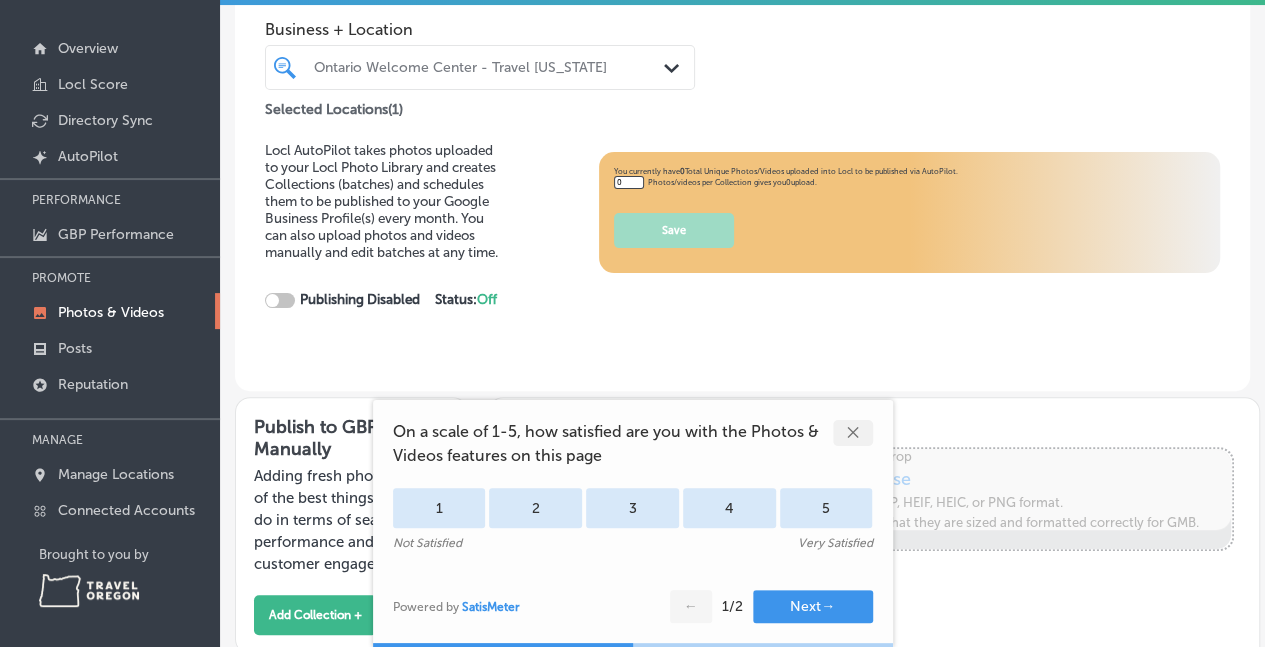 type on "5" 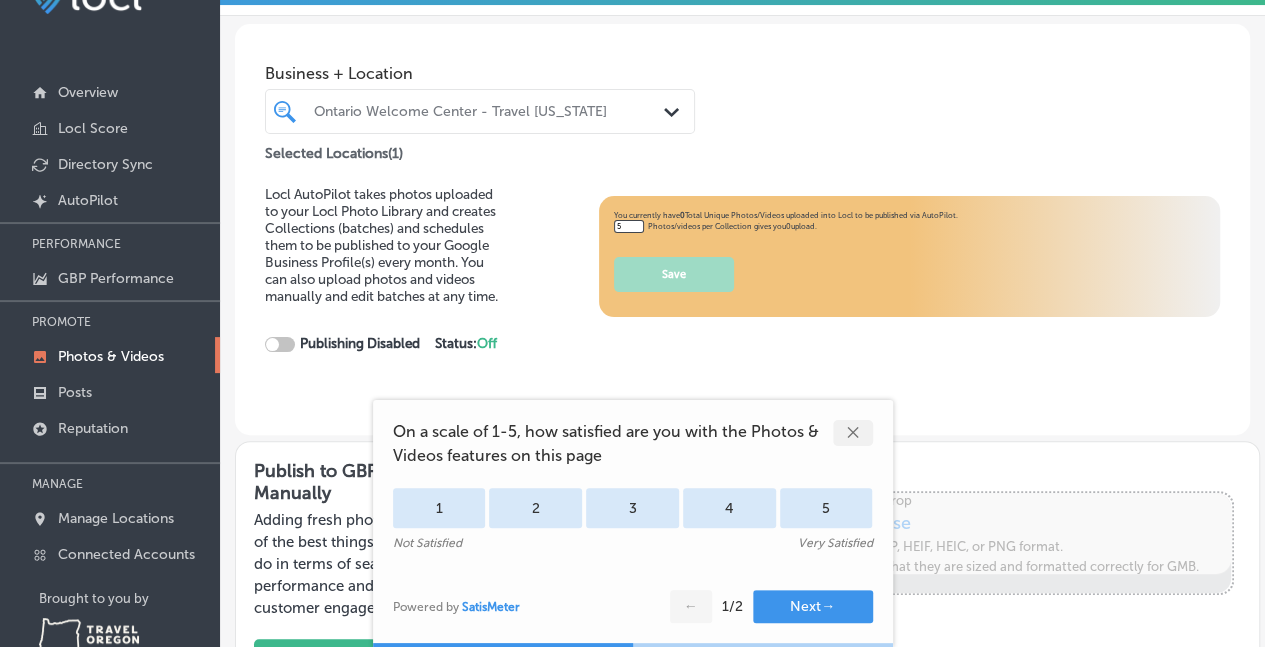 scroll, scrollTop: 0, scrollLeft: 0, axis: both 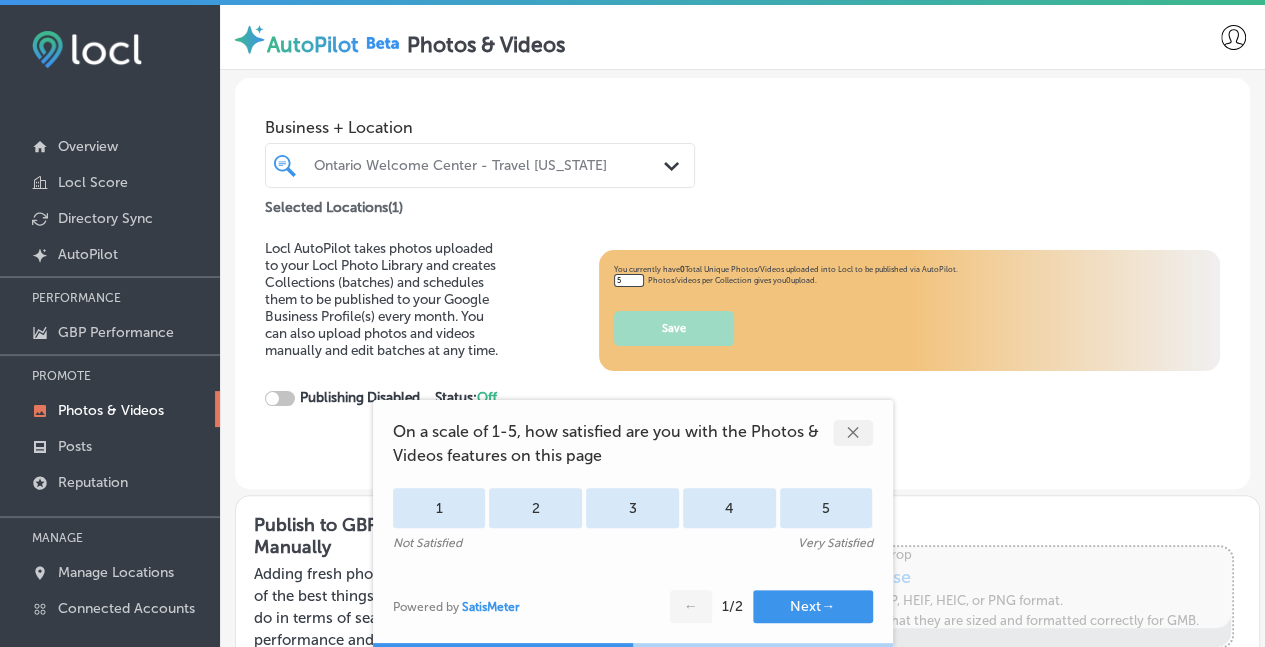 drag, startPoint x: 860, startPoint y: 430, endPoint x: 743, endPoint y: 358, distance: 137.37904 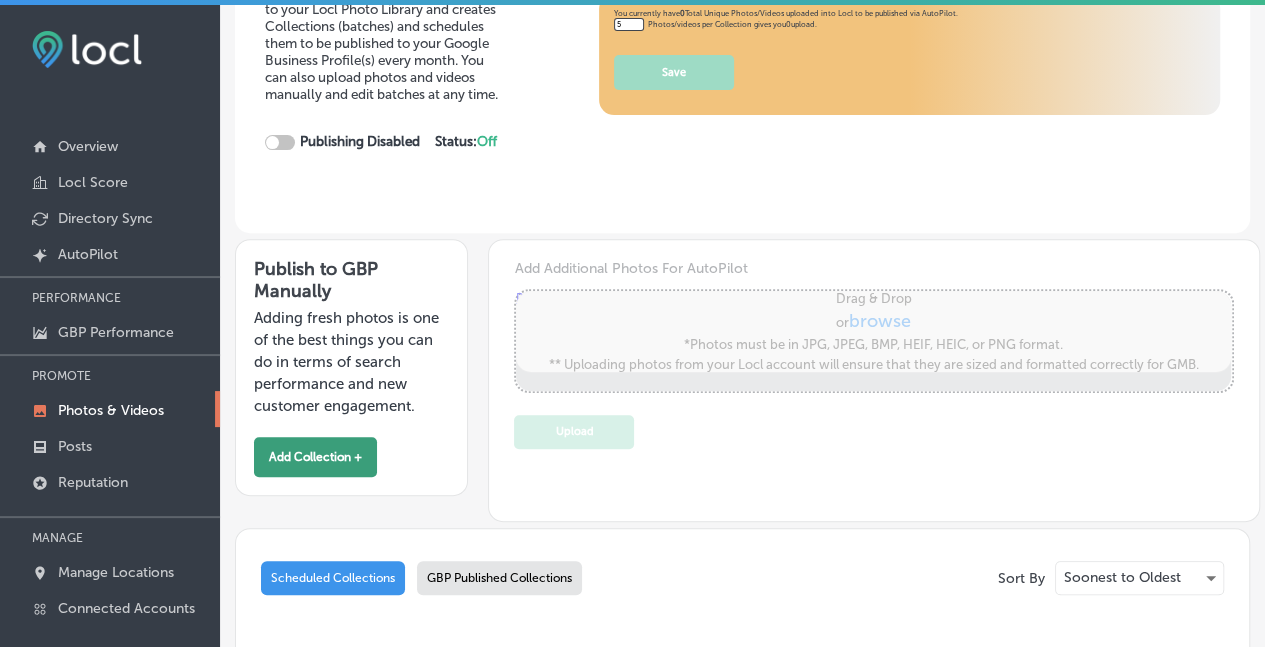 scroll, scrollTop: 422, scrollLeft: 0, axis: vertical 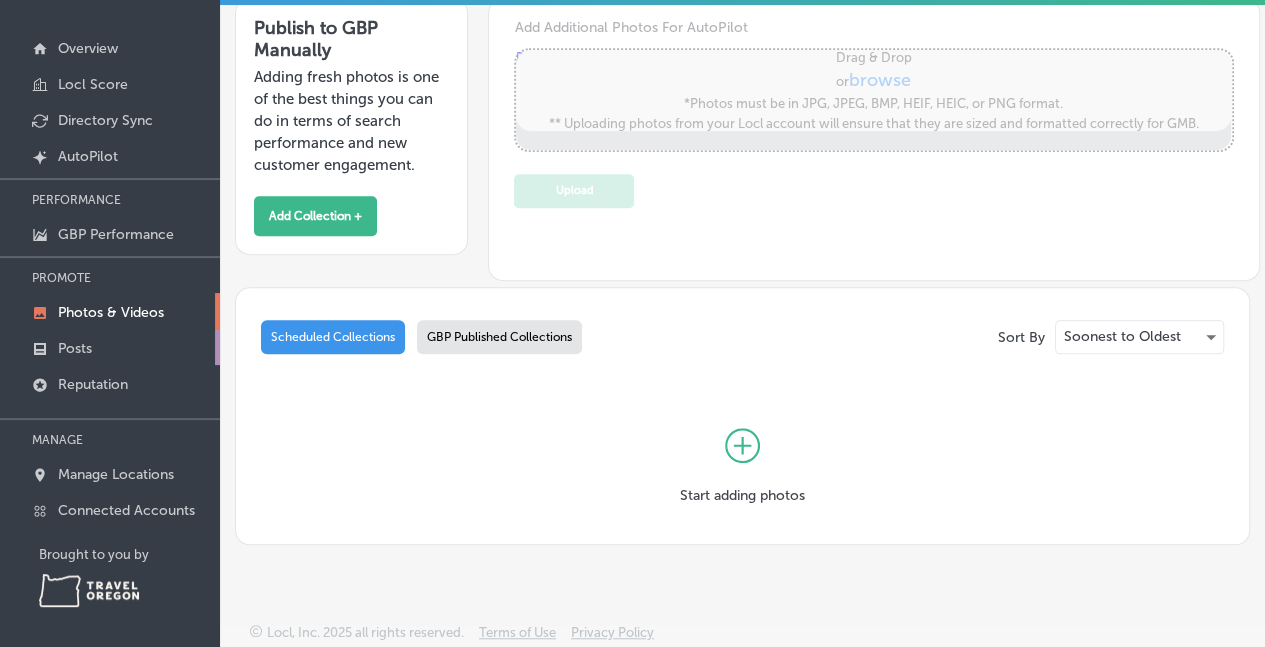 click on "Posts" at bounding box center [75, 348] 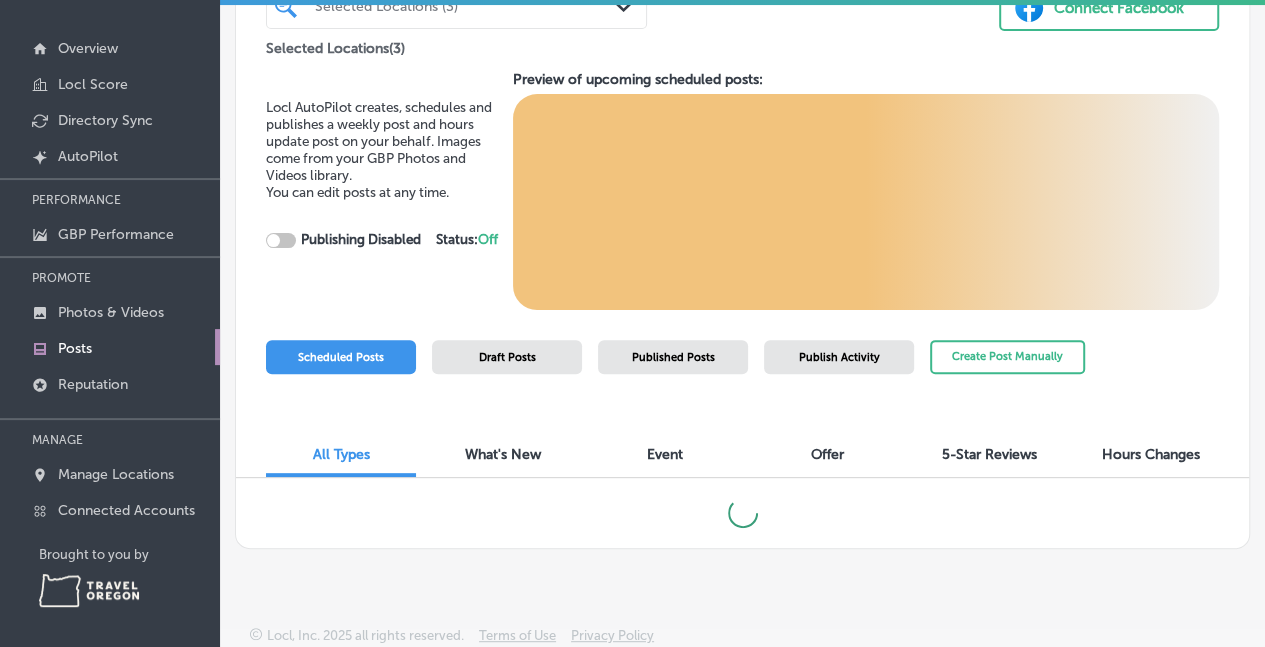 scroll, scrollTop: 88, scrollLeft: 0, axis: vertical 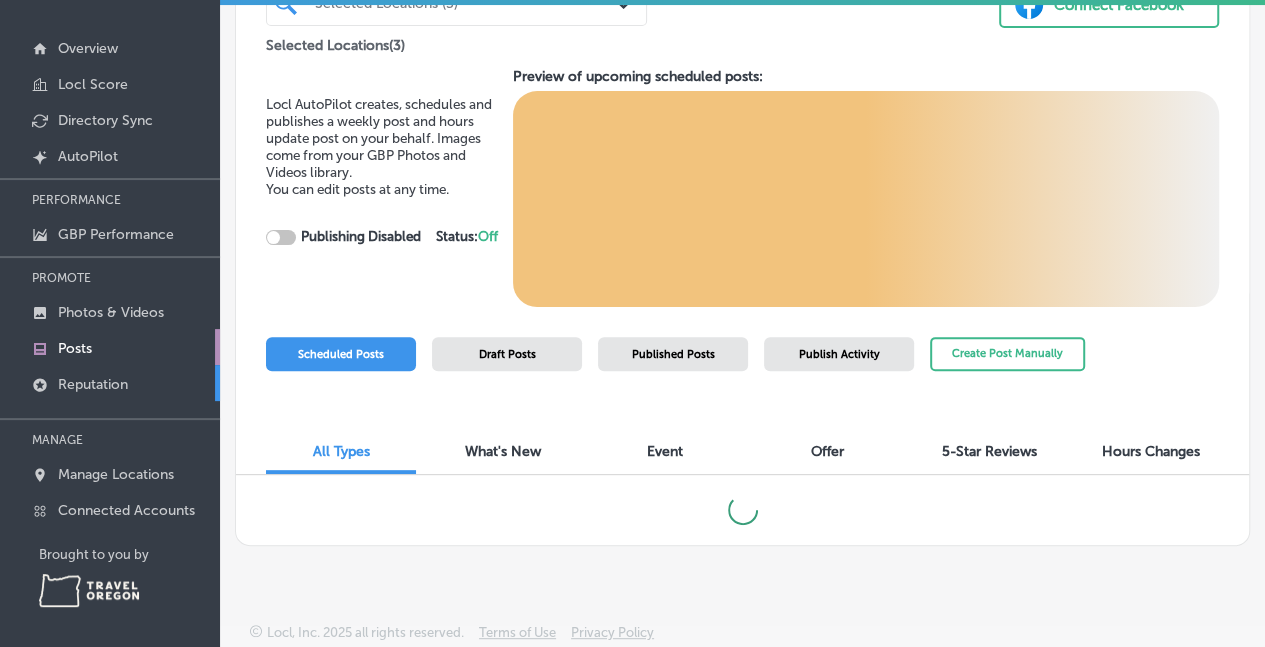 click on "Reputation" at bounding box center [93, 384] 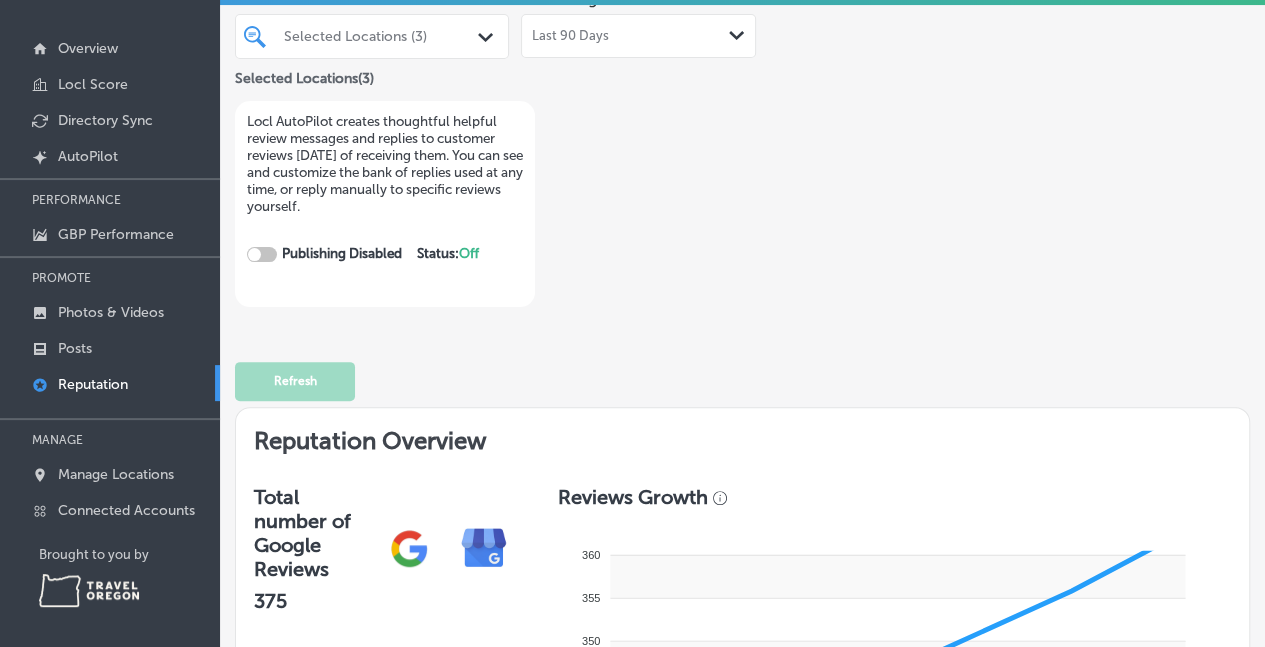 scroll, scrollTop: 0, scrollLeft: 0, axis: both 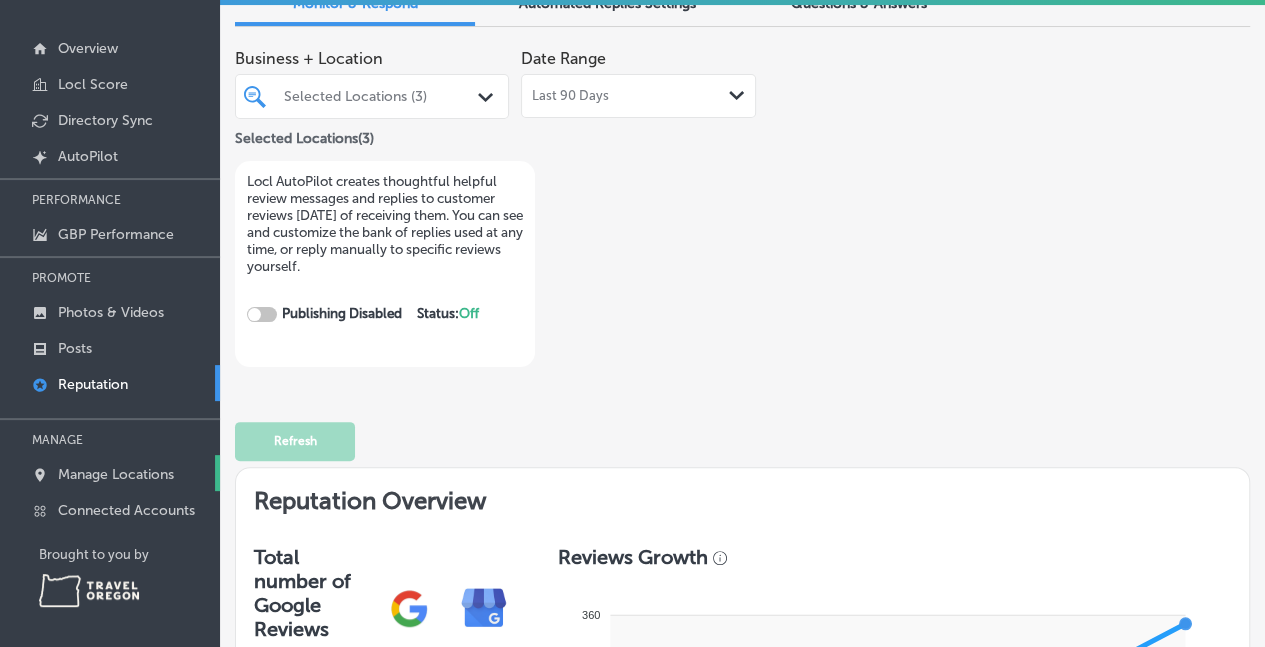 click on "Manage Locations" at bounding box center [116, 474] 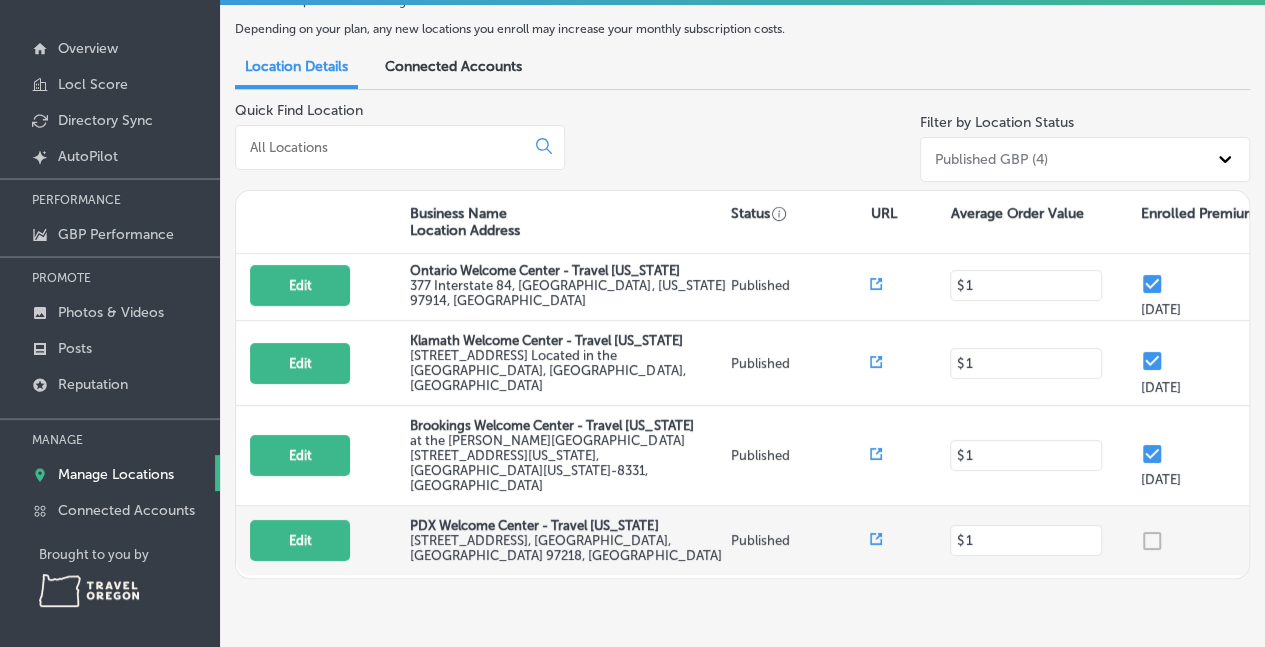 scroll, scrollTop: 5, scrollLeft: 0, axis: vertical 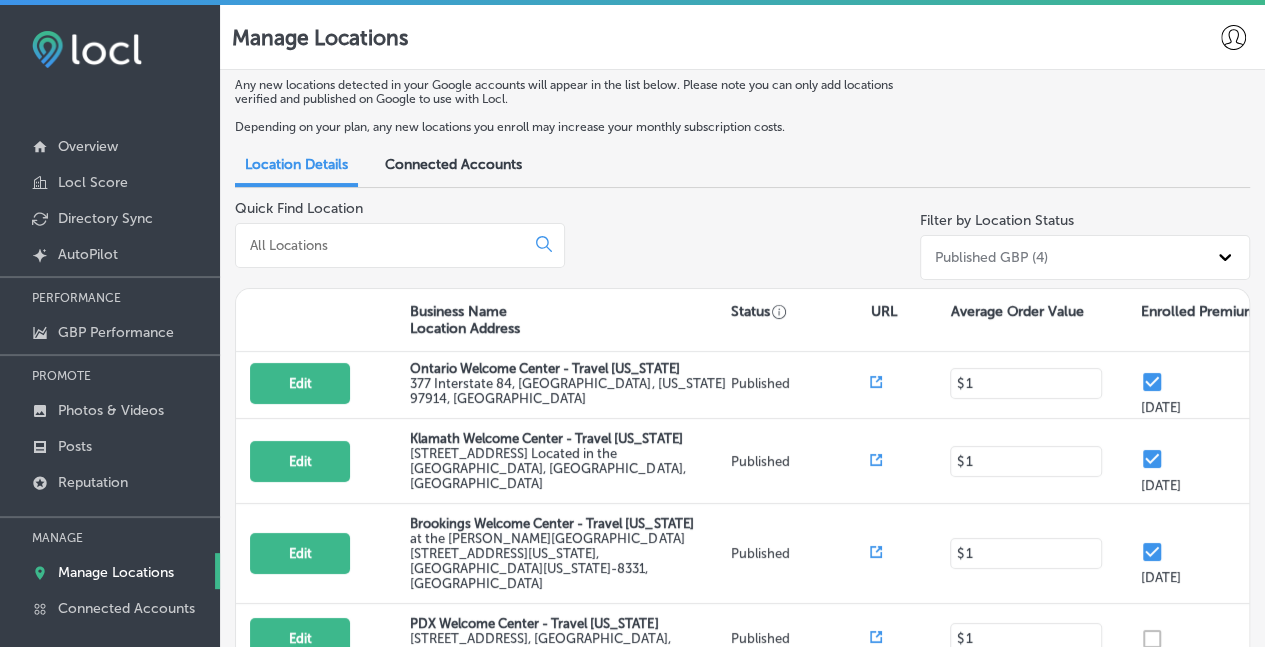 click on "Connected Accounts" at bounding box center [453, 164] 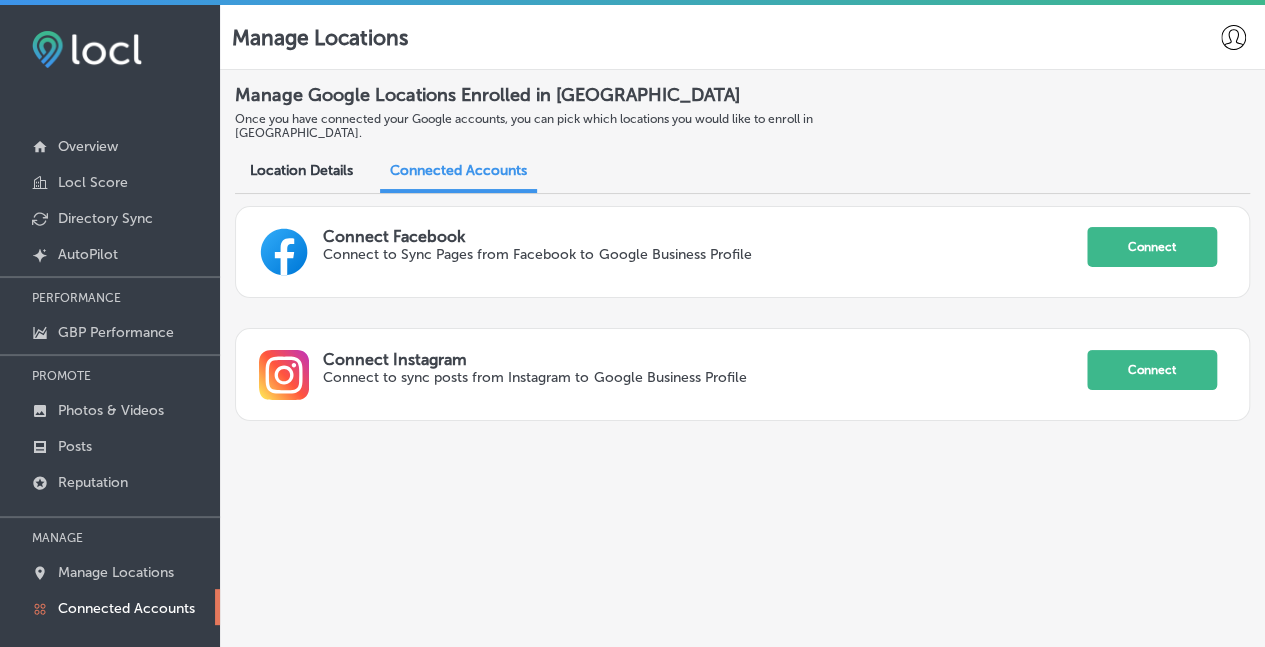 click on "Location Details" at bounding box center [301, 172] 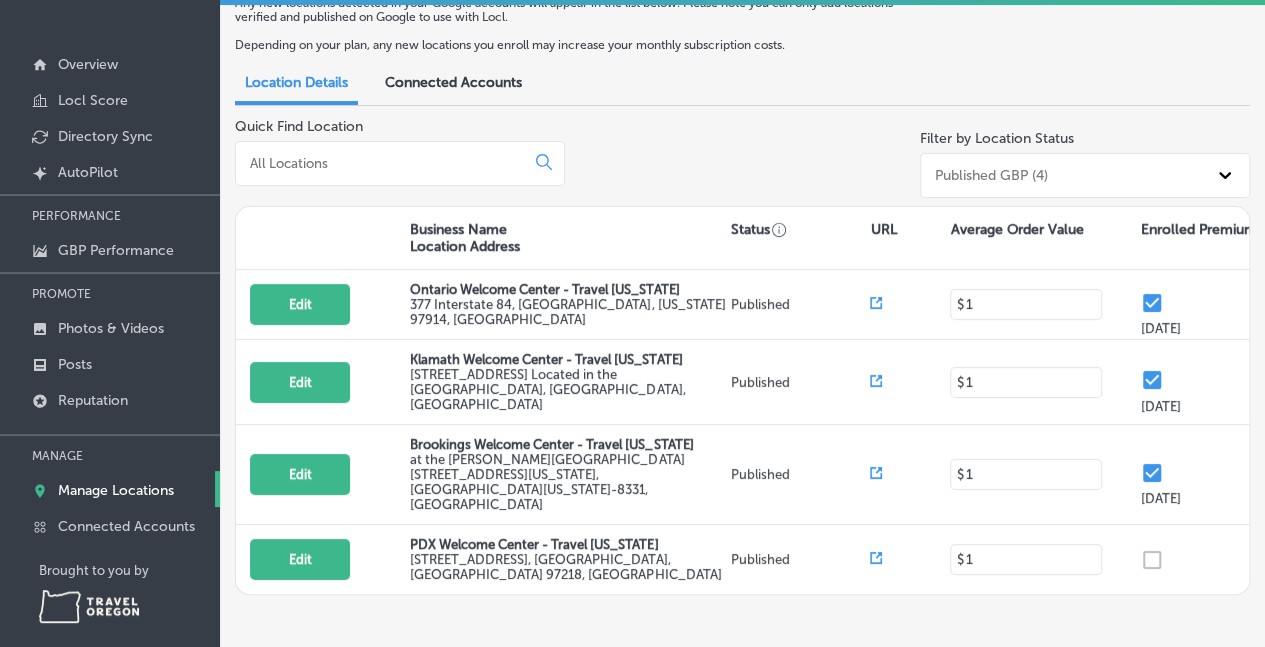 scroll, scrollTop: 98, scrollLeft: 0, axis: vertical 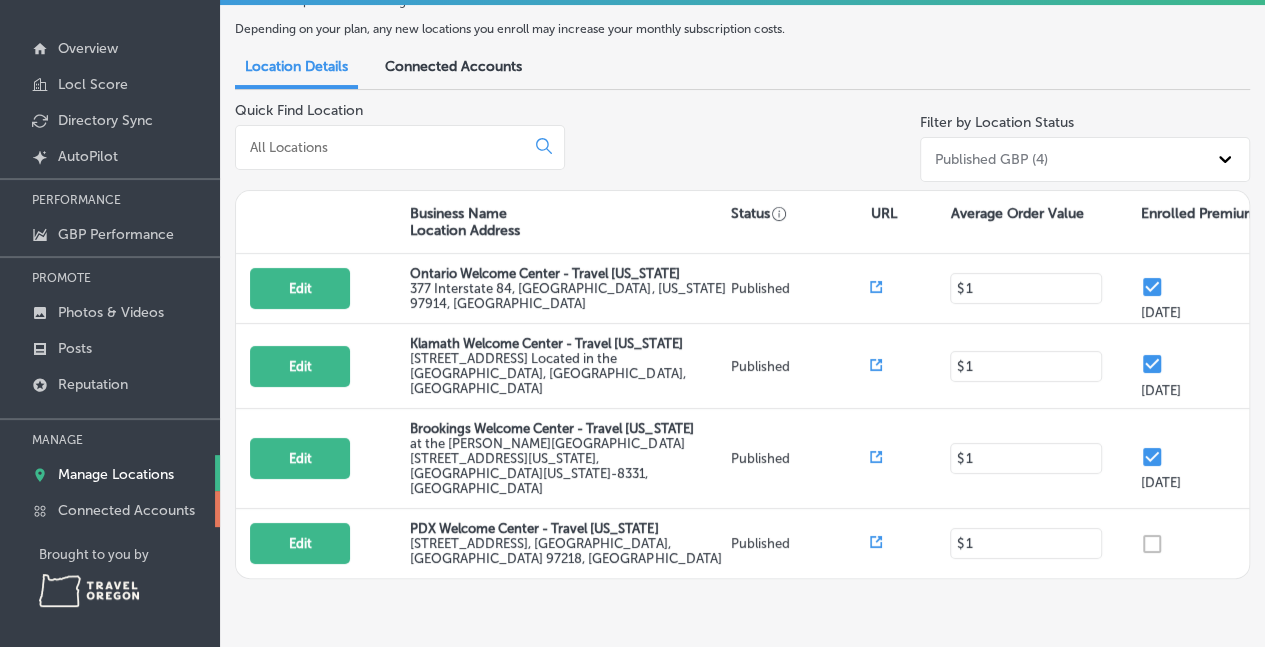 click on "Connected Accounts" at bounding box center (126, 510) 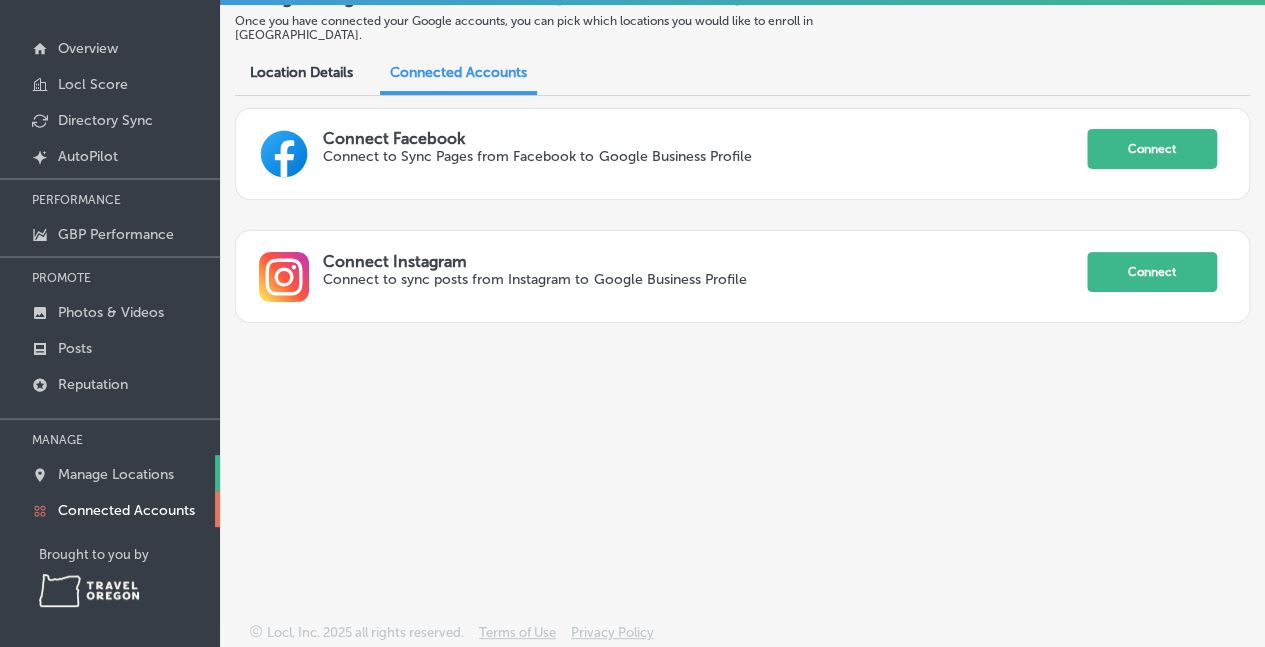 click on "Manage Locations" at bounding box center [116, 474] 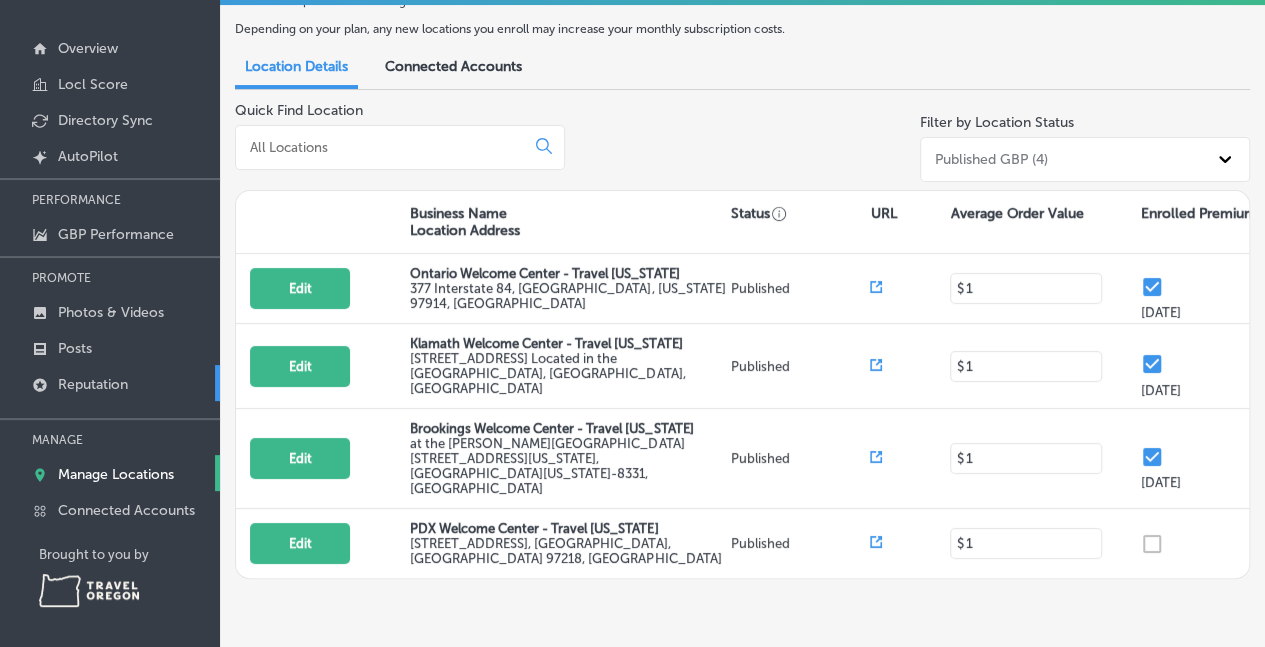 click on "Reputation" at bounding box center (93, 384) 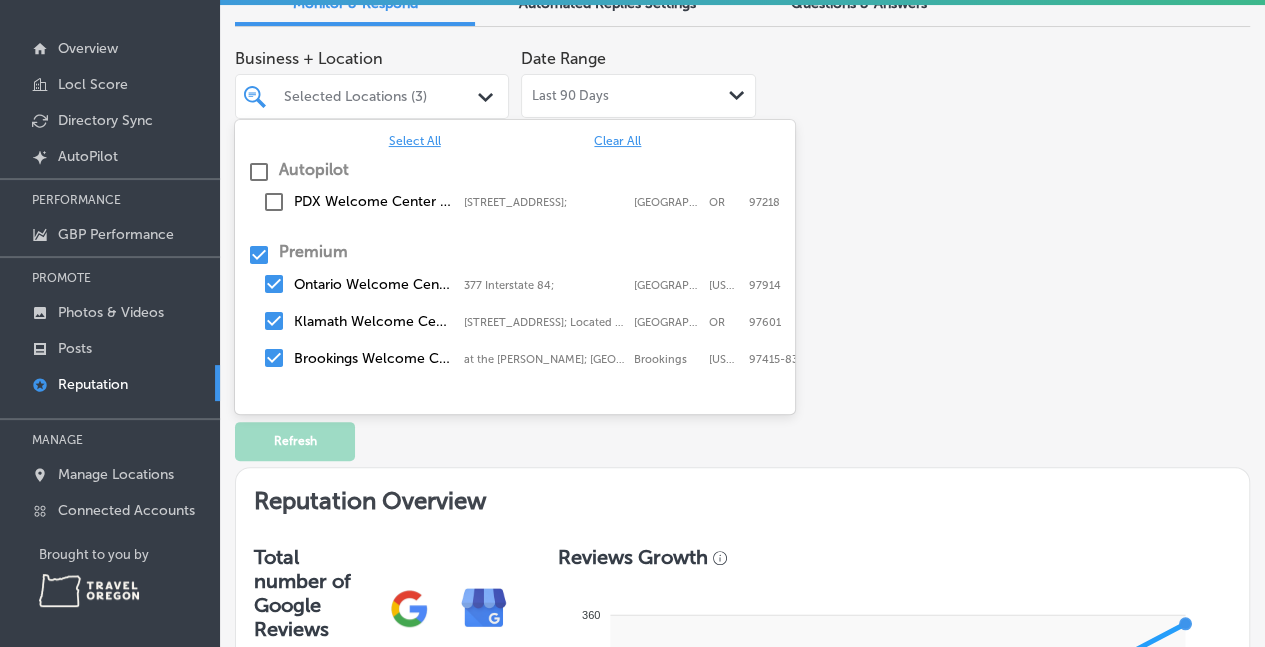 click on "Path
Created with Sketch." 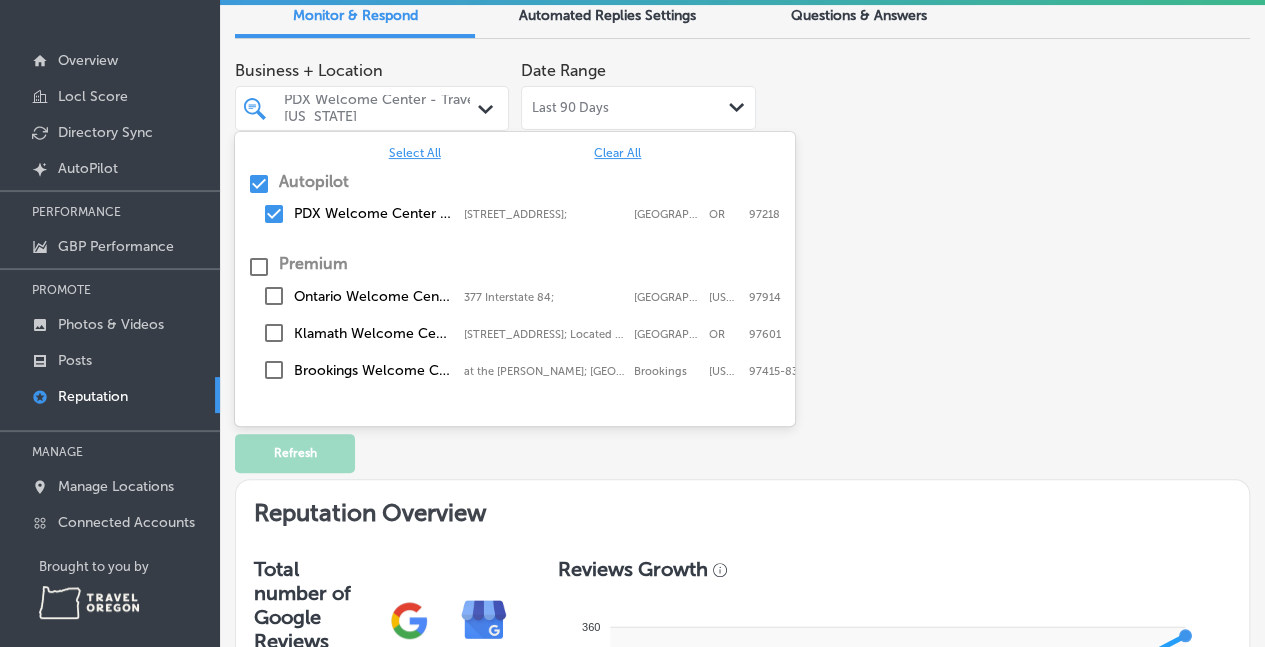 scroll, scrollTop: 80, scrollLeft: 0, axis: vertical 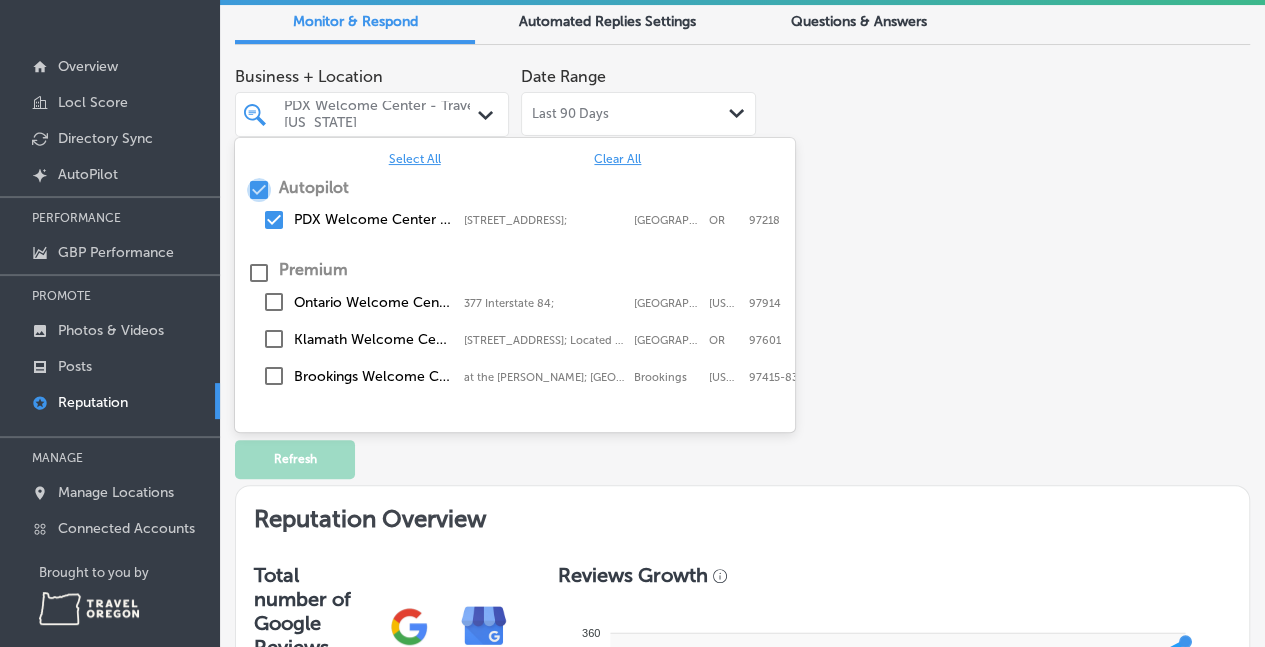 click at bounding box center [259, 190] 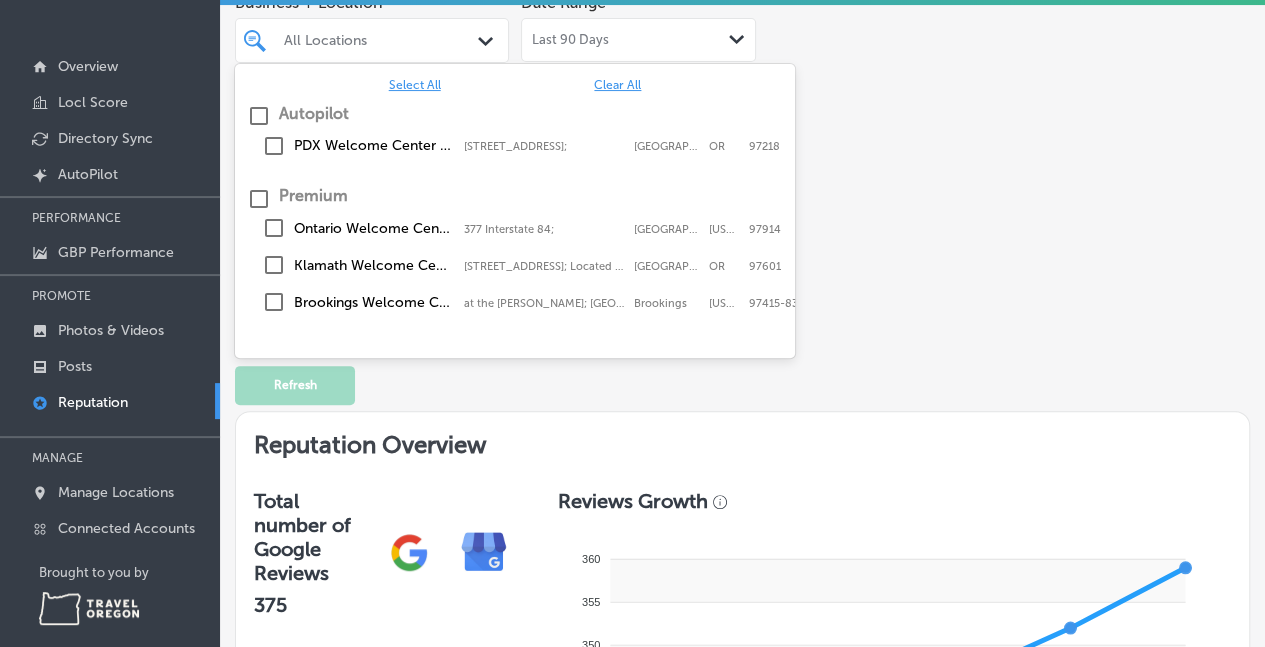 scroll, scrollTop: 0, scrollLeft: 0, axis: both 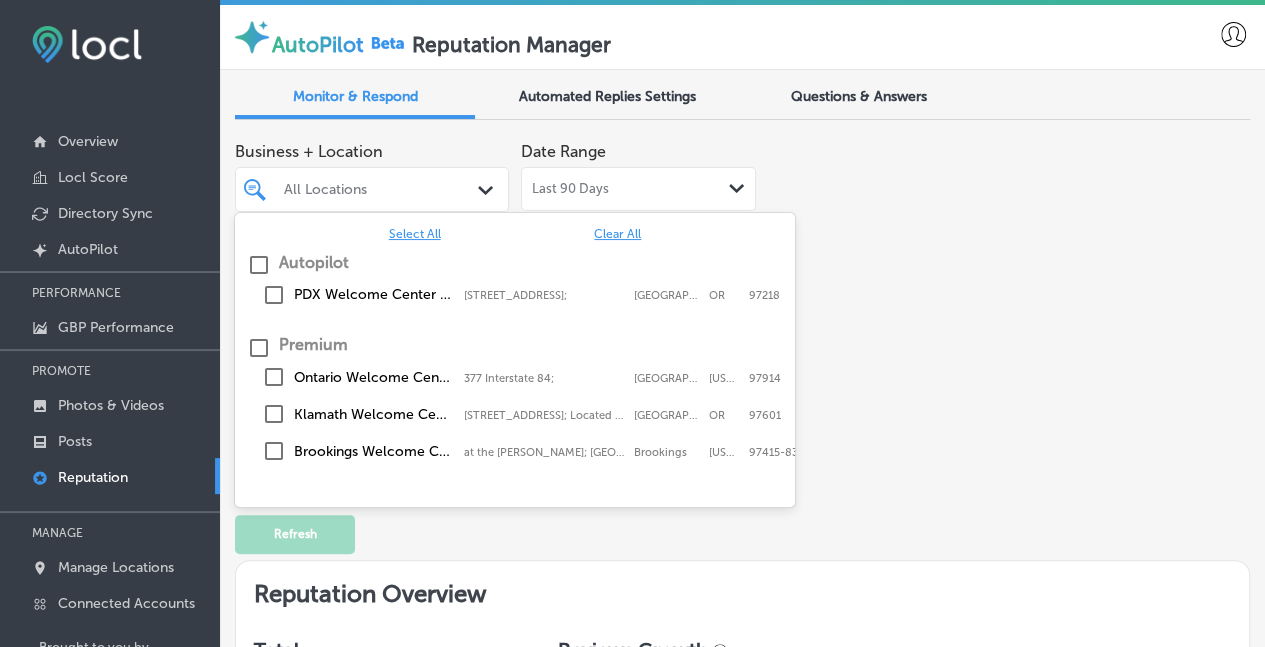click on "Automated Replies Settings" at bounding box center (607, 96) 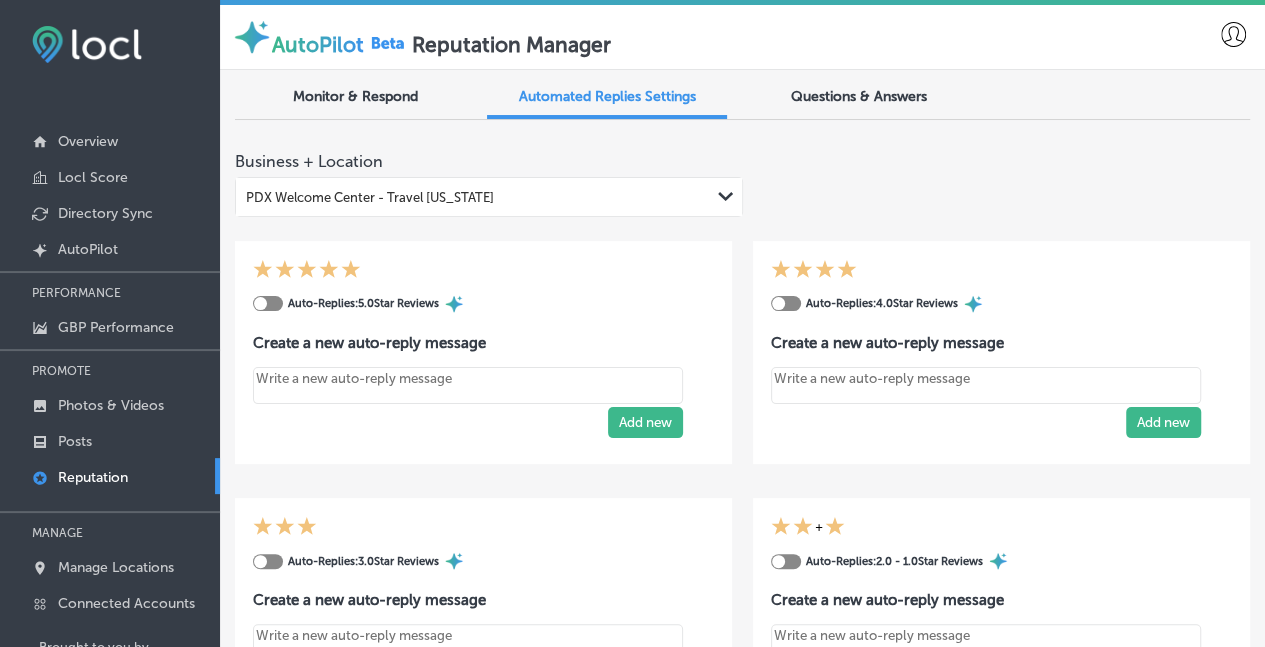 type on "x" 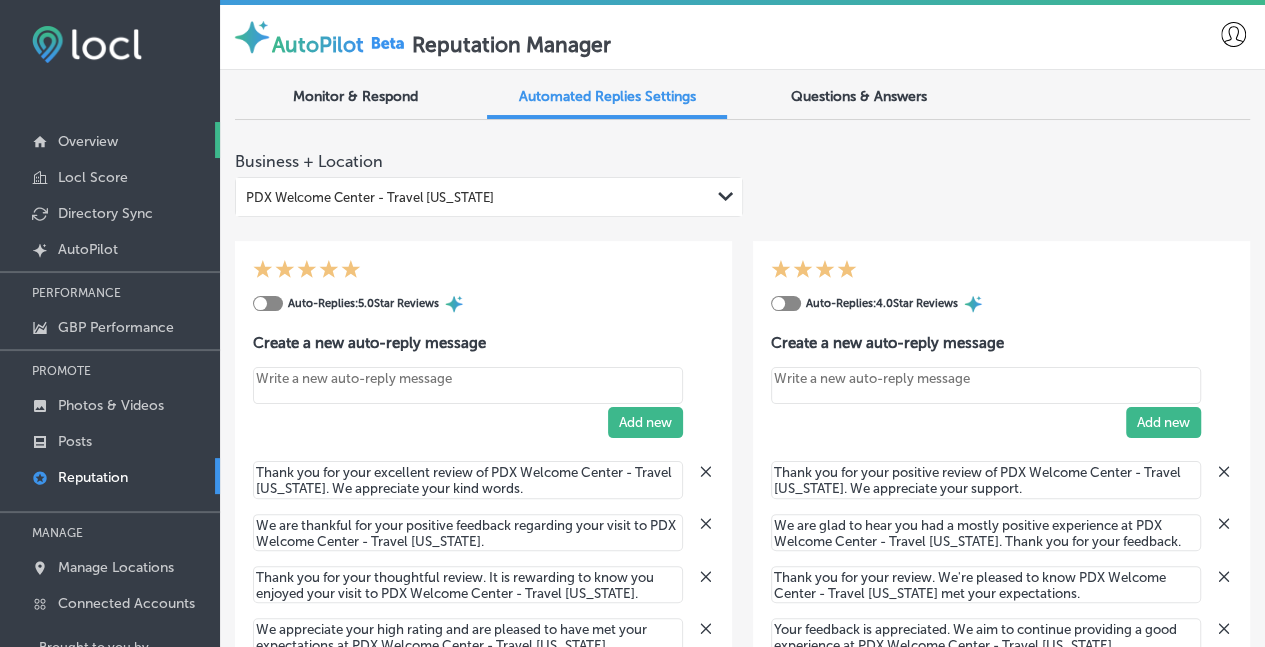 click on "Overview" at bounding box center (88, 141) 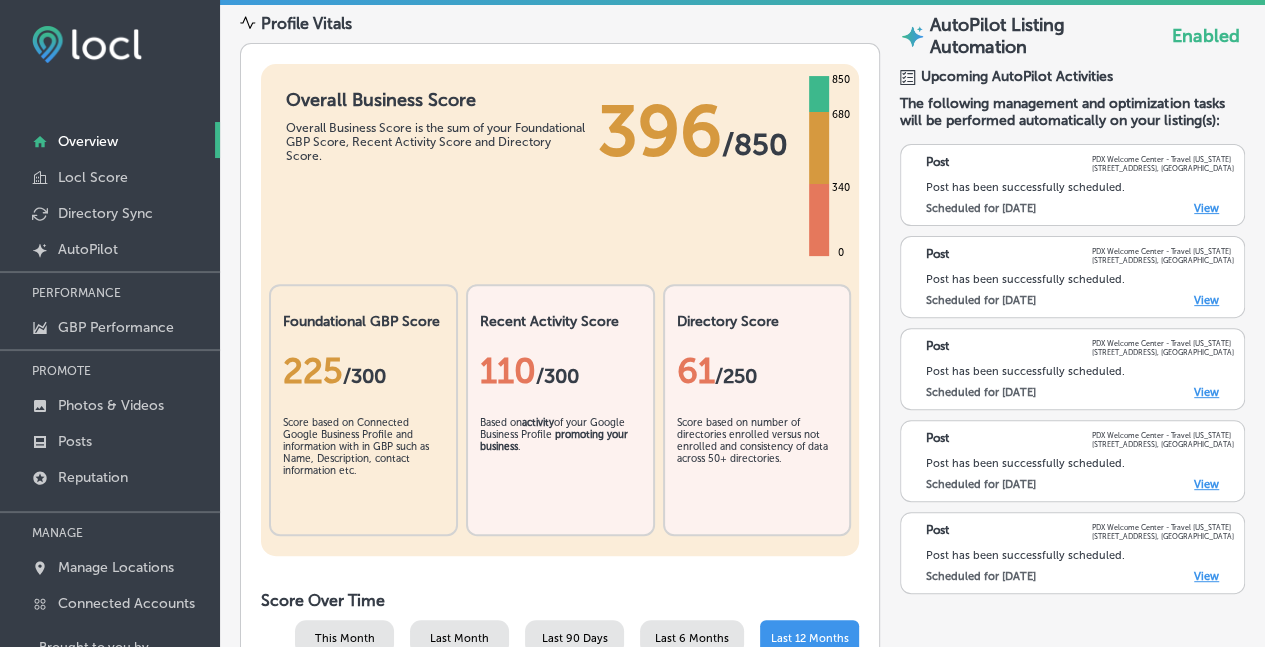 scroll, scrollTop: 192, scrollLeft: 0, axis: vertical 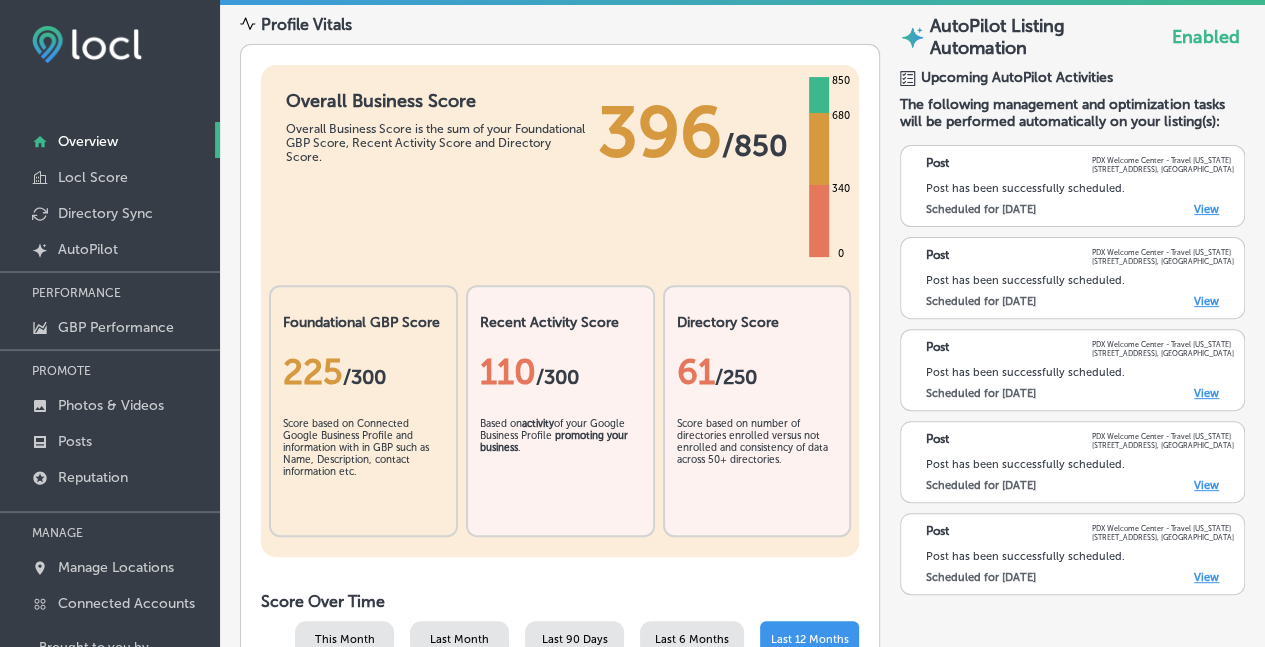click on "View" at bounding box center (1206, 209) 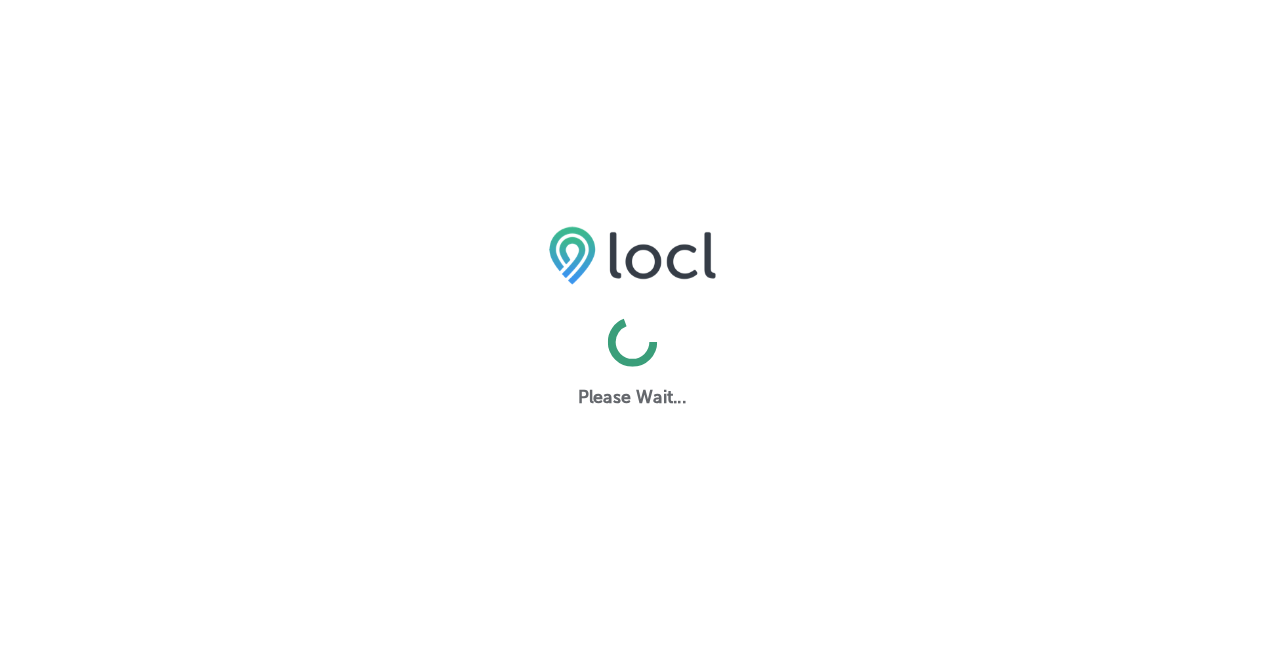 scroll, scrollTop: 0, scrollLeft: 0, axis: both 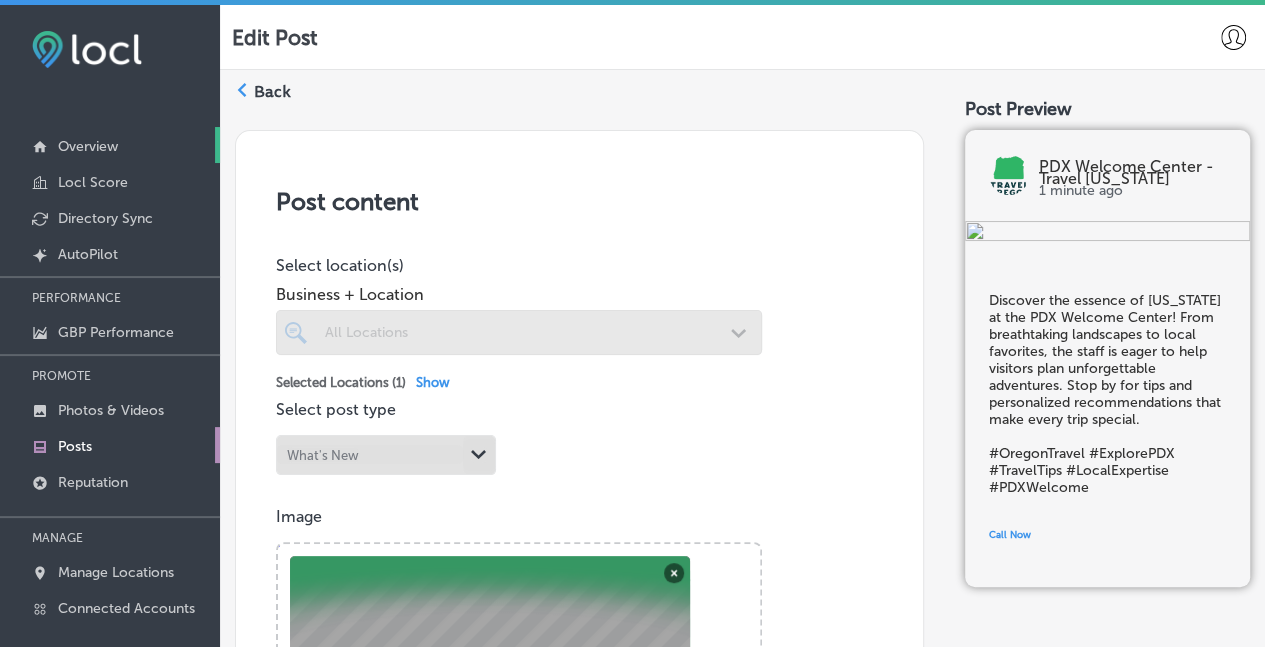 click on "Overview" at bounding box center [88, 146] 